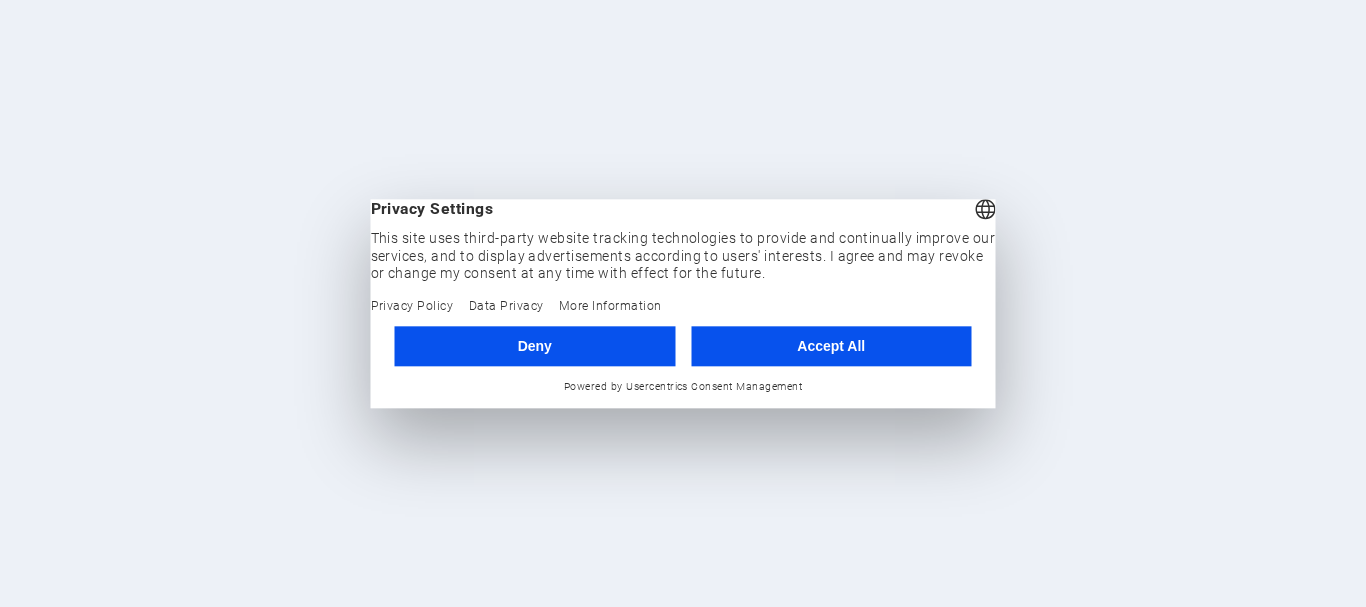 scroll, scrollTop: 0, scrollLeft: 0, axis: both 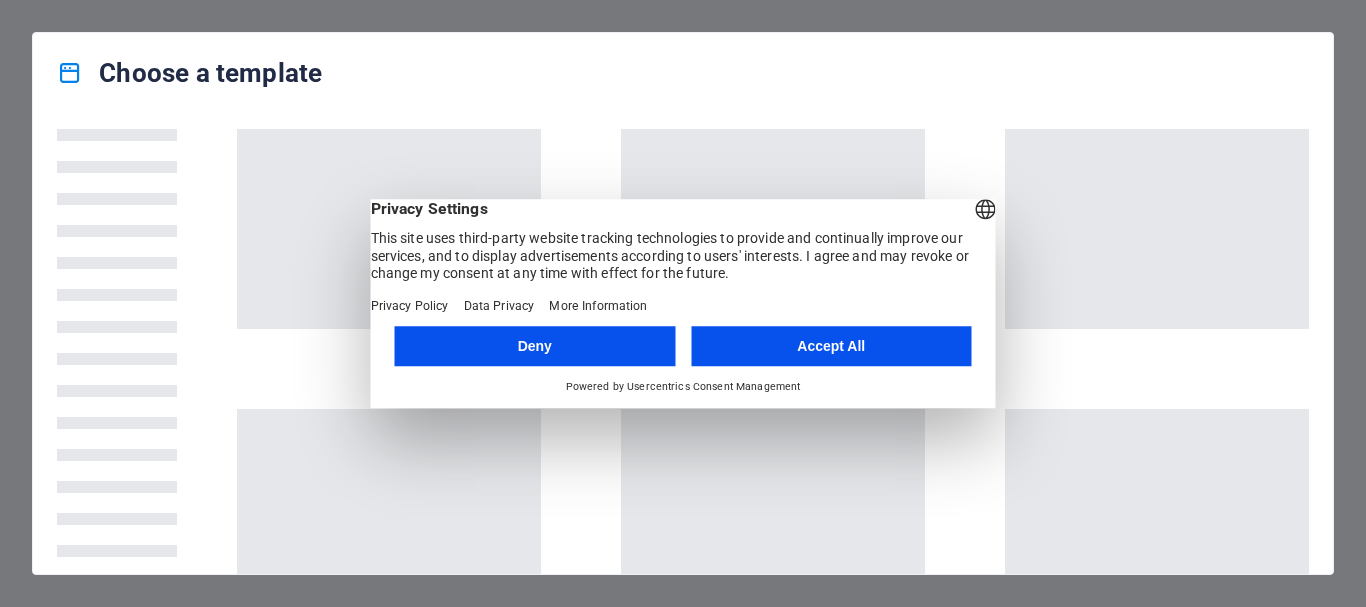 click on "Accept All" at bounding box center [831, 346] 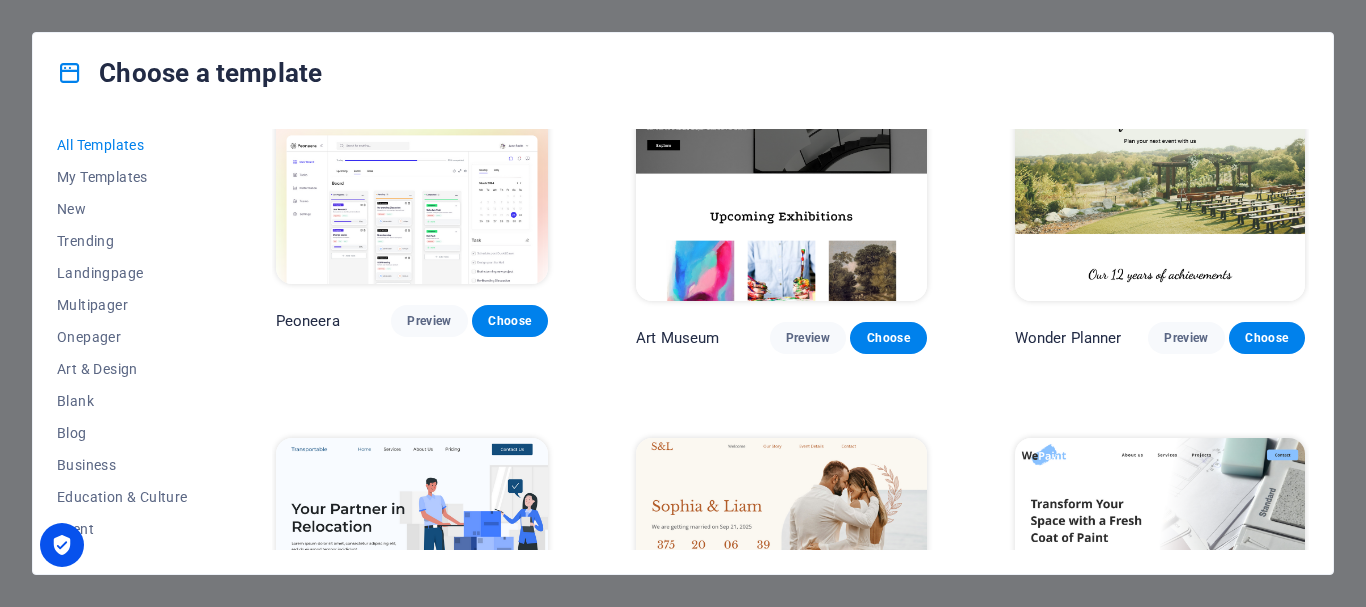 scroll, scrollTop: 200, scrollLeft: 0, axis: vertical 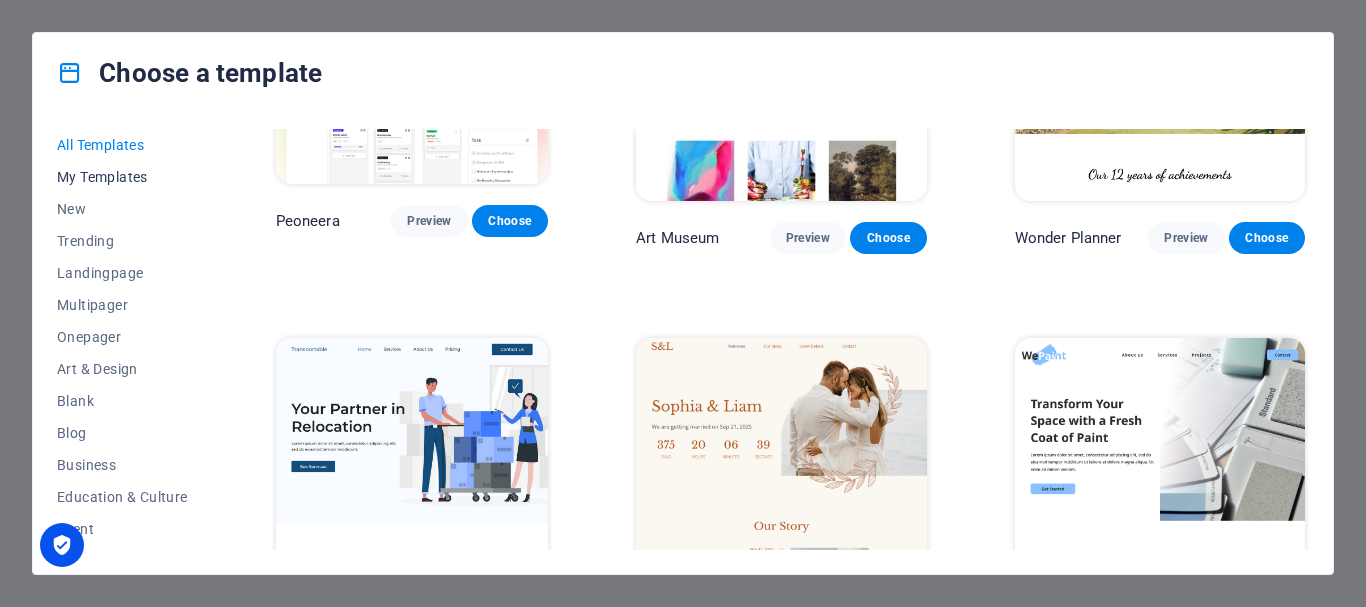 click on "My Templates" at bounding box center (122, 177) 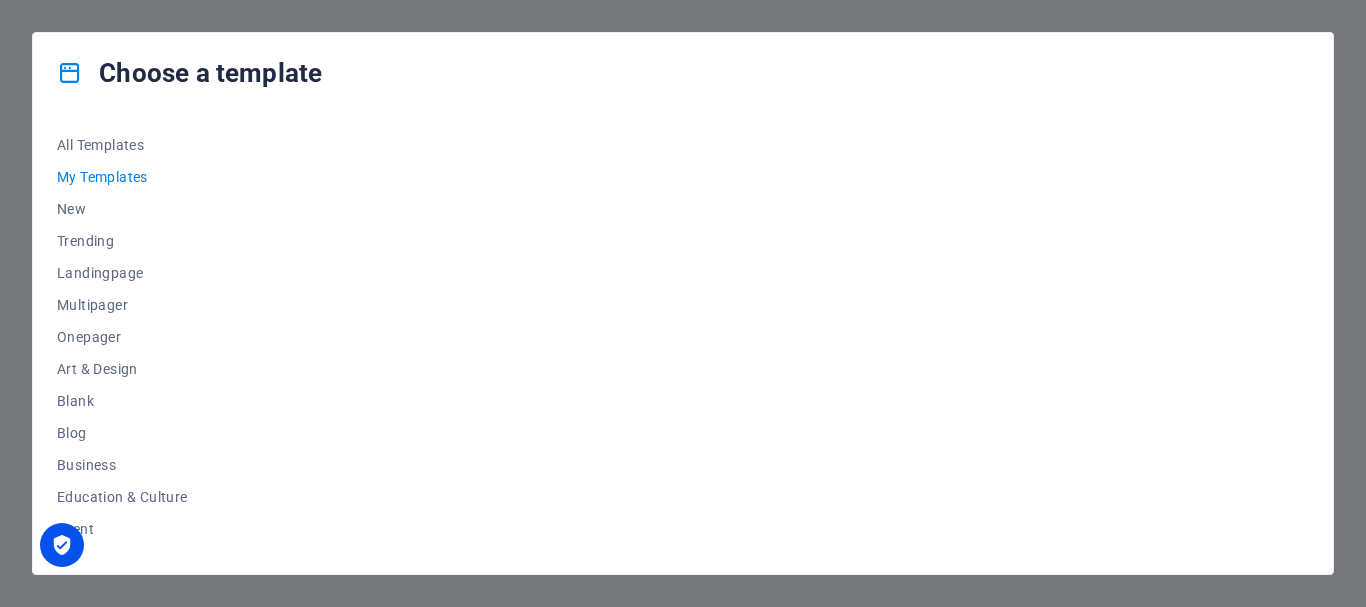 scroll, scrollTop: 0, scrollLeft: 0, axis: both 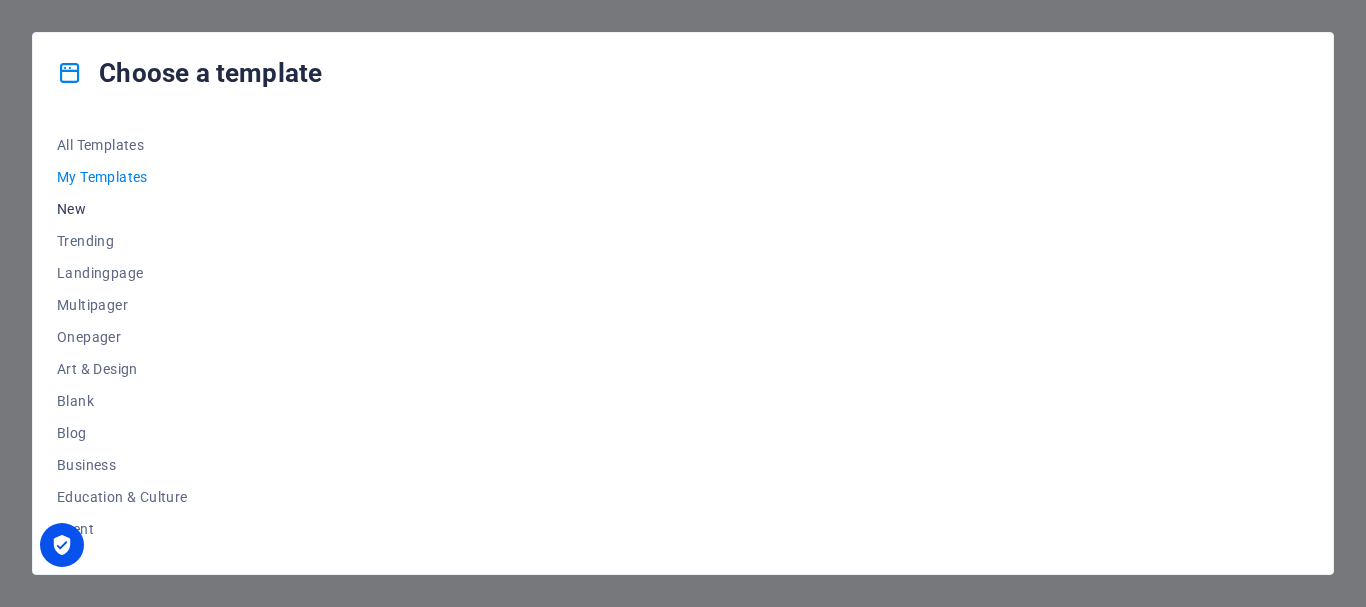 click on "New" at bounding box center [122, 209] 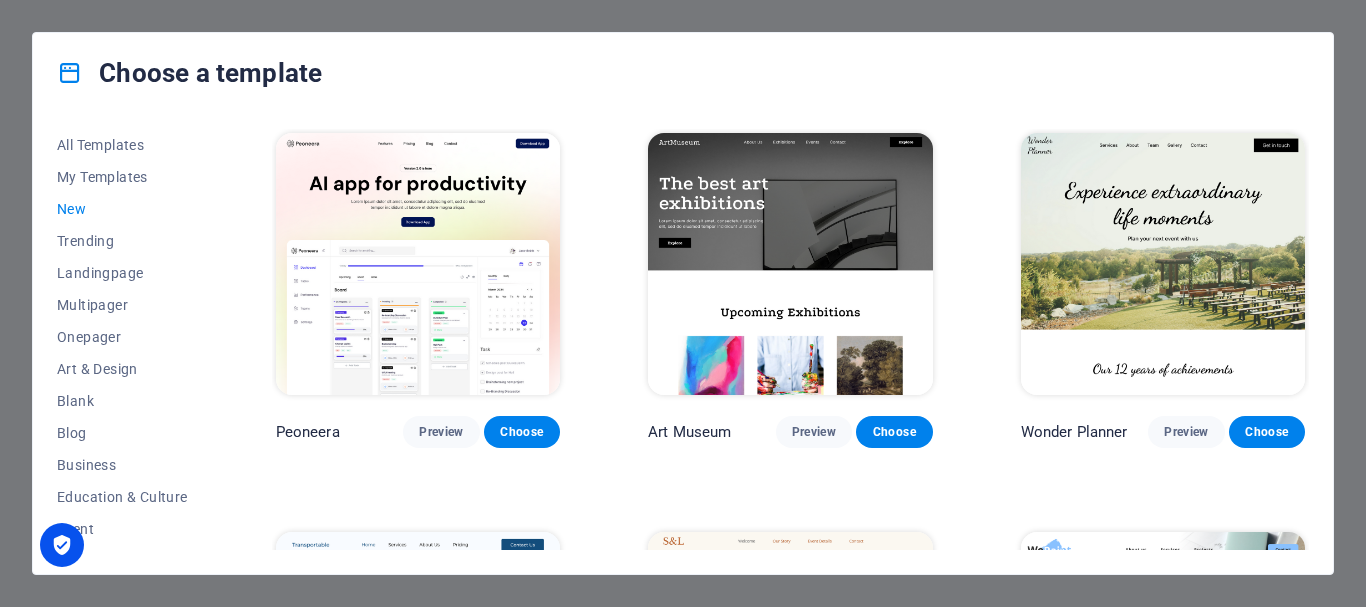 click on "New" at bounding box center [122, 209] 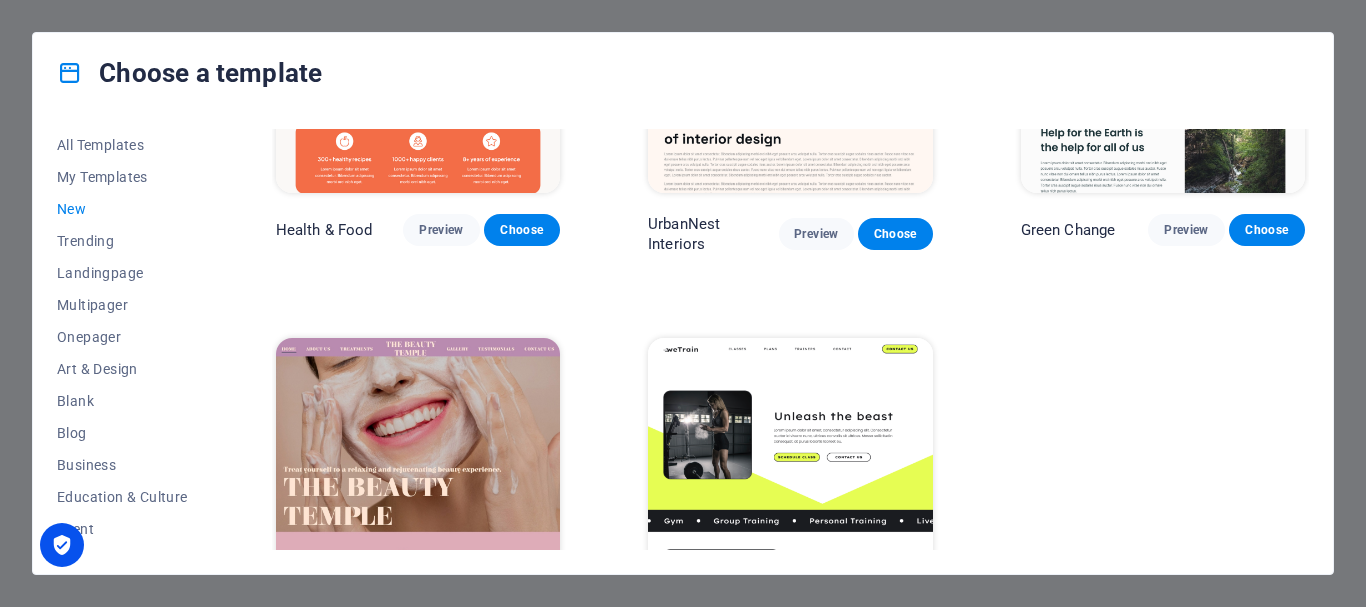 scroll, scrollTop: 1800, scrollLeft: 0, axis: vertical 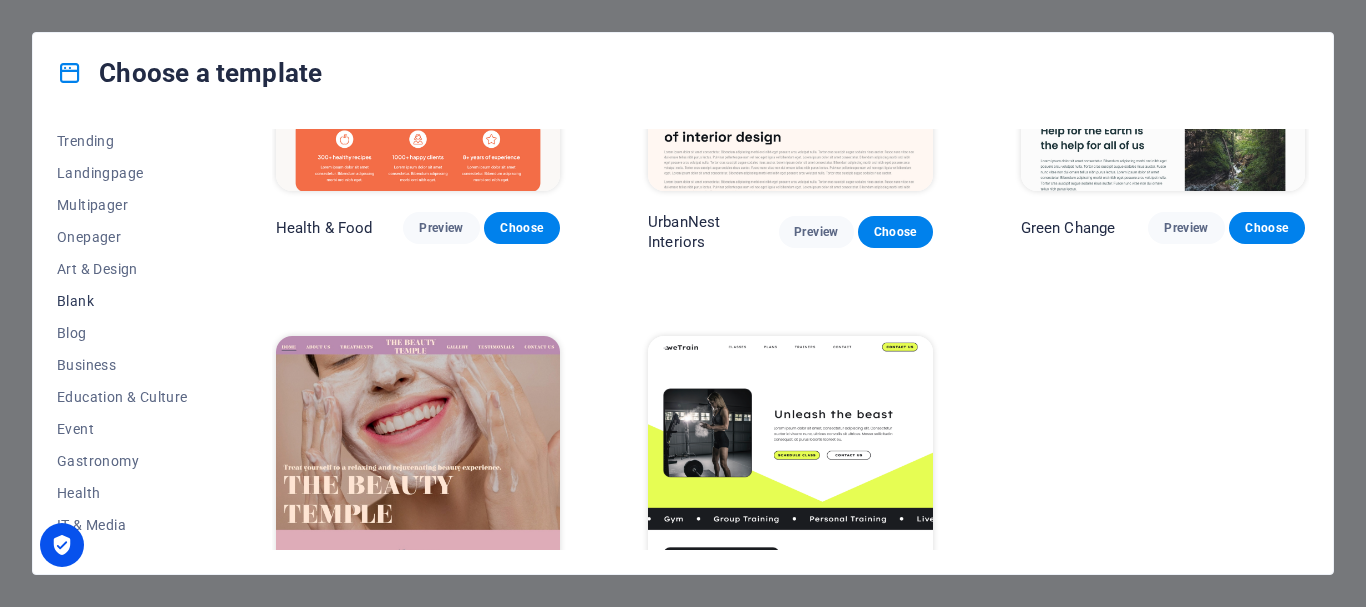 click on "Blank" at bounding box center (122, 301) 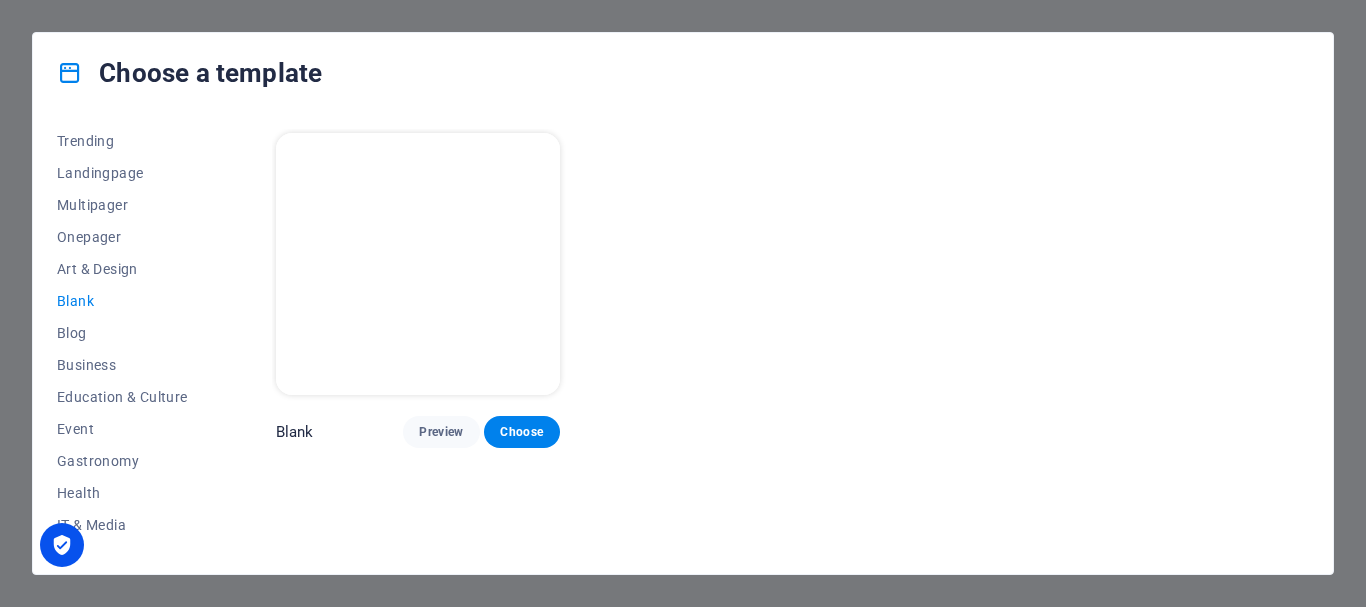 scroll, scrollTop: 0, scrollLeft: 0, axis: both 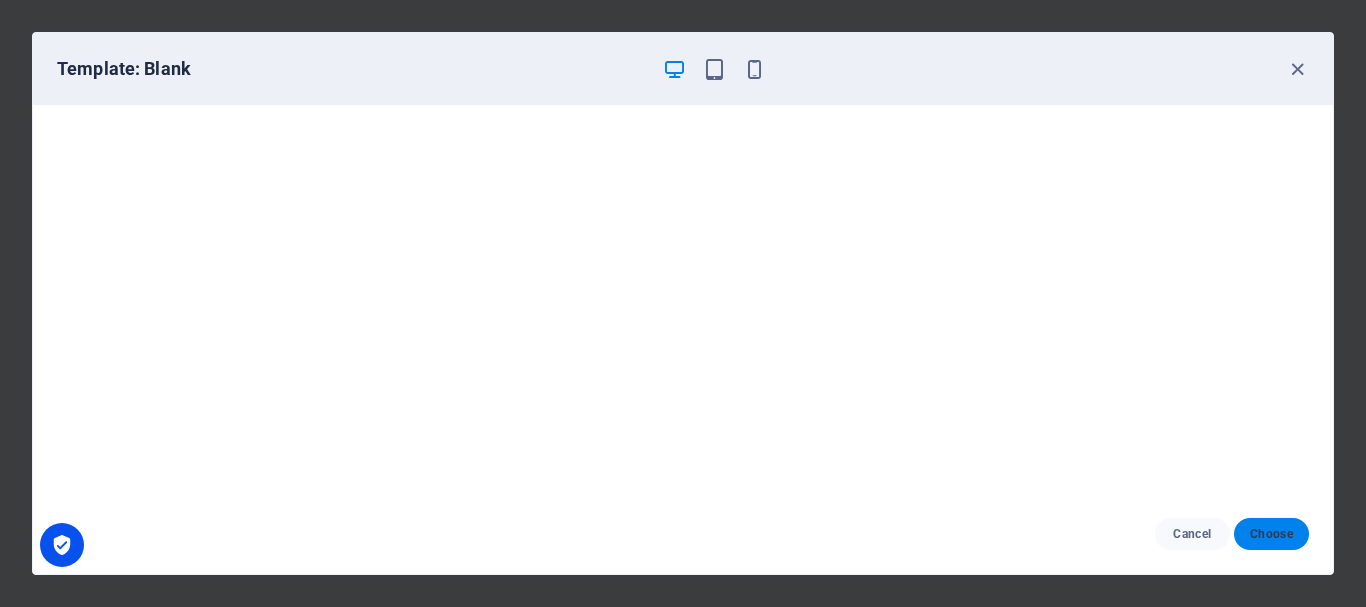 click on "Choose" at bounding box center (1271, 534) 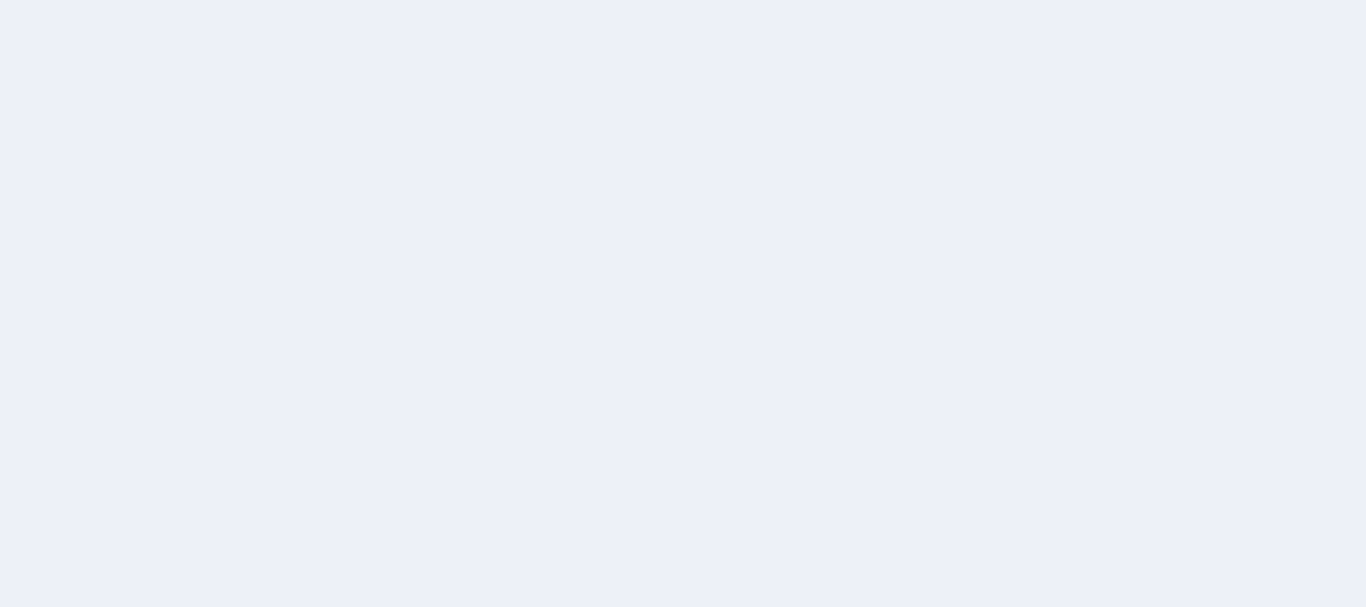 scroll, scrollTop: 0, scrollLeft: 0, axis: both 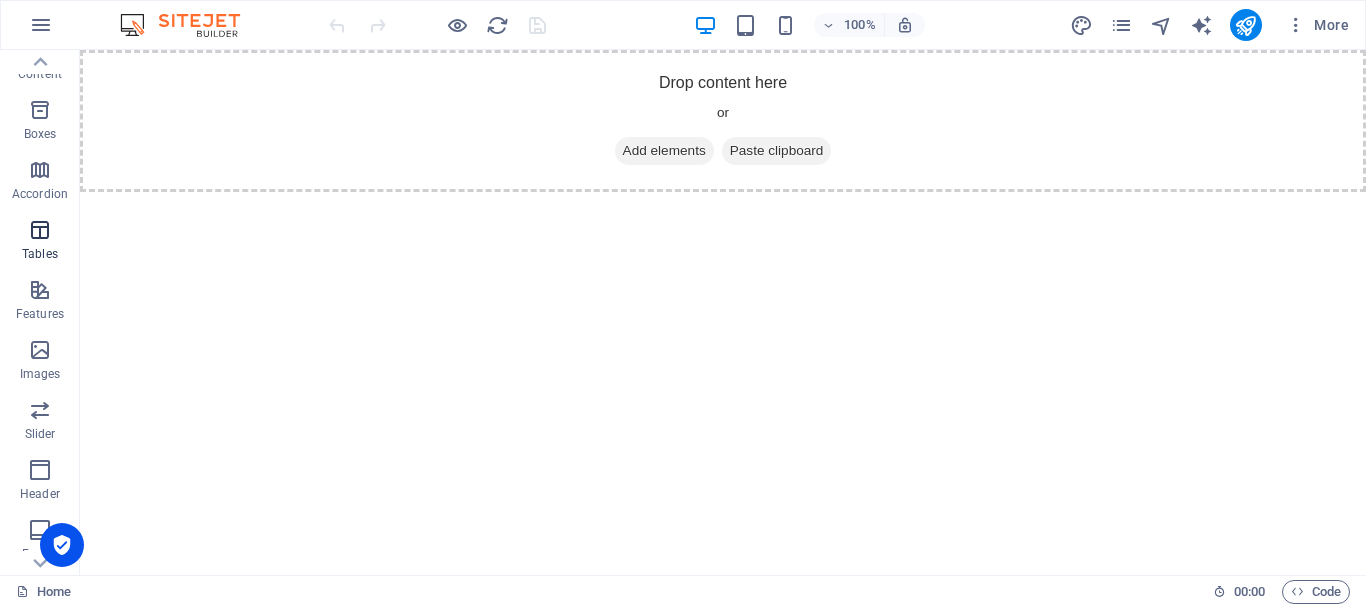 click at bounding box center [40, 230] 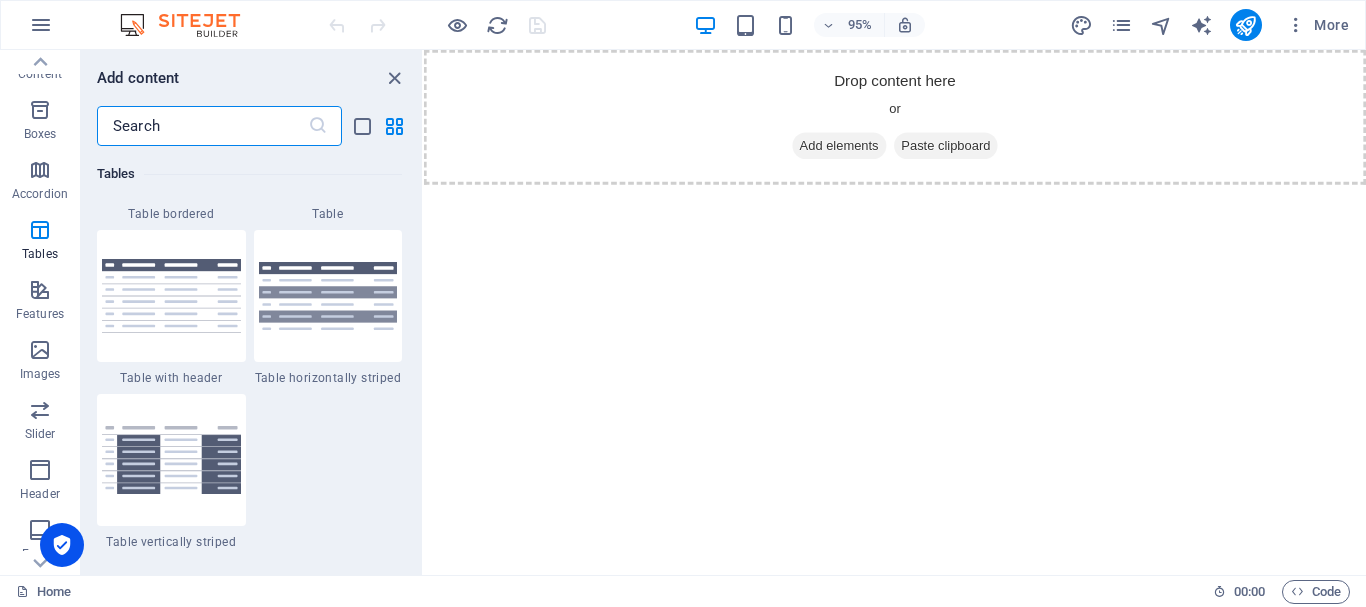 scroll, scrollTop: 7262, scrollLeft: 0, axis: vertical 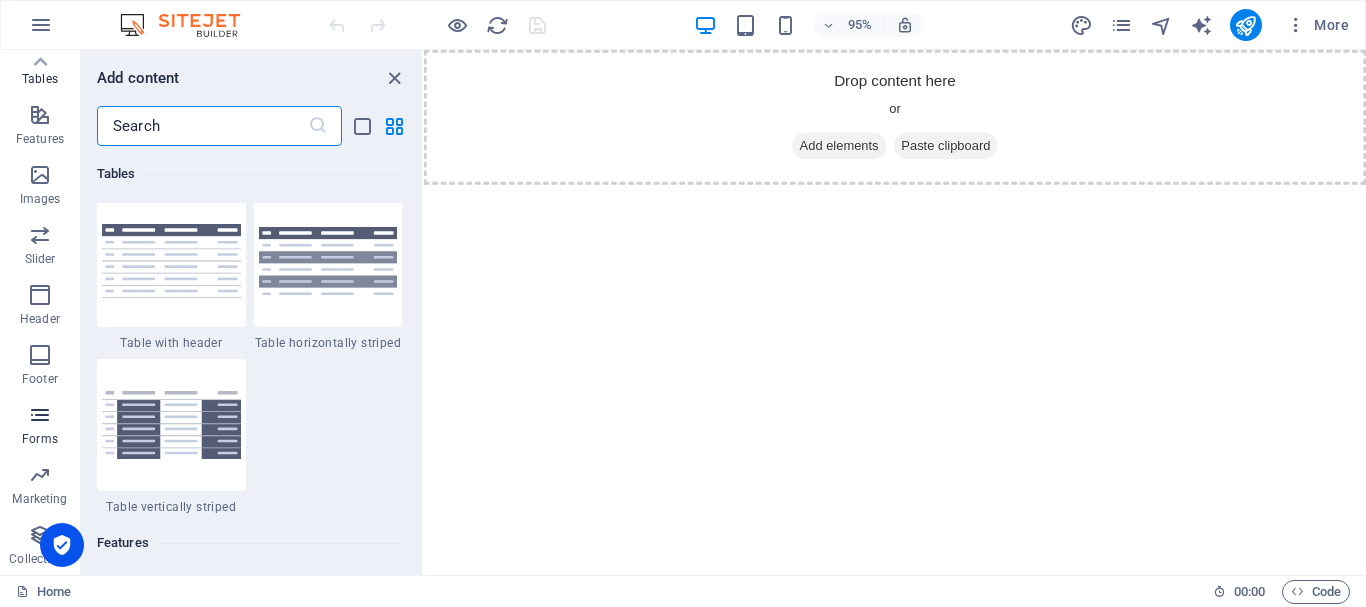 click on "Forms" at bounding box center [40, 427] 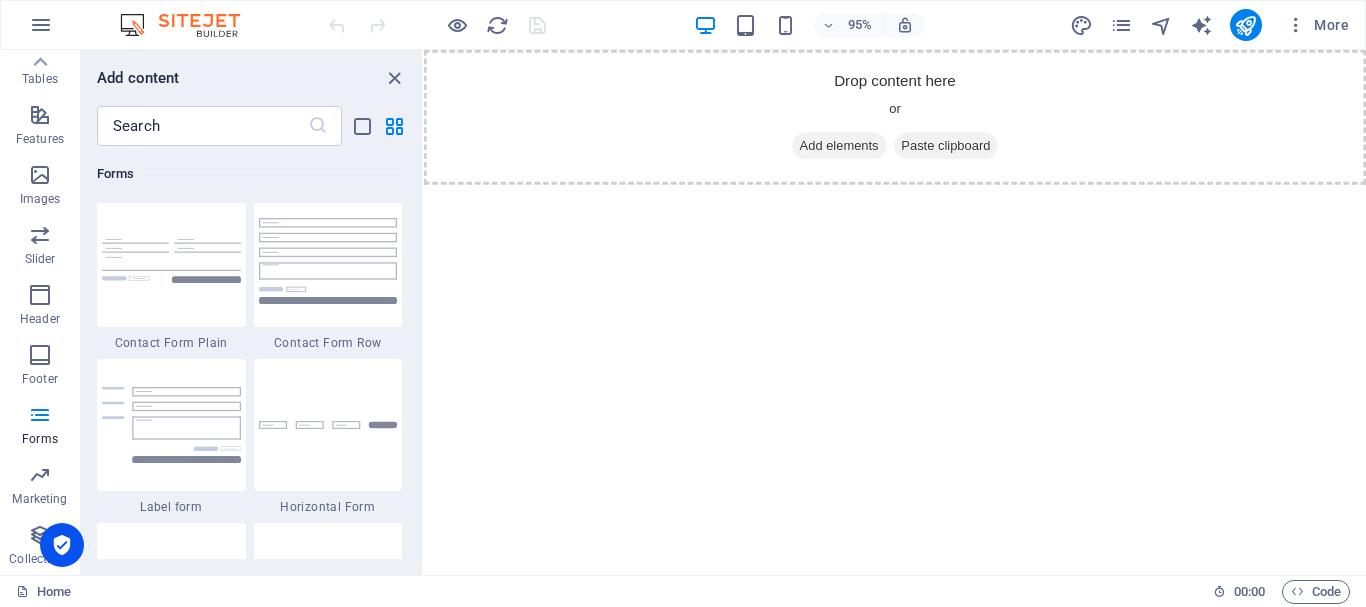 scroll, scrollTop: 14536, scrollLeft: 0, axis: vertical 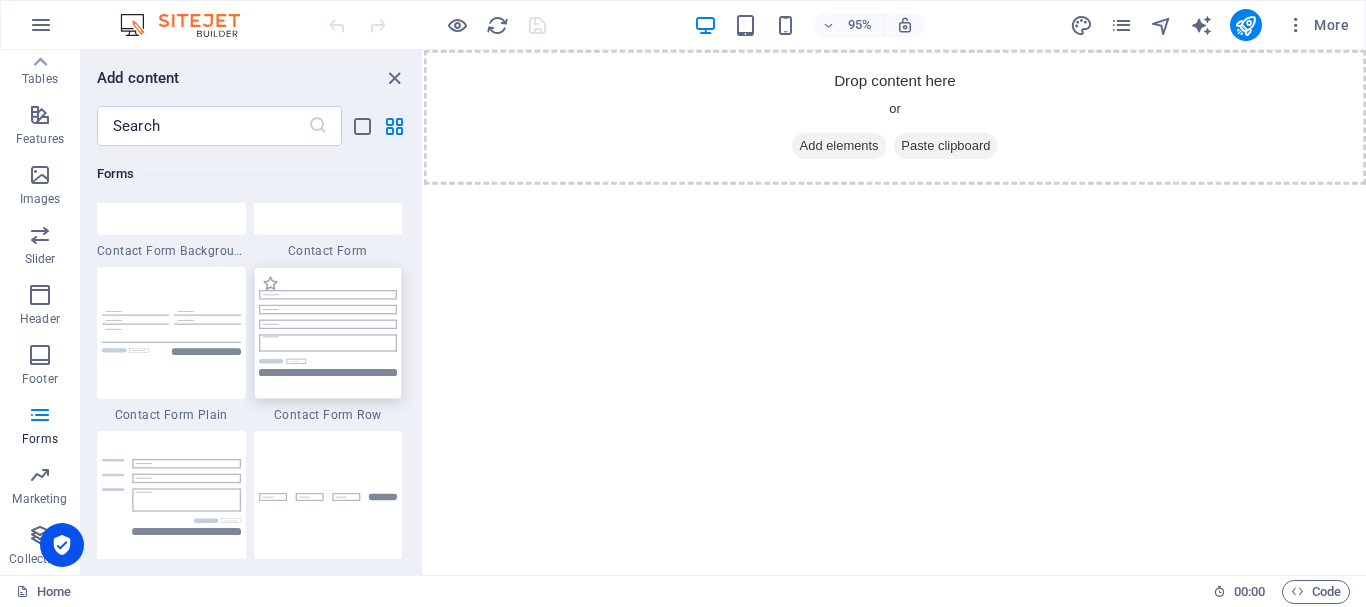 click at bounding box center [328, 332] 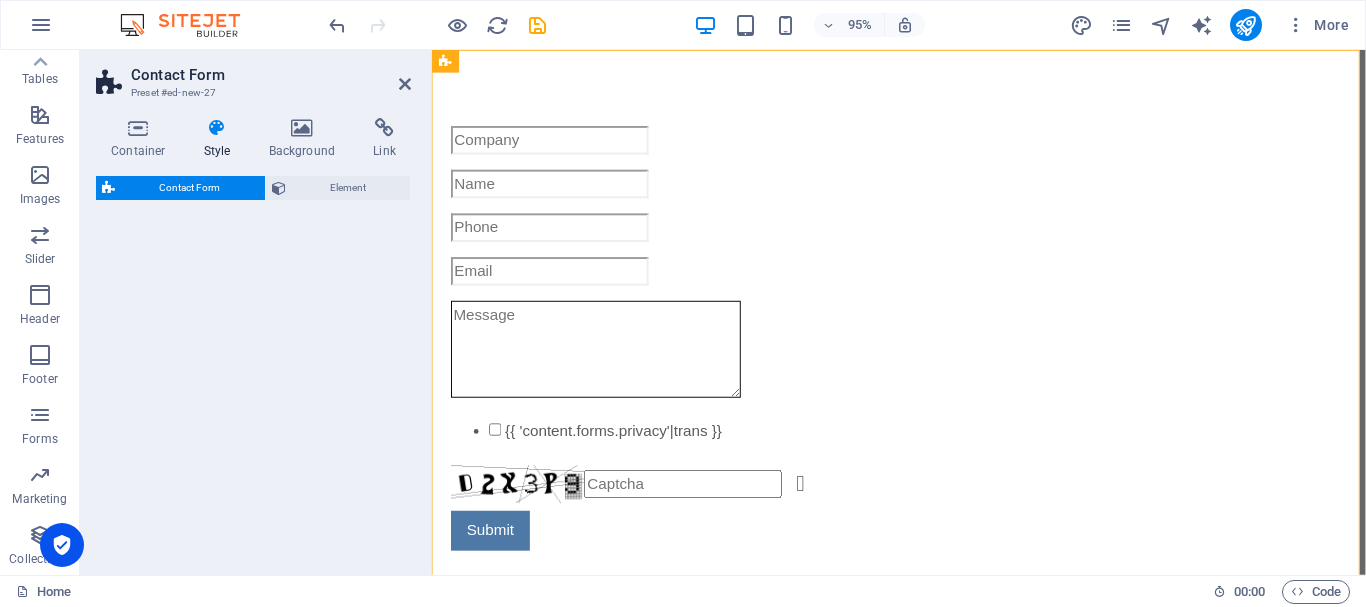 select on "rem" 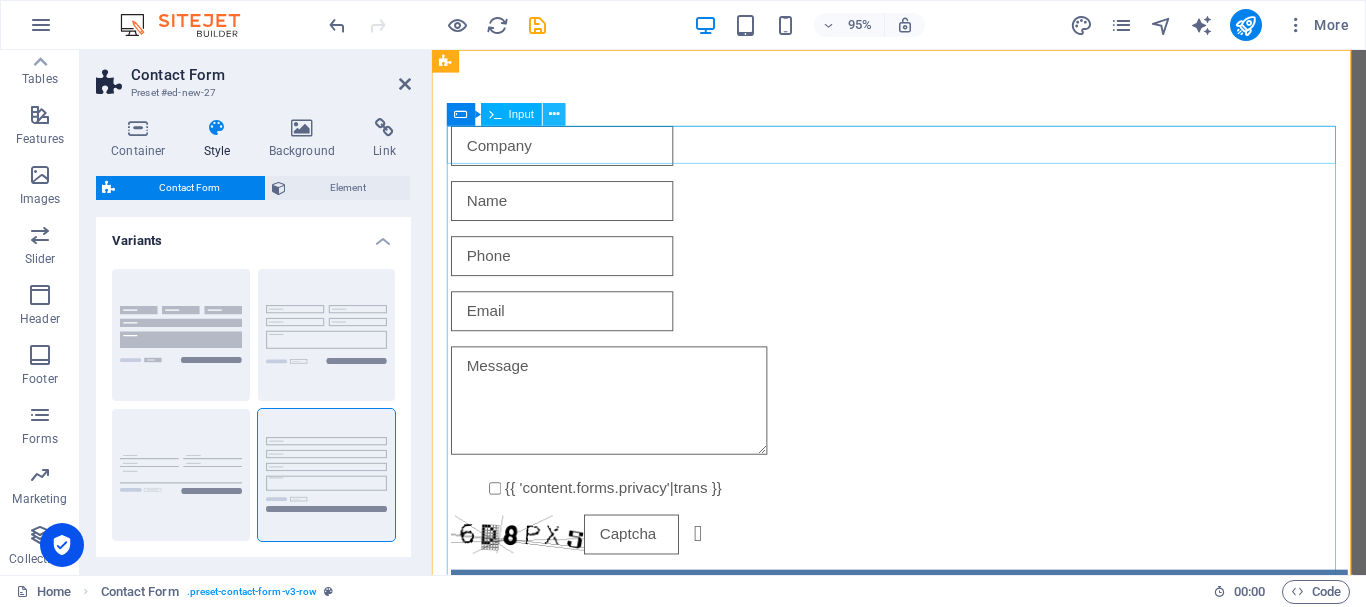 click at bounding box center [554, 115] 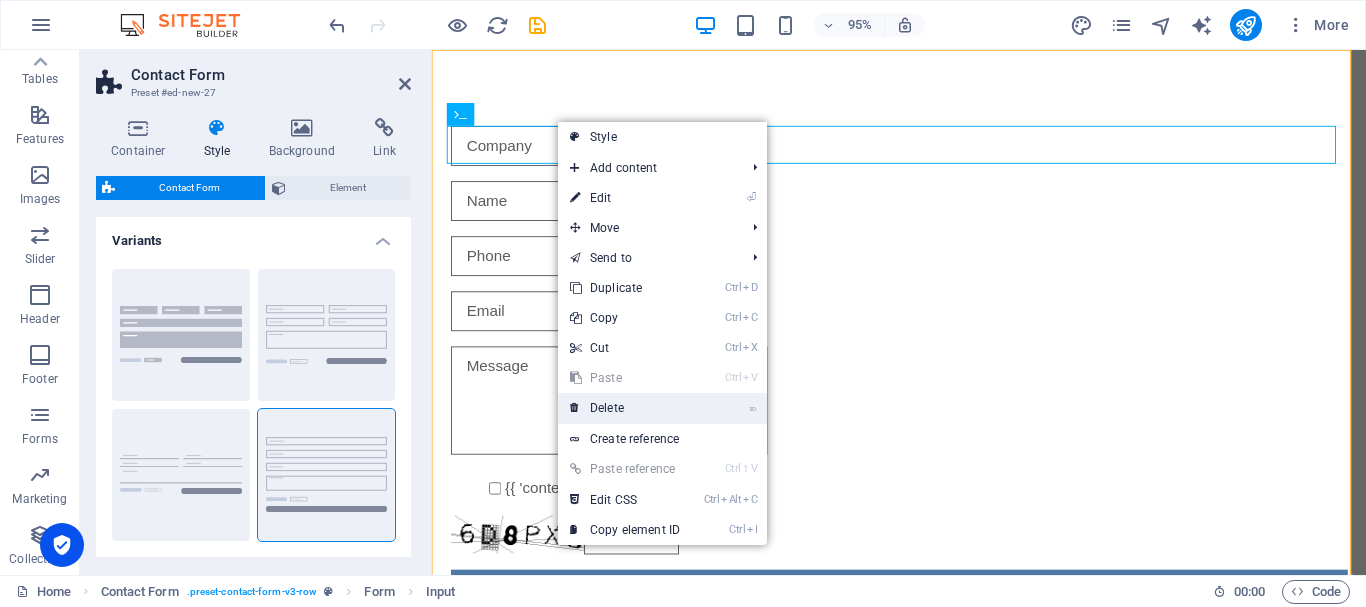 click on "⌦  Delete" at bounding box center [625, 408] 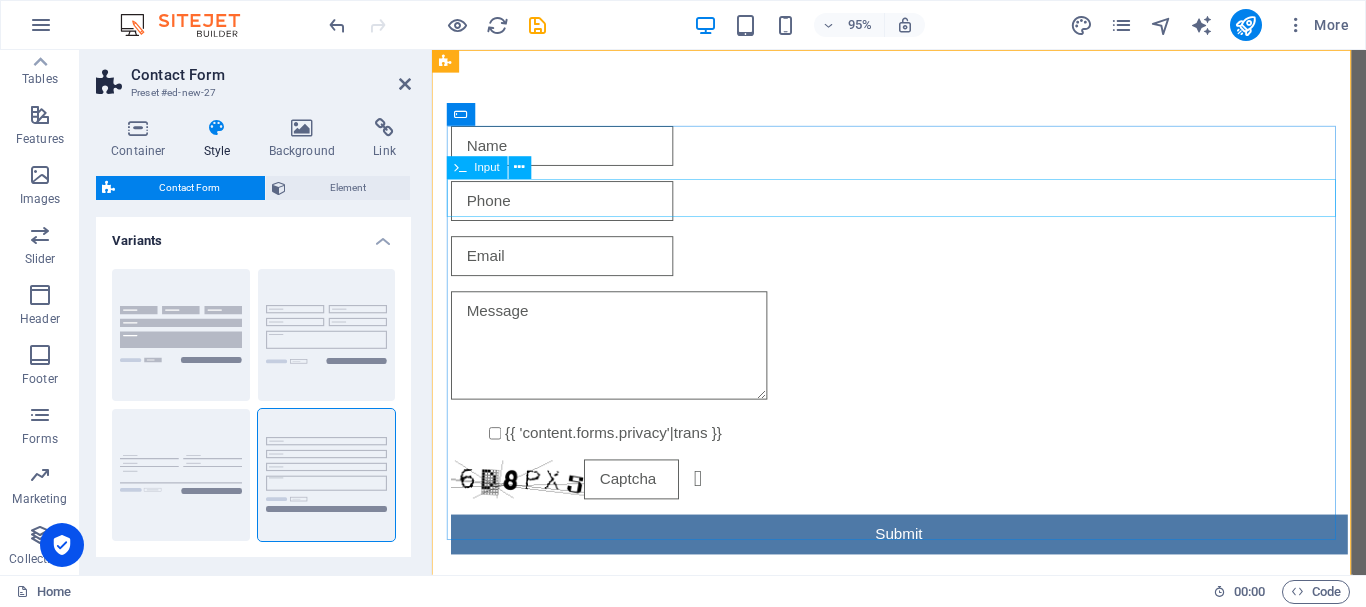 click at bounding box center [569, 209] 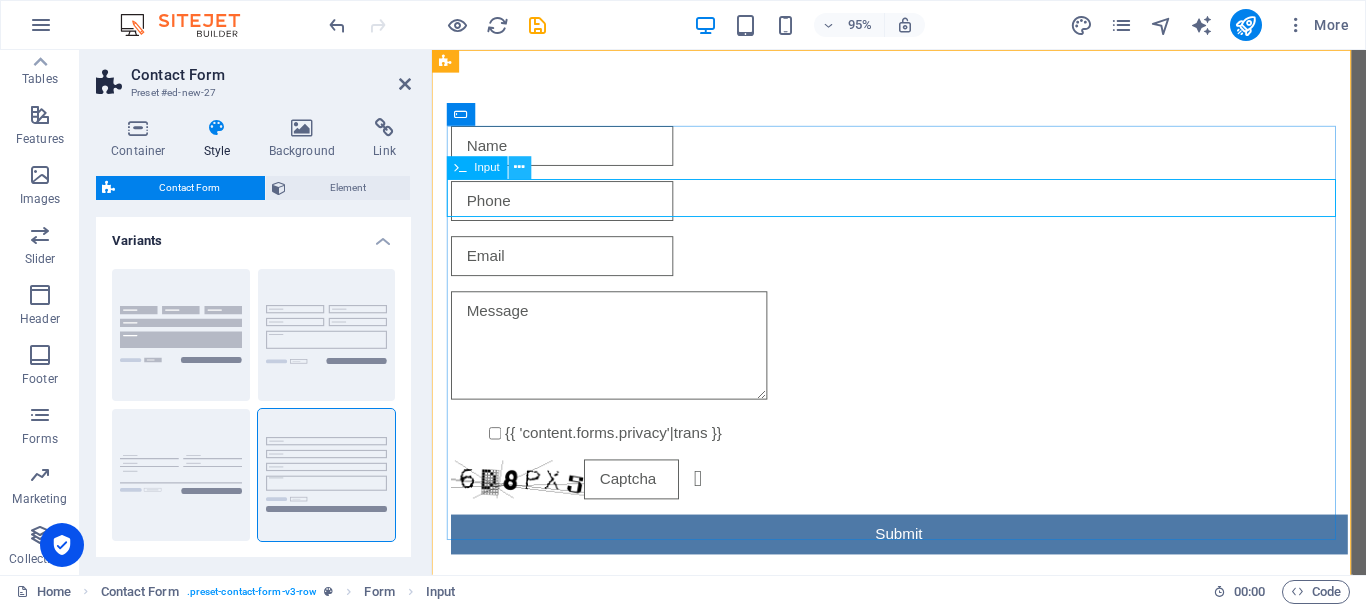 click at bounding box center [520, 168] 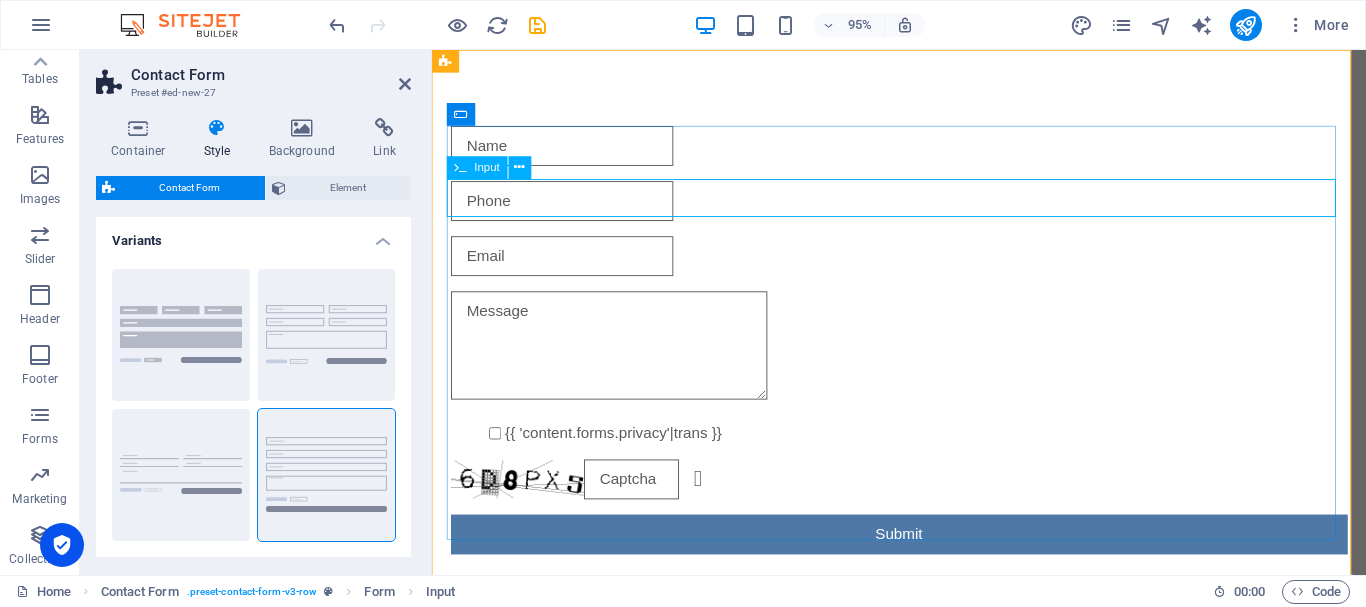 click at bounding box center [569, 209] 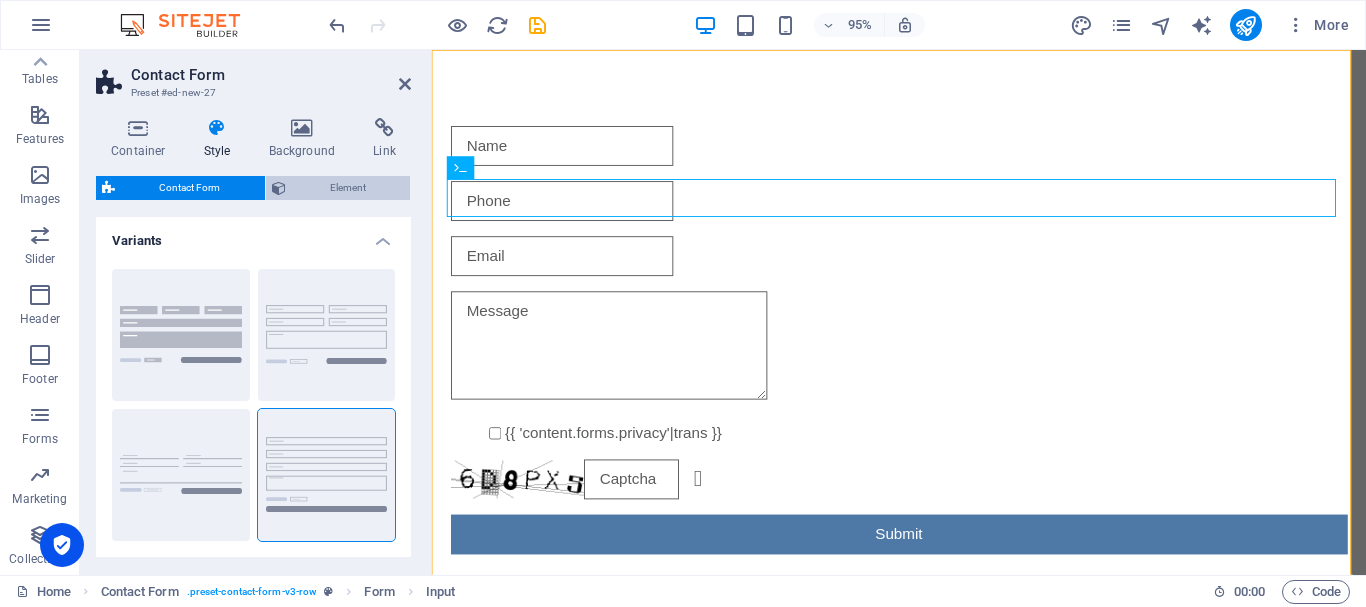 click on "Element" at bounding box center [348, 188] 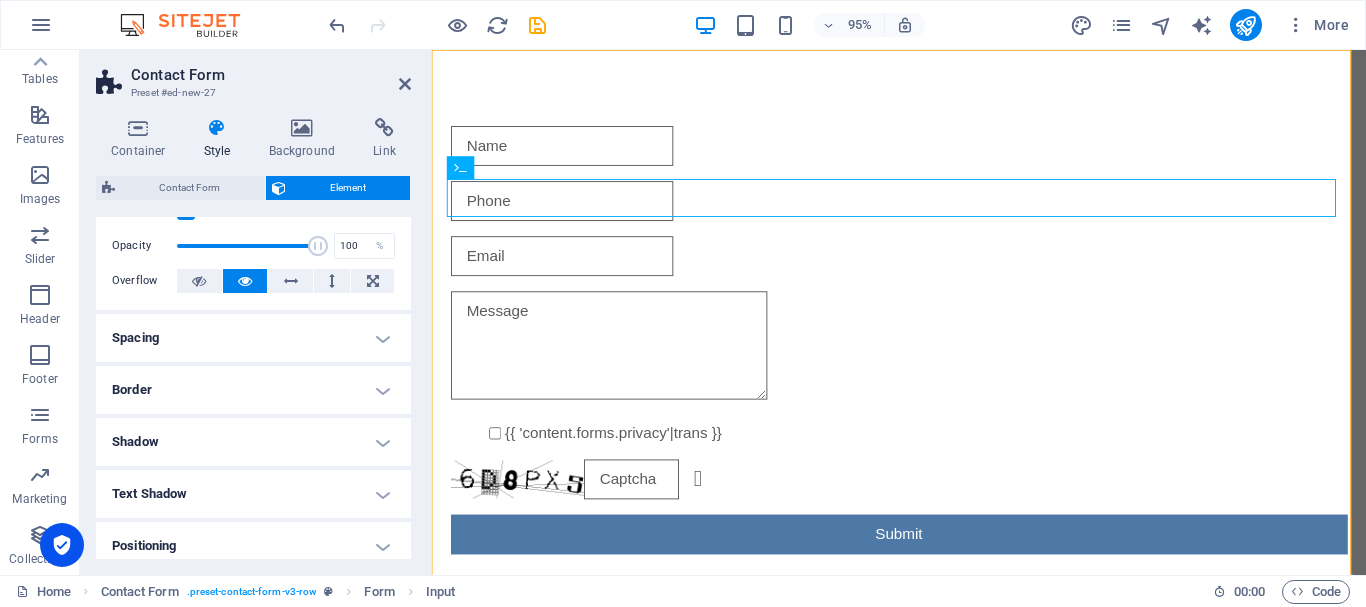 scroll, scrollTop: 0, scrollLeft: 0, axis: both 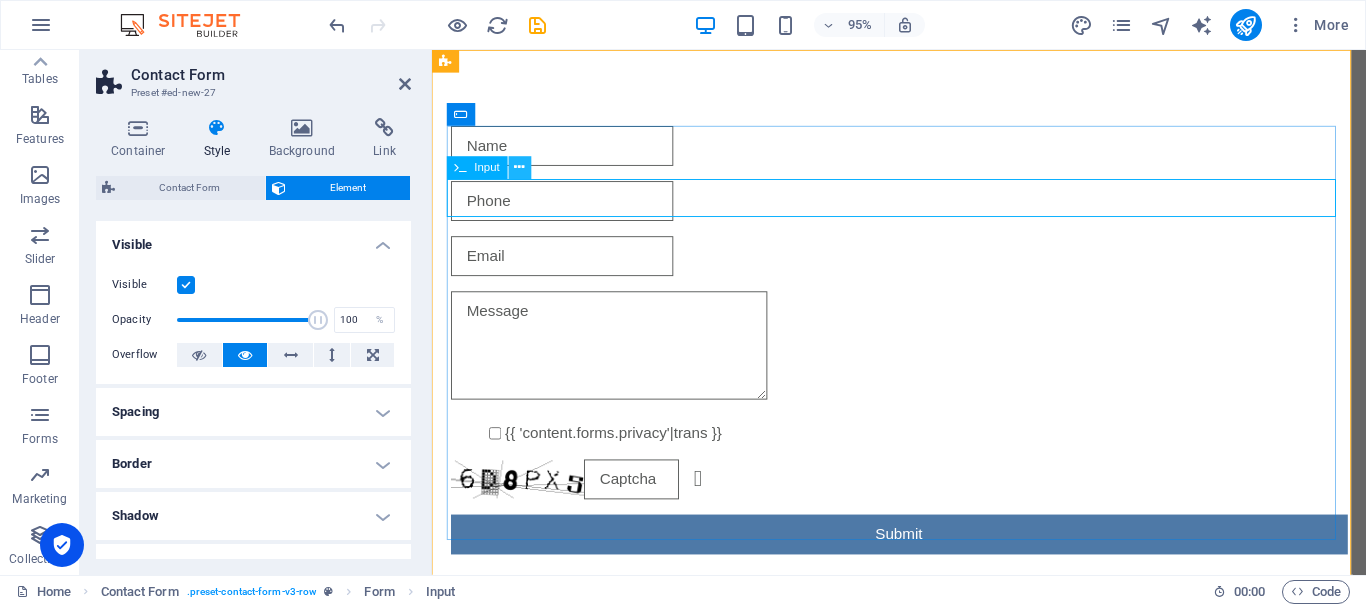 click at bounding box center (520, 168) 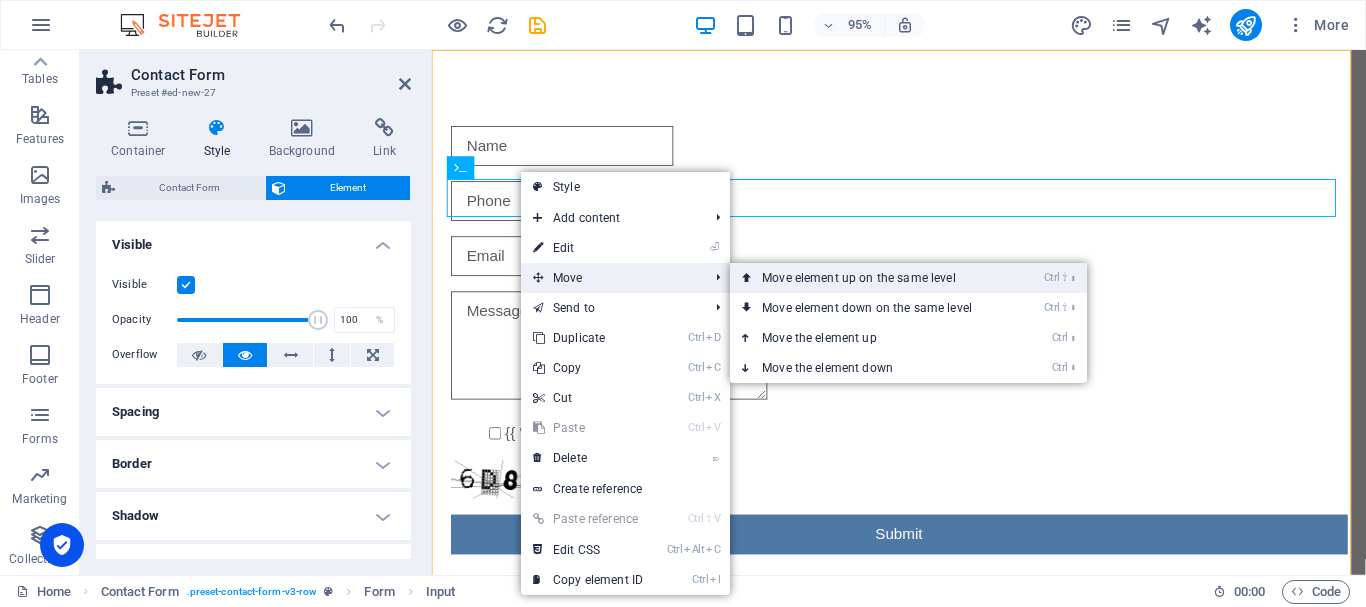 click on "Ctrl ⇧ ⬆  Move element up on the same level" at bounding box center (871, 278) 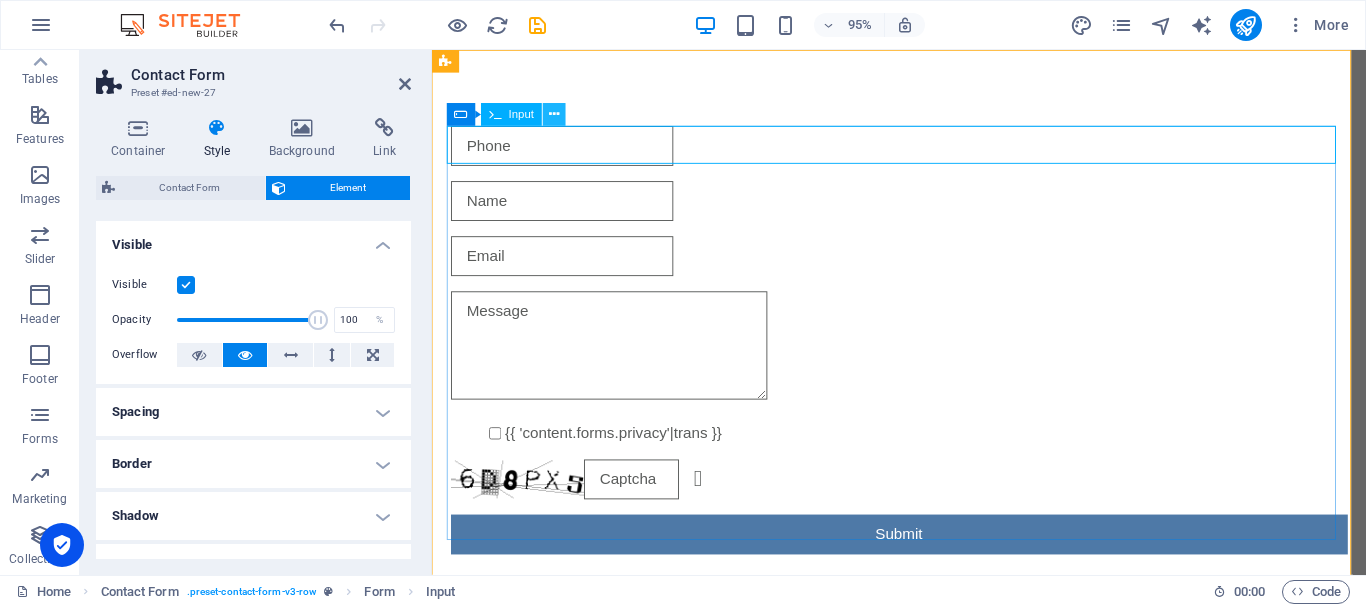 click at bounding box center (554, 115) 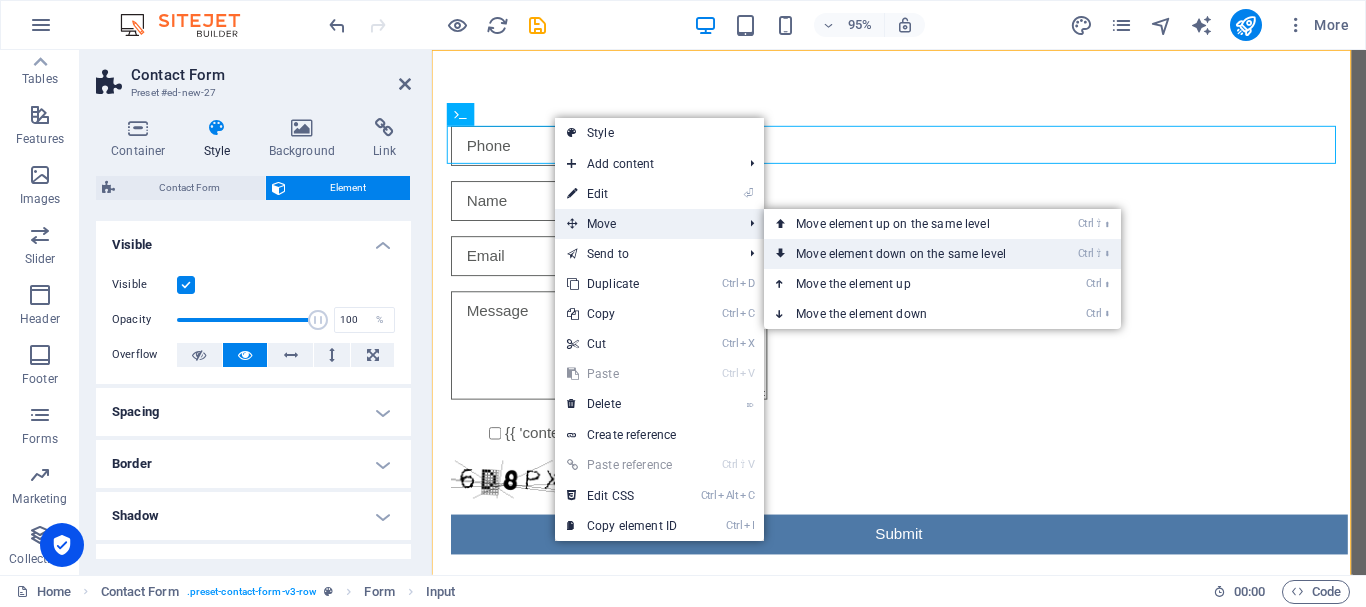 click on "Ctrl ⇧ ⬇  Move element down on the same level" at bounding box center (905, 254) 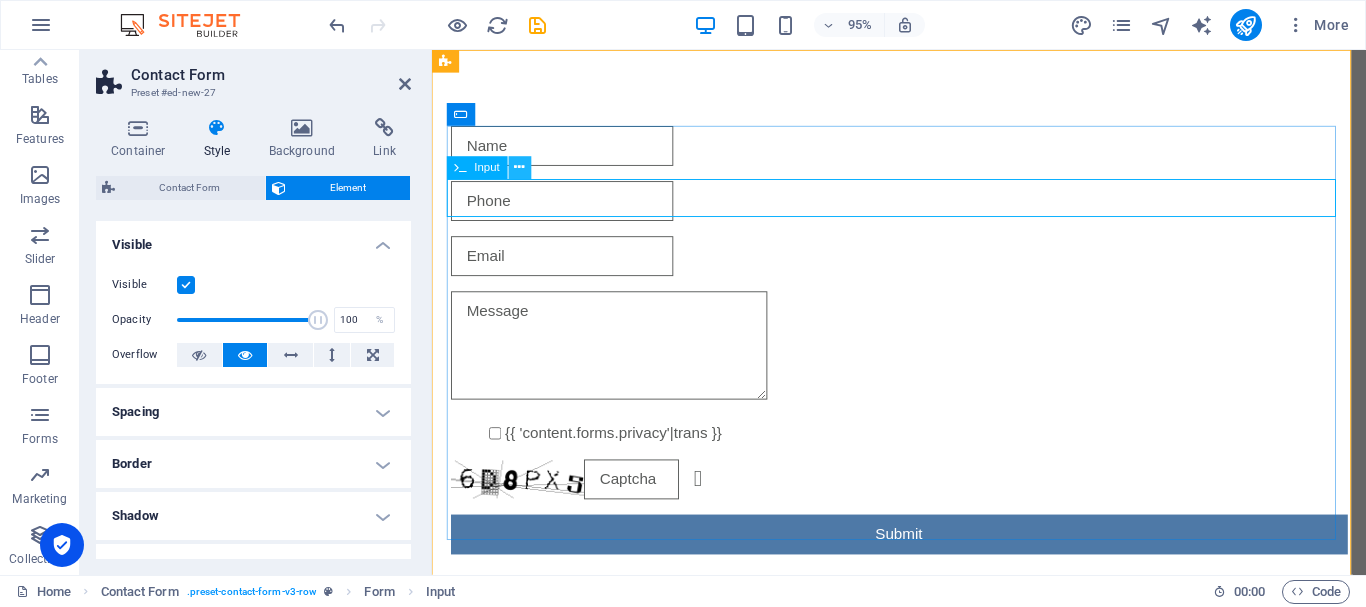 click at bounding box center [520, 167] 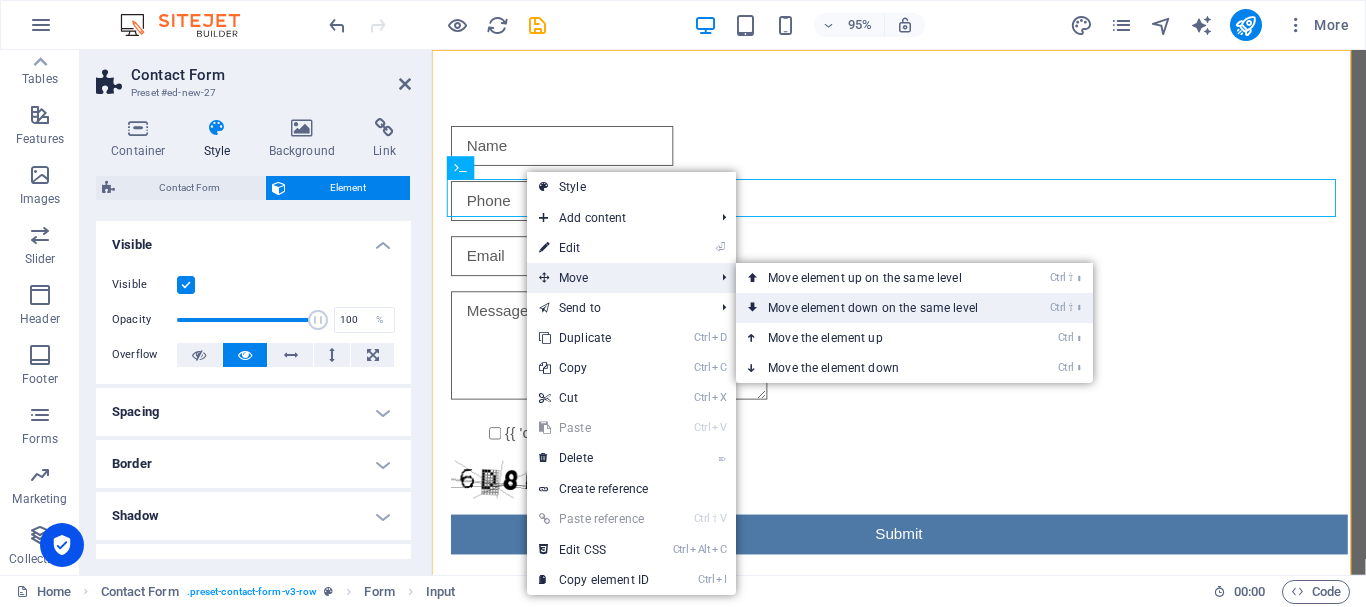 click on "Ctrl ⇧ ⬇  Move element down on the same level" at bounding box center (877, 308) 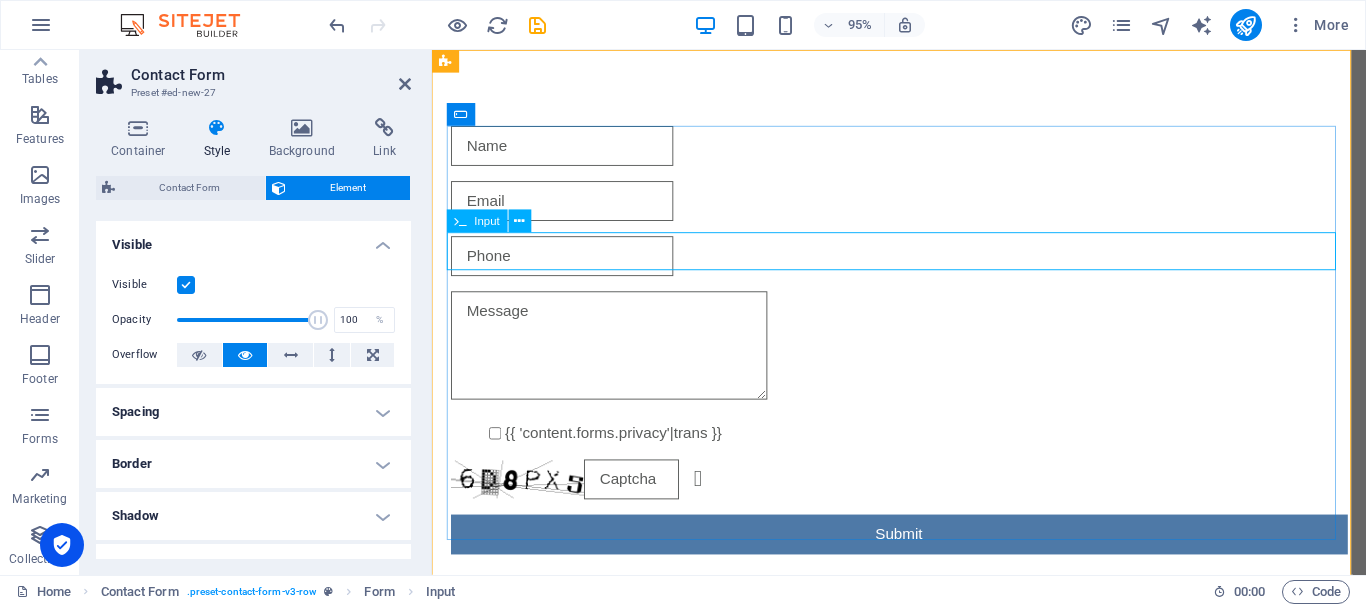 click at bounding box center (569, 267) 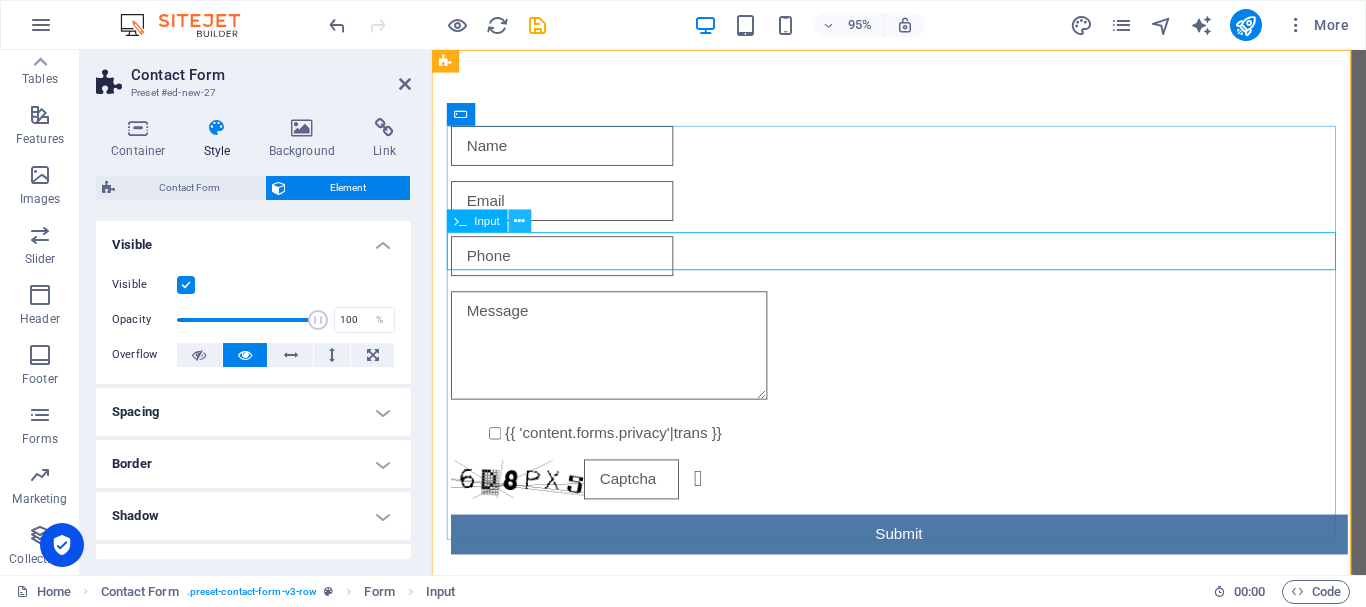 click at bounding box center (520, 221) 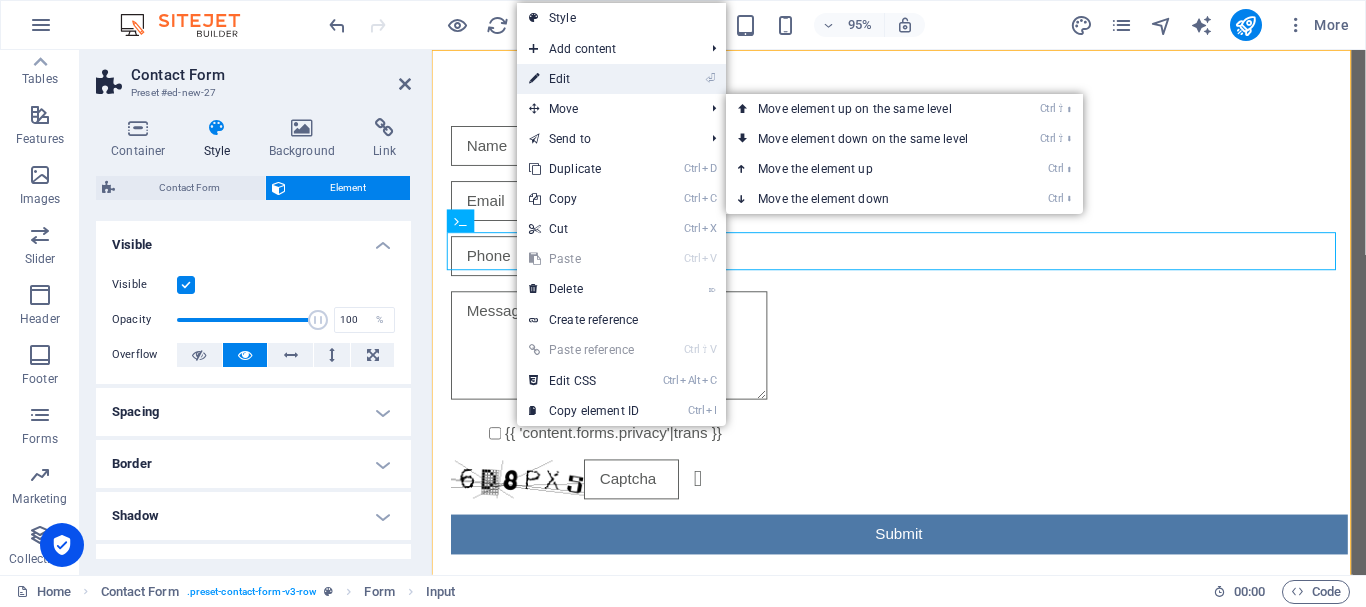 click on "⏎  Edit" at bounding box center [584, 79] 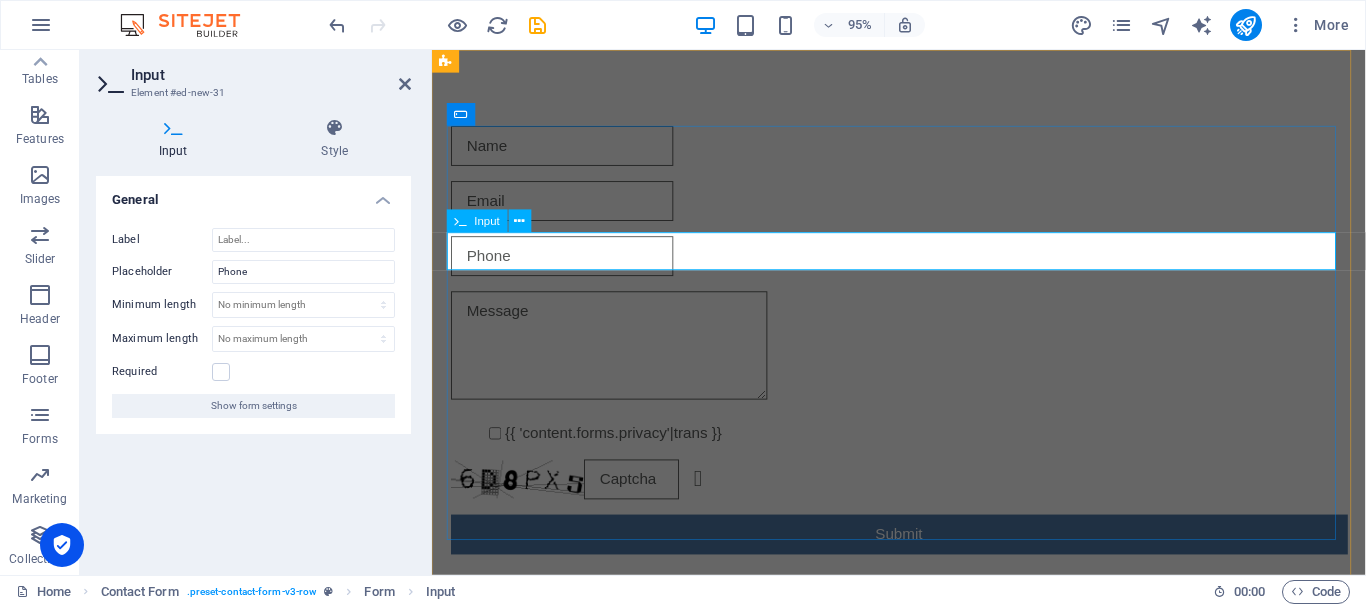 click at bounding box center [569, 267] 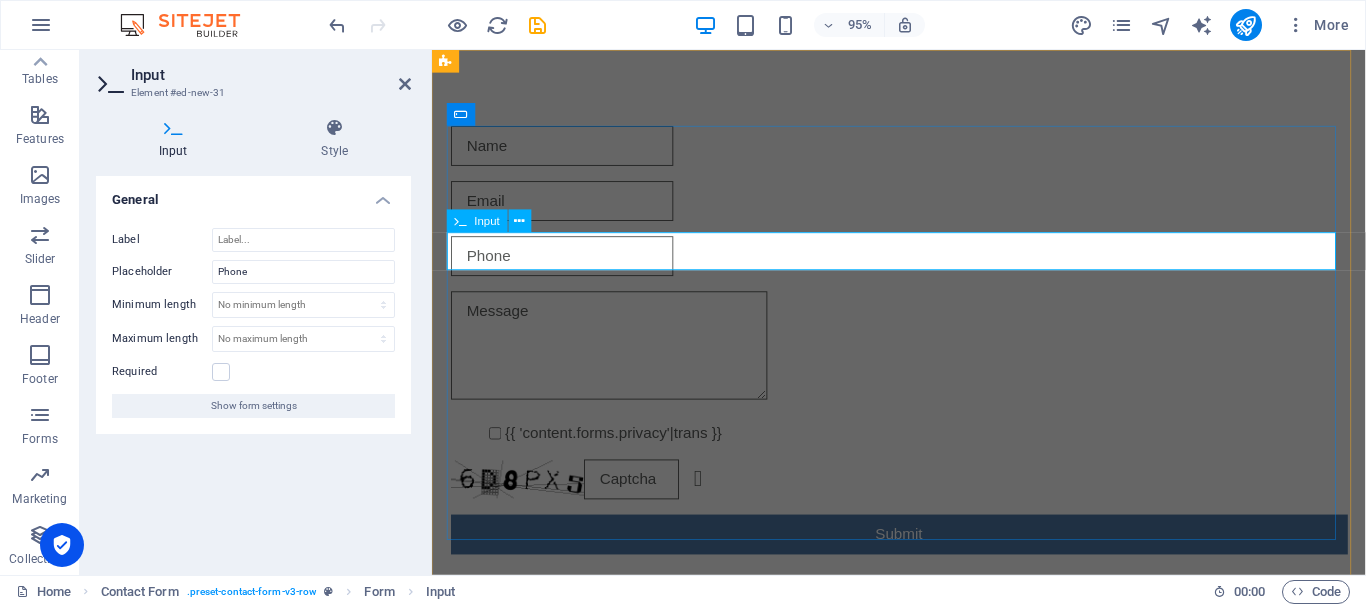 type on "N" 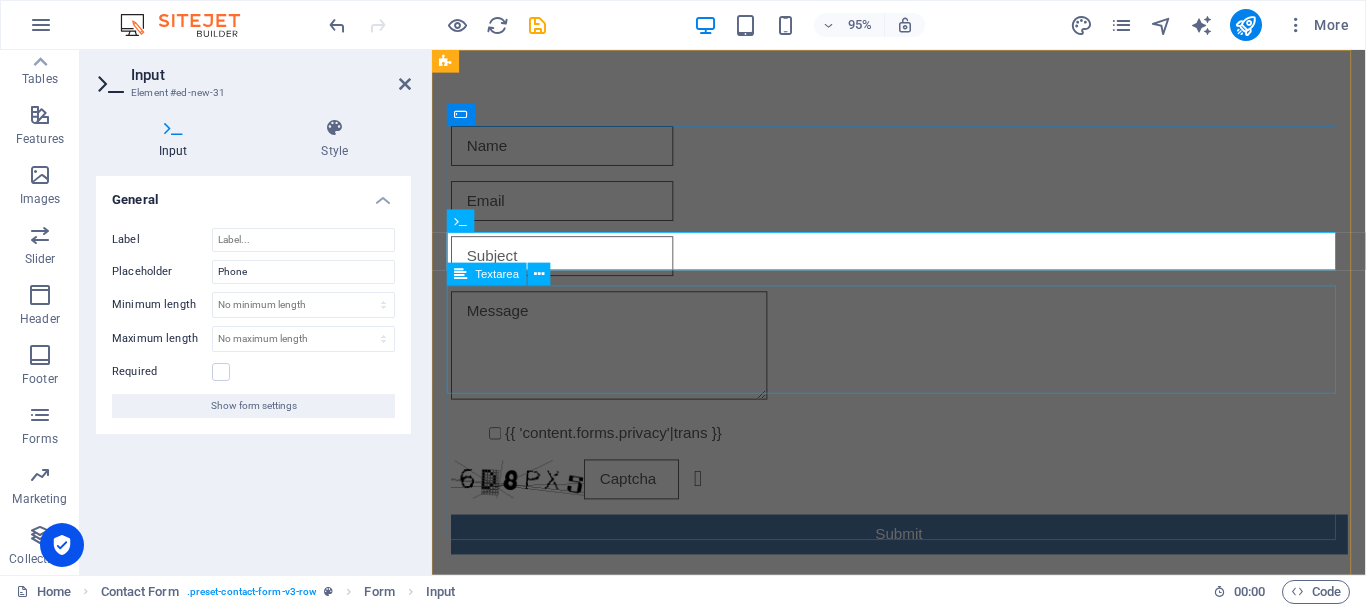 click at bounding box center (924, 364) 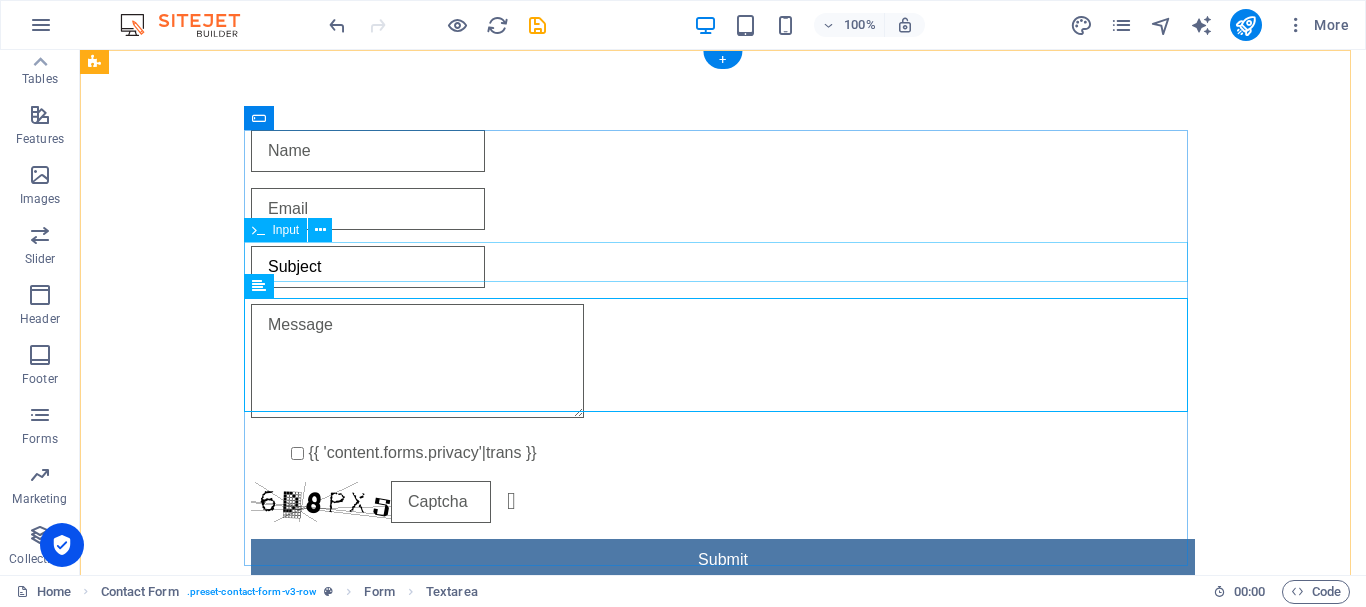click on "Subject" at bounding box center [723, 267] 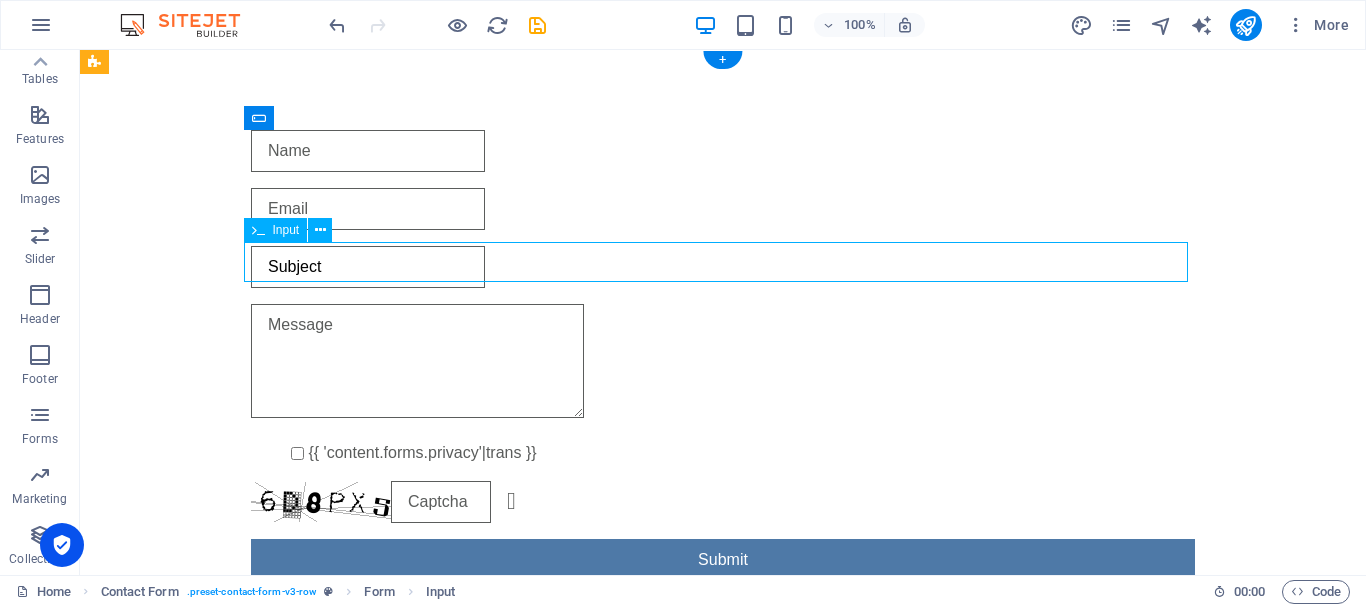 click on "Subject" at bounding box center (723, 267) 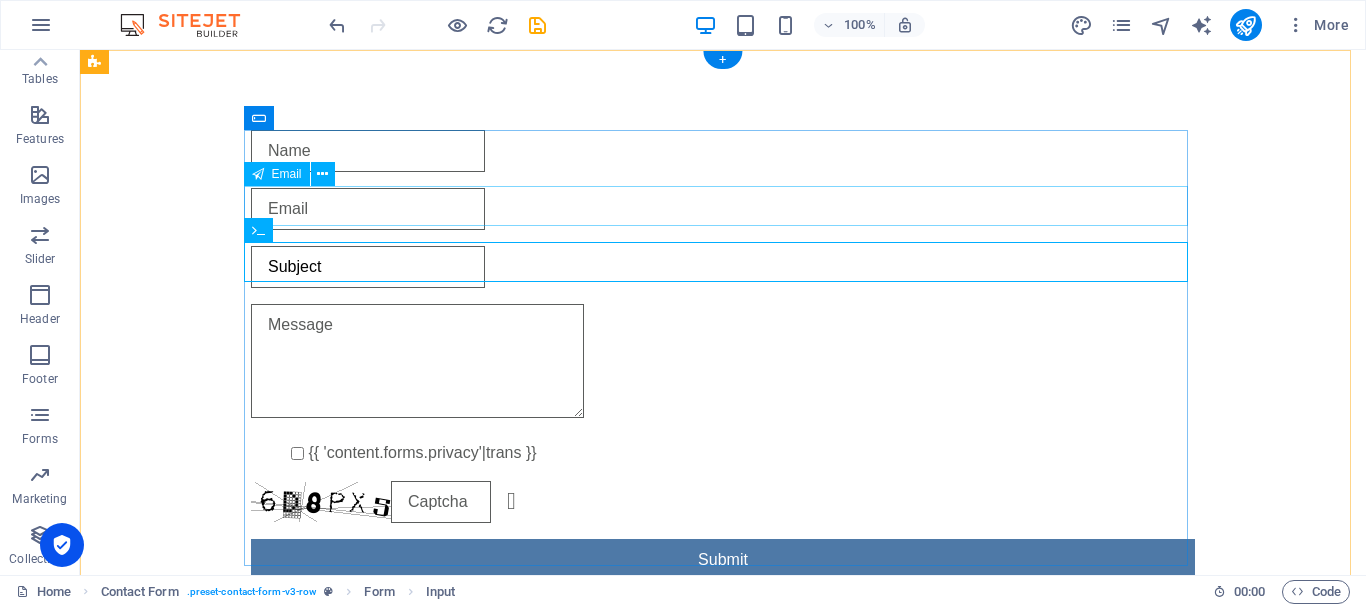 click at bounding box center (723, 209) 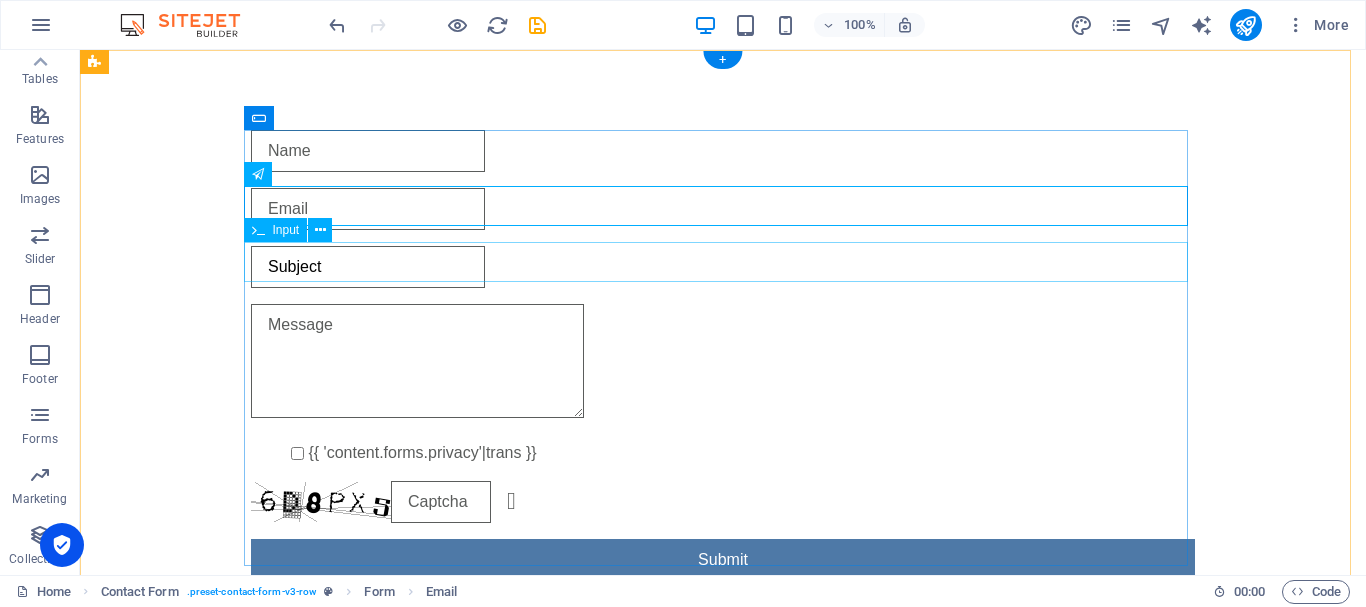 click on "Subject" at bounding box center [723, 267] 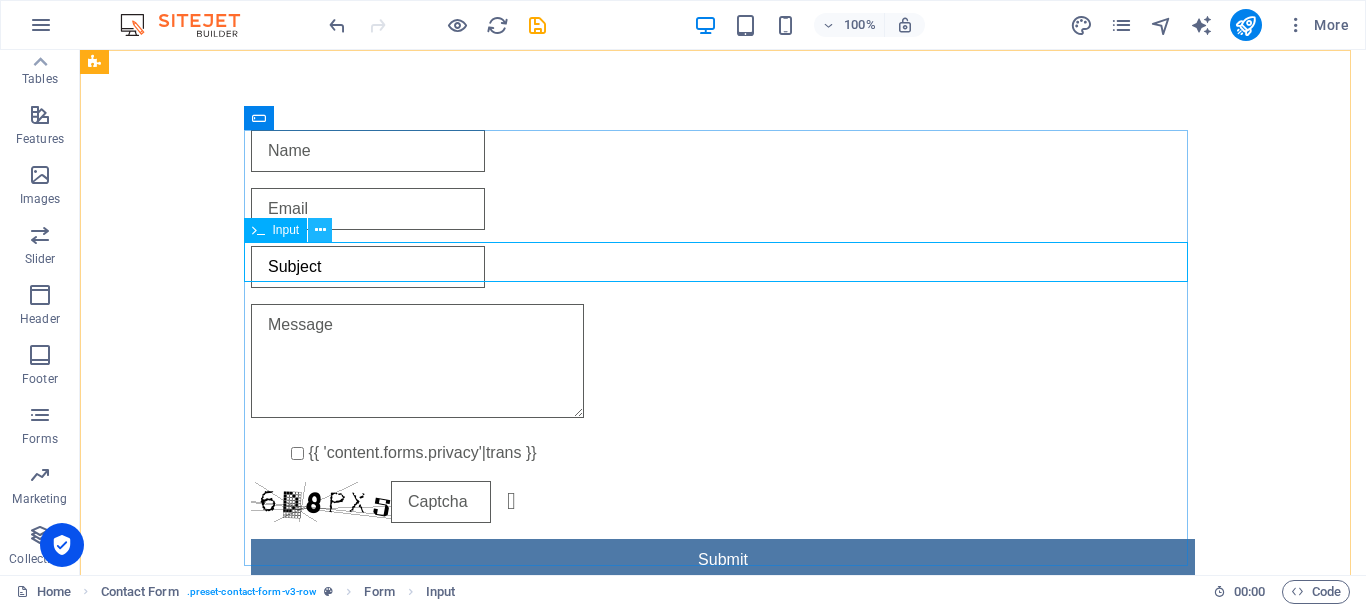 click at bounding box center (320, 230) 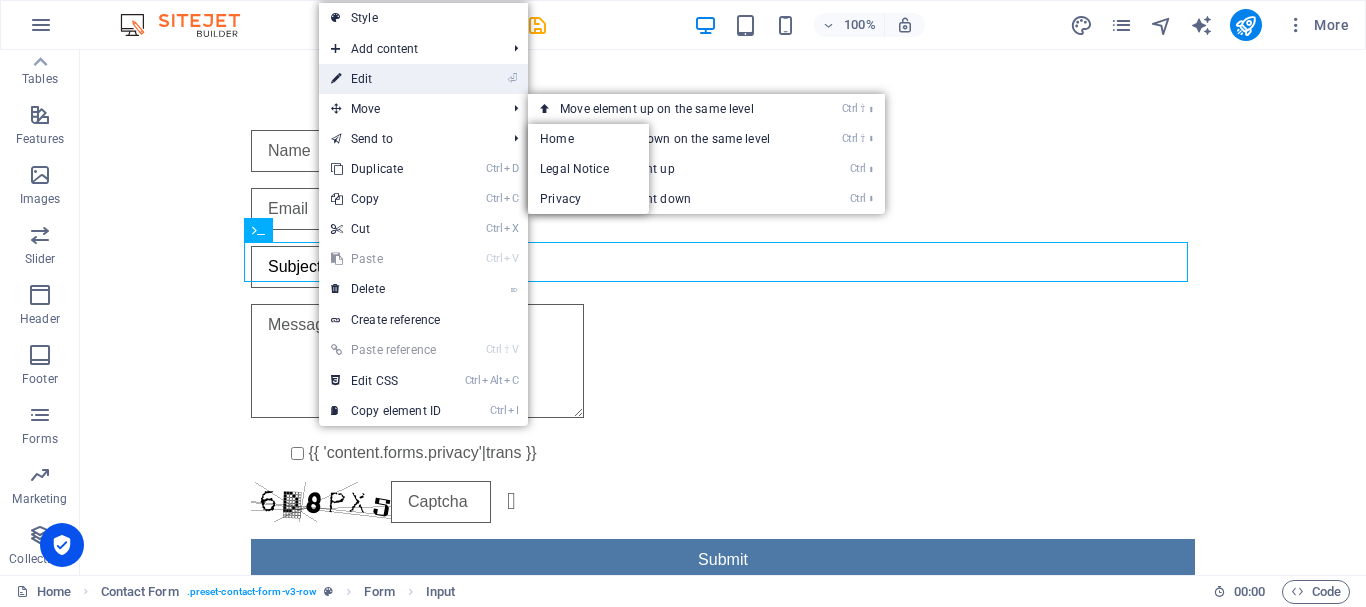 click on "⏎  Edit" at bounding box center (386, 79) 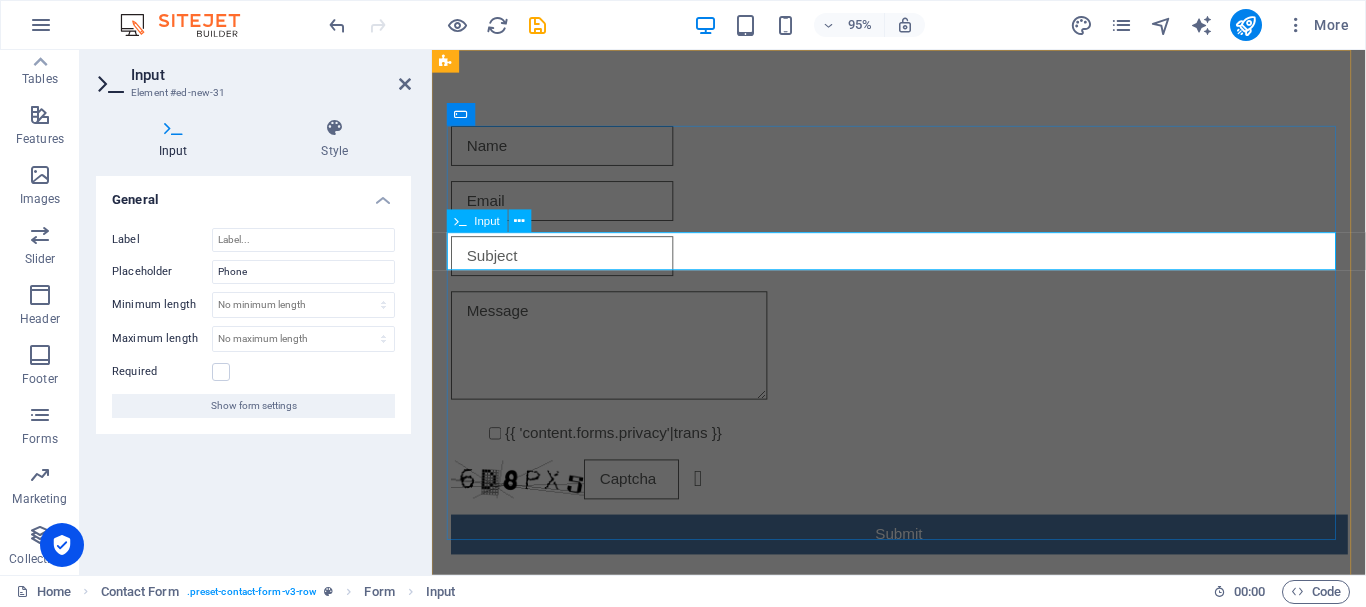 click on "Subject" at bounding box center (569, 267) 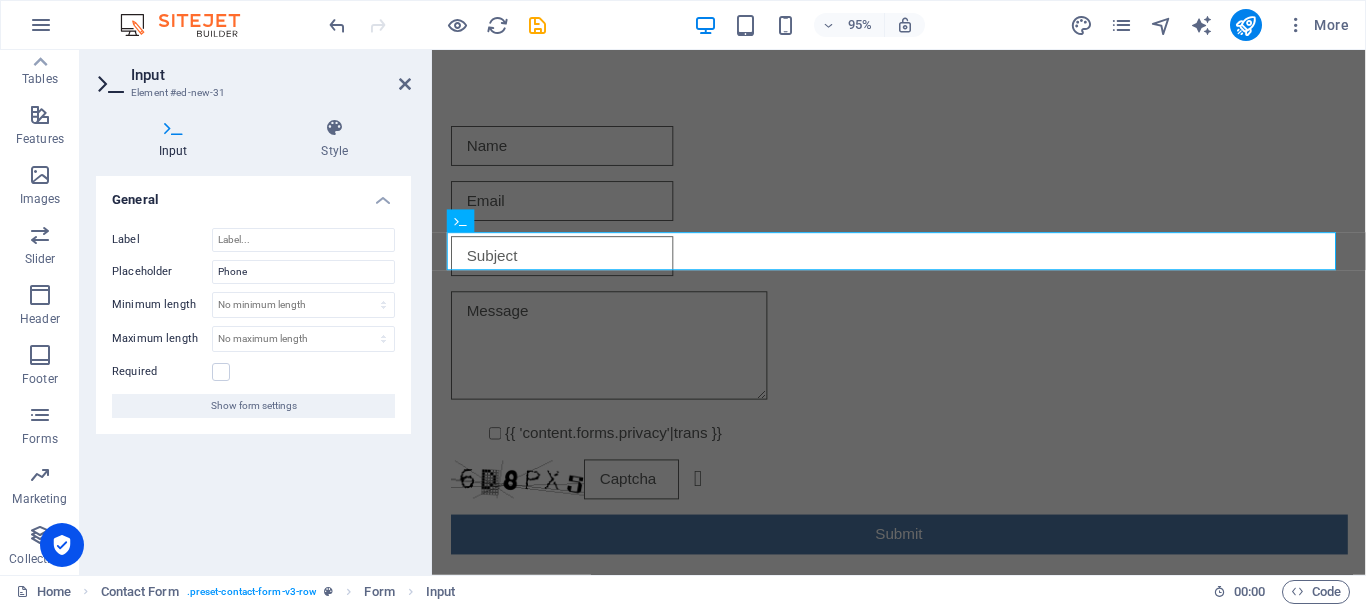 drag, startPoint x: 570, startPoint y: 259, endPoint x: 418, endPoint y: 259, distance: 152 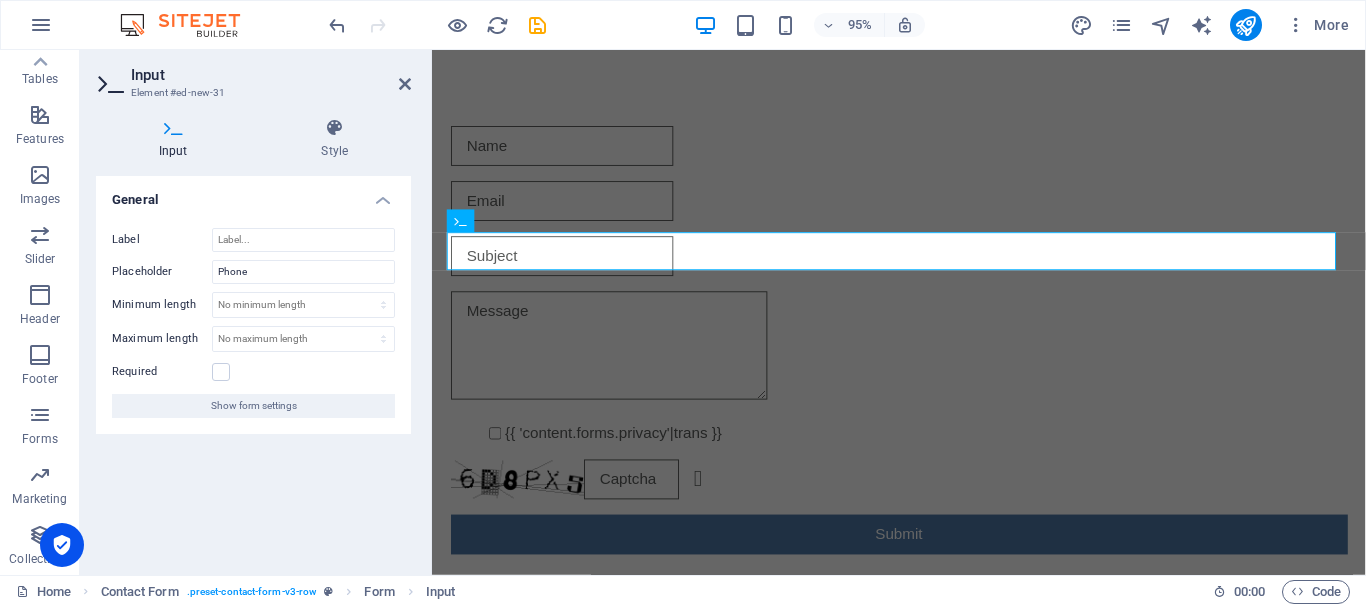 click on "Skip to main content
Subject   {{ 'content.forms.privacy'|trans }} Unreadable? Regenerate Submit" at bounding box center [923, 355] 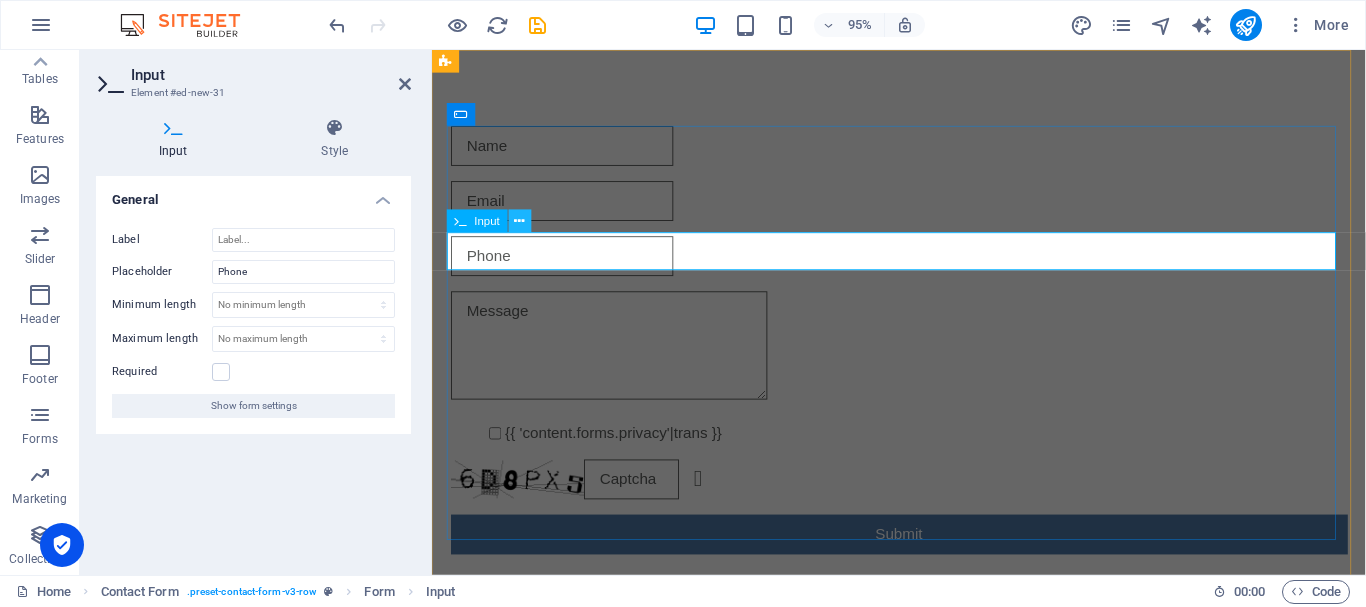 type 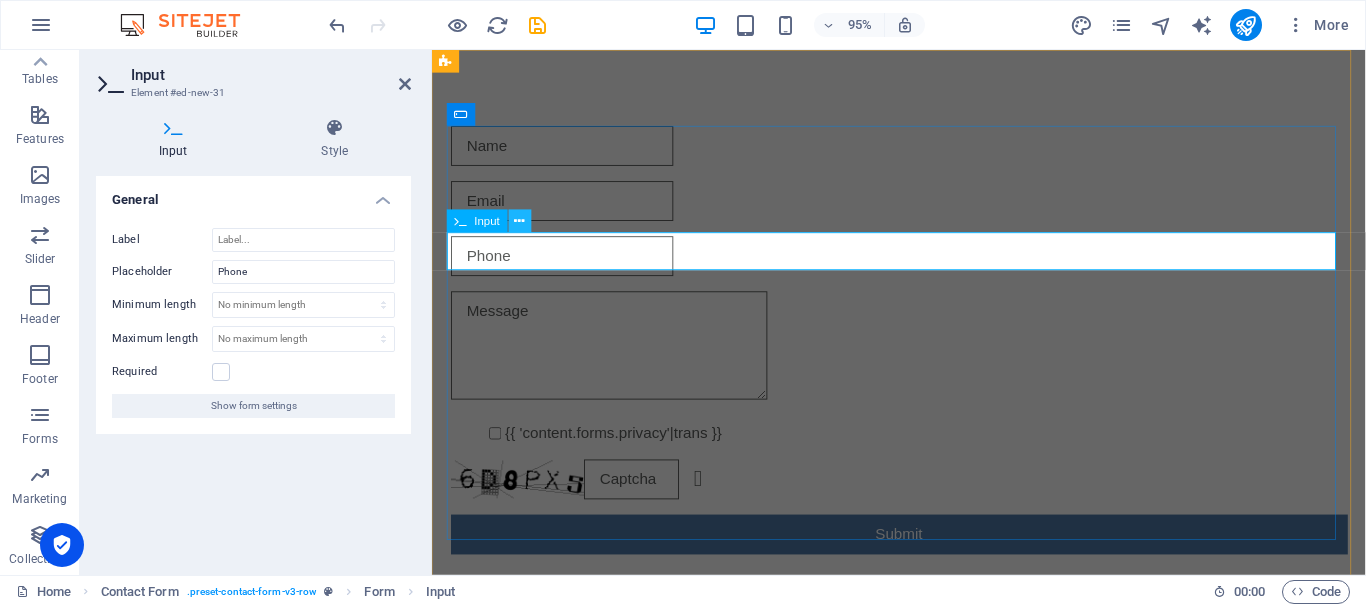 click at bounding box center [520, 221] 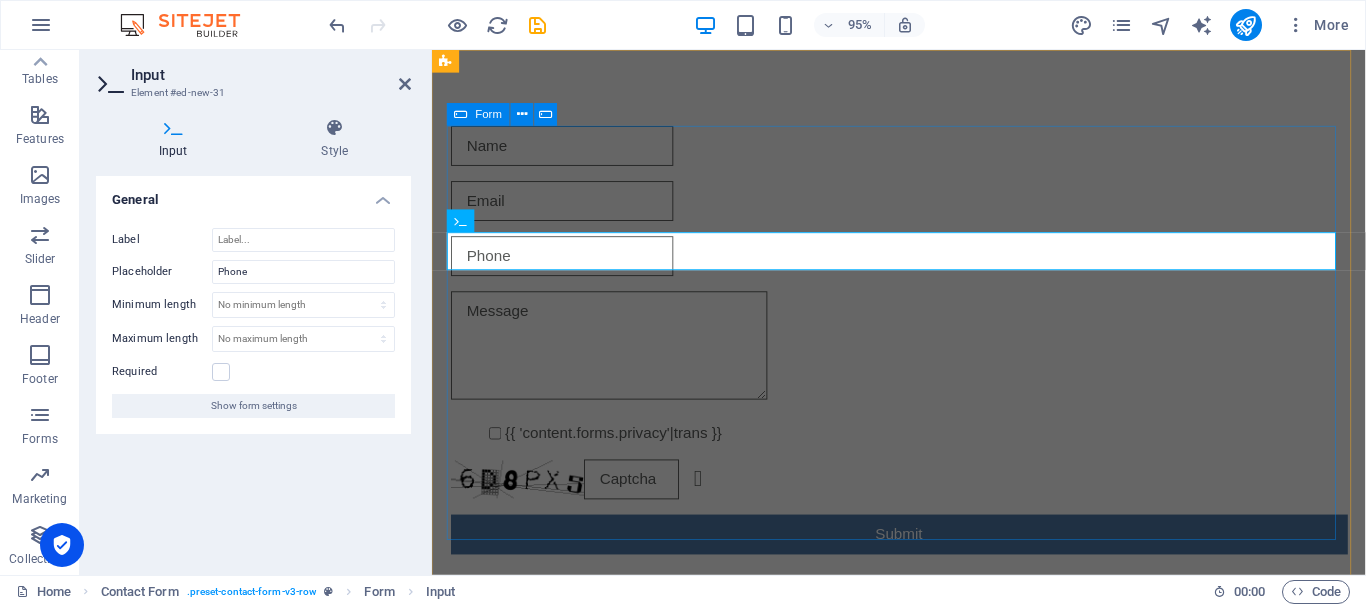click on "{{ 'content.forms.privacy'|trans }} Unreadable? Regenerate Submit" at bounding box center (924, 355) 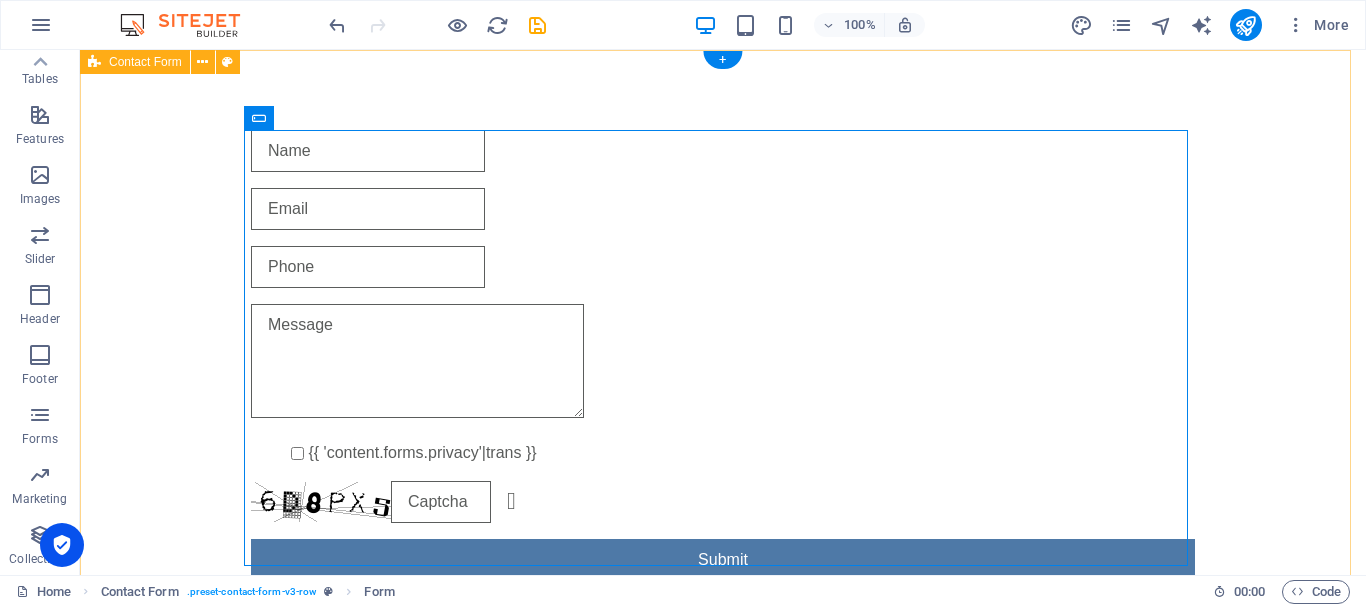 click on "{{ 'content.forms.privacy'|trans }} Unreadable? Regenerate Submit" at bounding box center (723, 355) 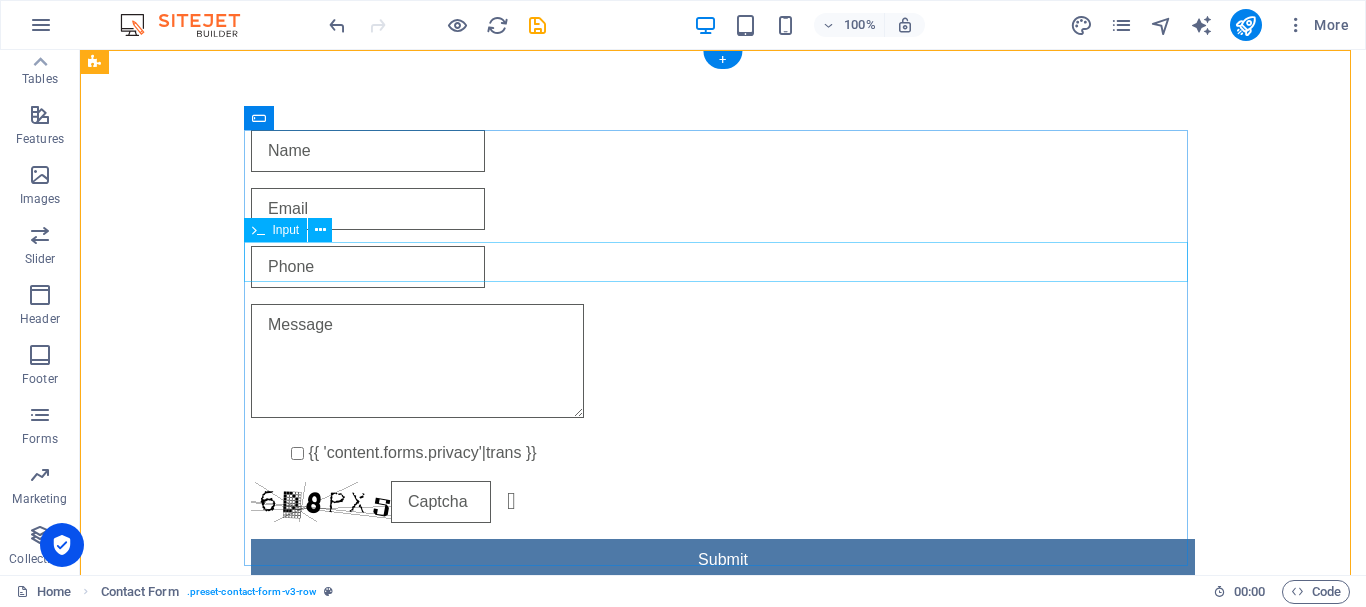 click at bounding box center (723, 267) 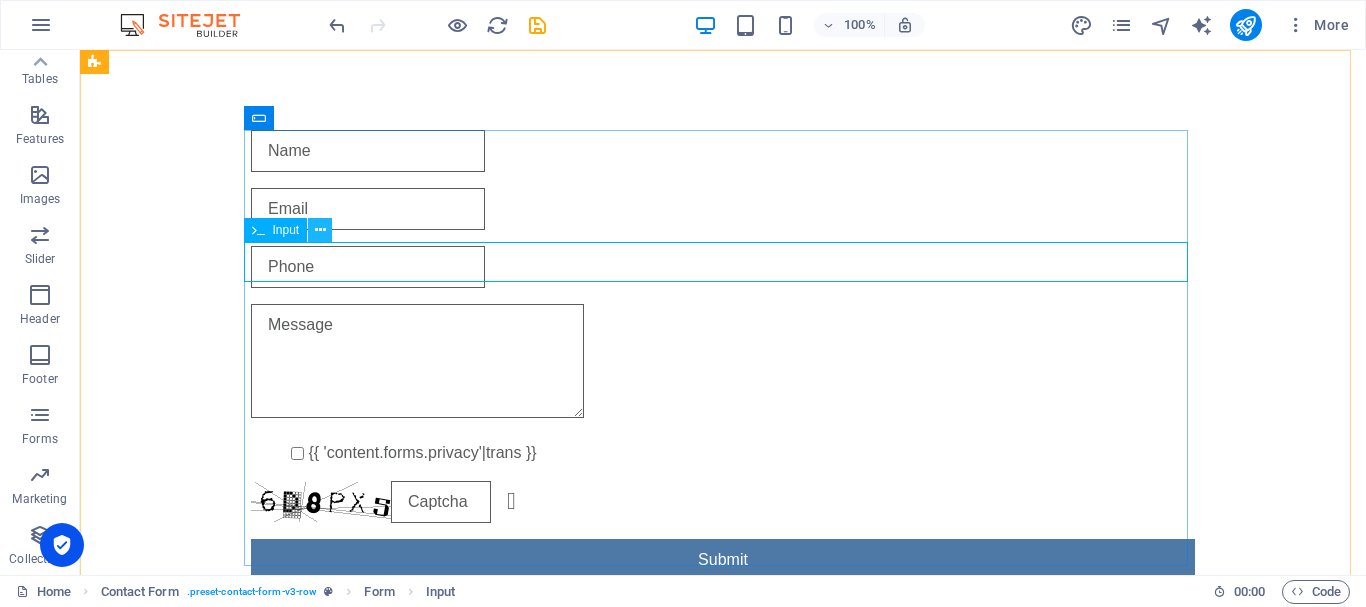 click at bounding box center (320, 230) 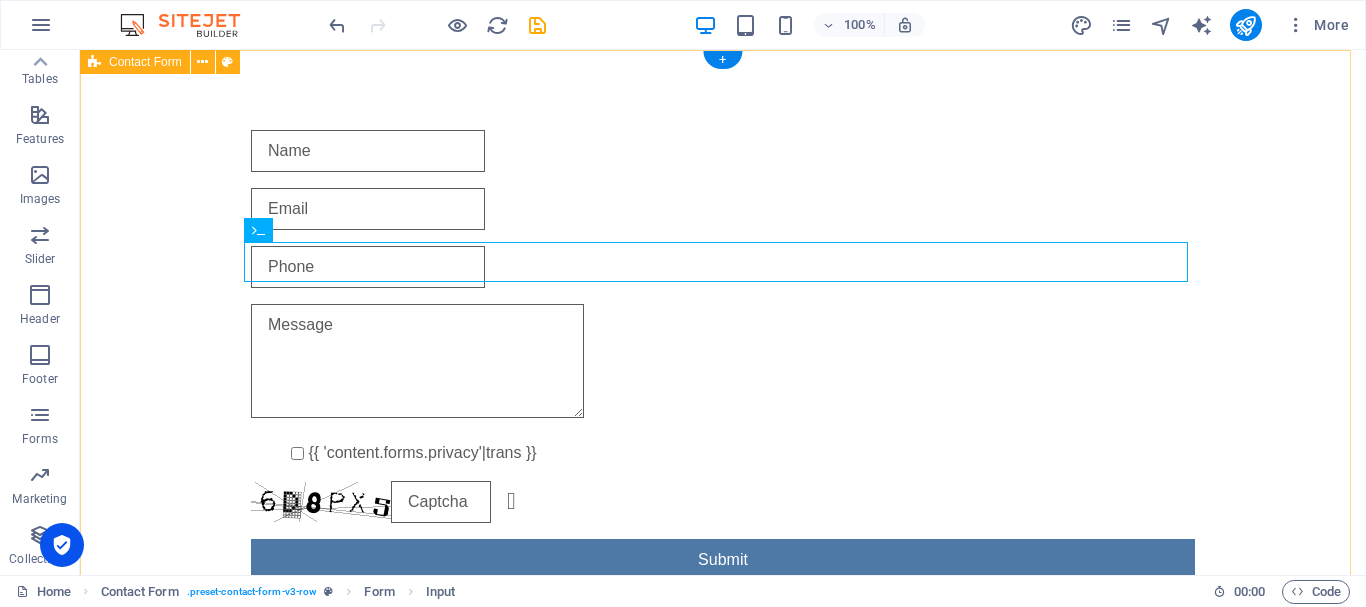 drag, startPoint x: 1269, startPoint y: 265, endPoint x: 1212, endPoint y: 260, distance: 57.21888 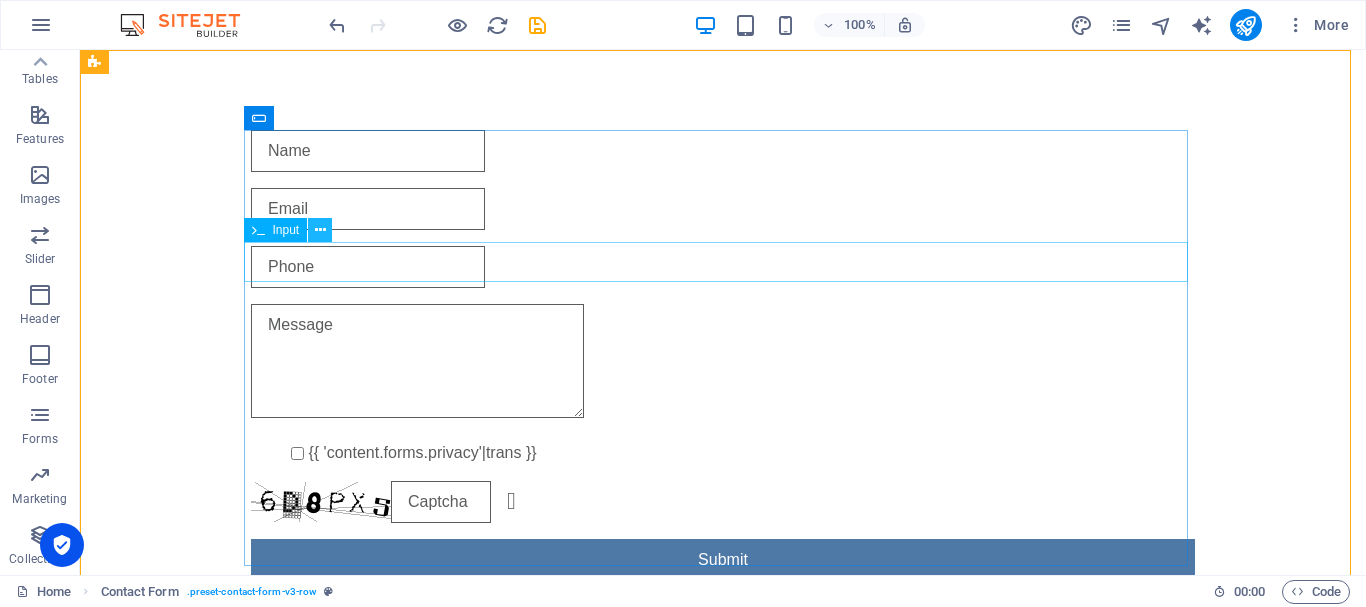 click at bounding box center [320, 230] 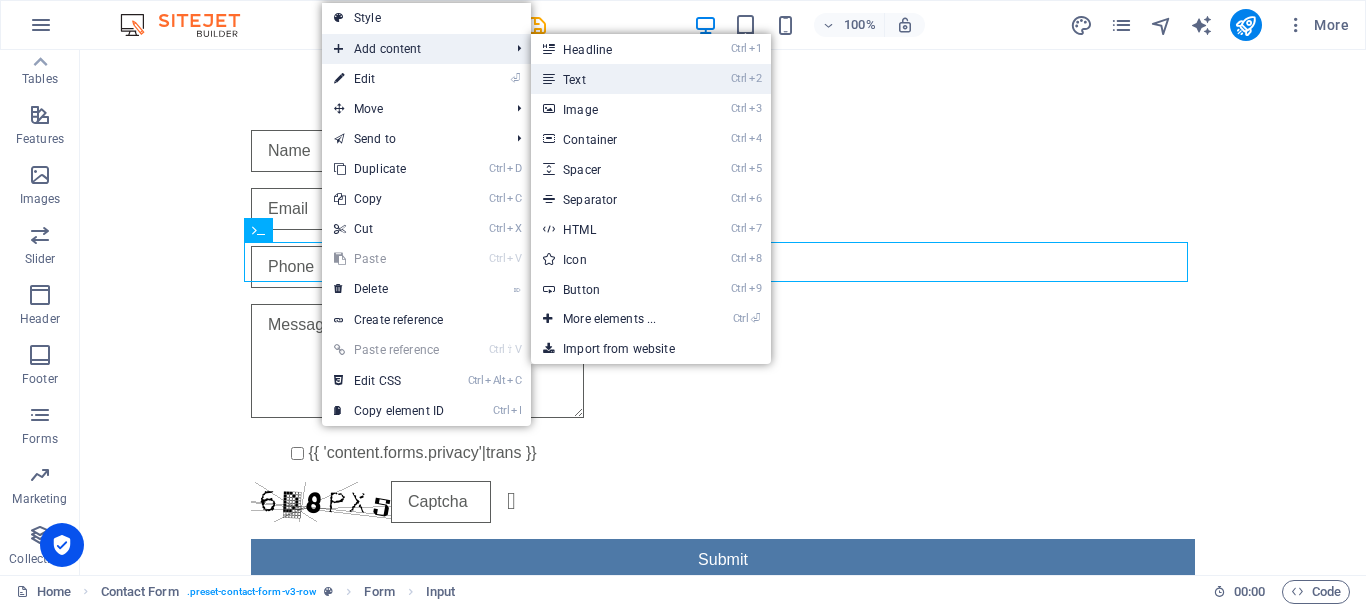 click on "Ctrl 2  Text" at bounding box center (613, 79) 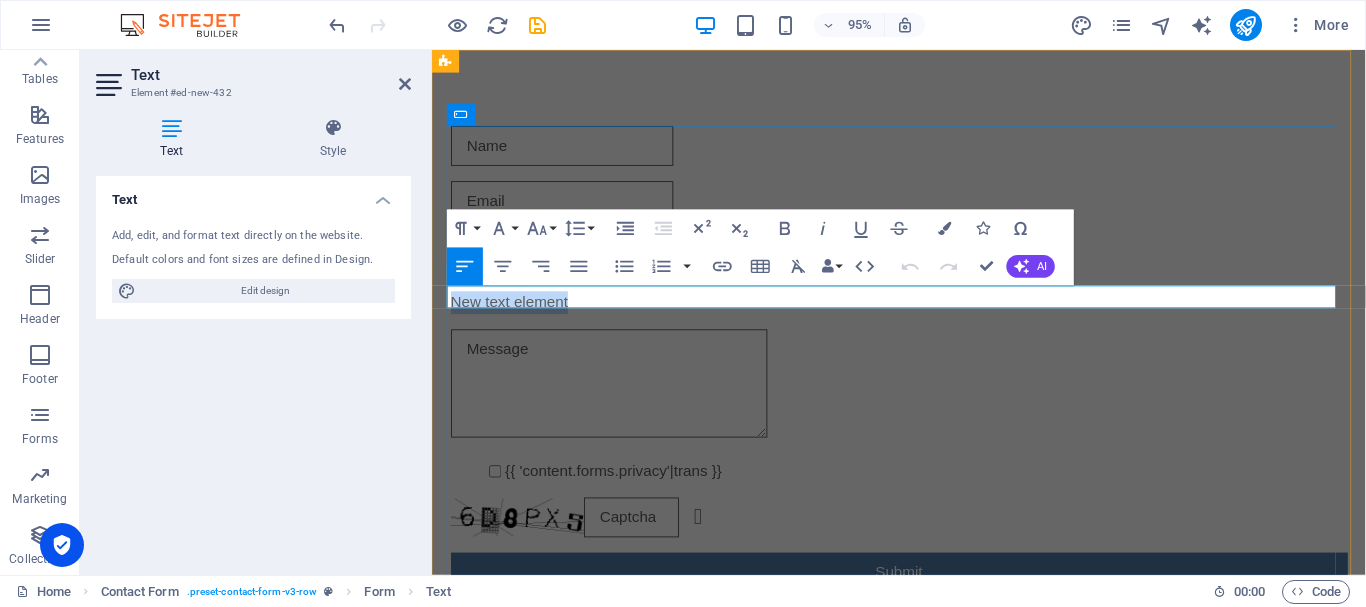 type 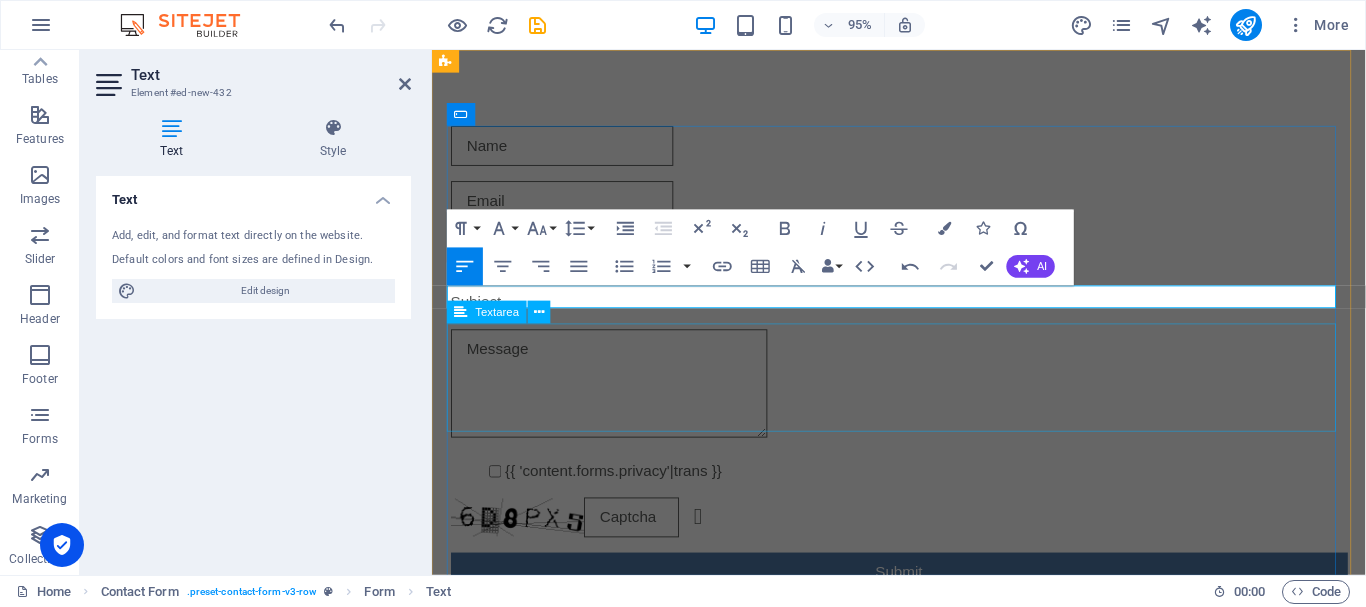 click at bounding box center (924, 404) 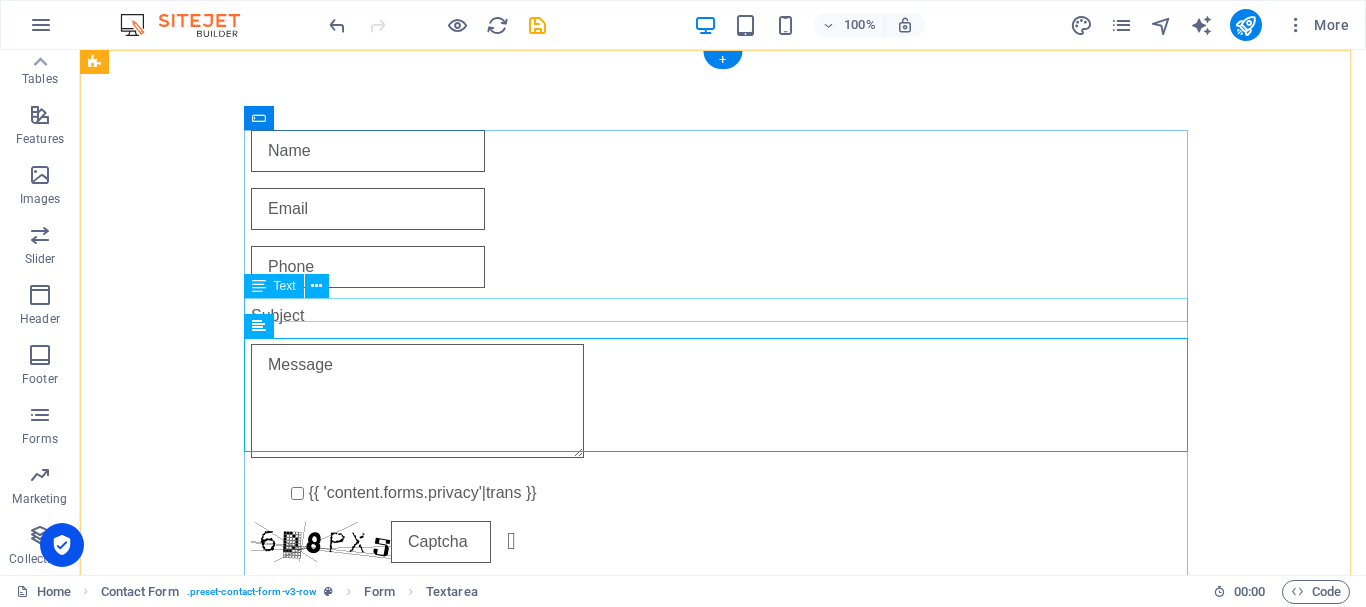 click on "Subject" at bounding box center [723, 316] 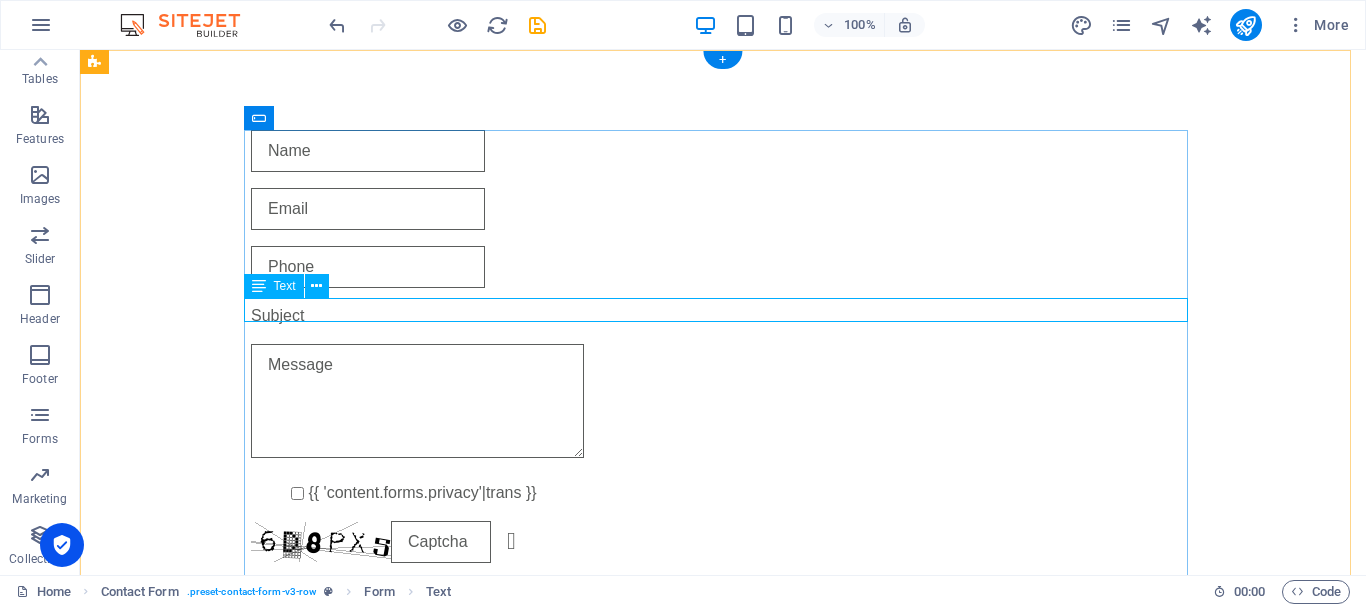 click on "Subject" at bounding box center [723, 316] 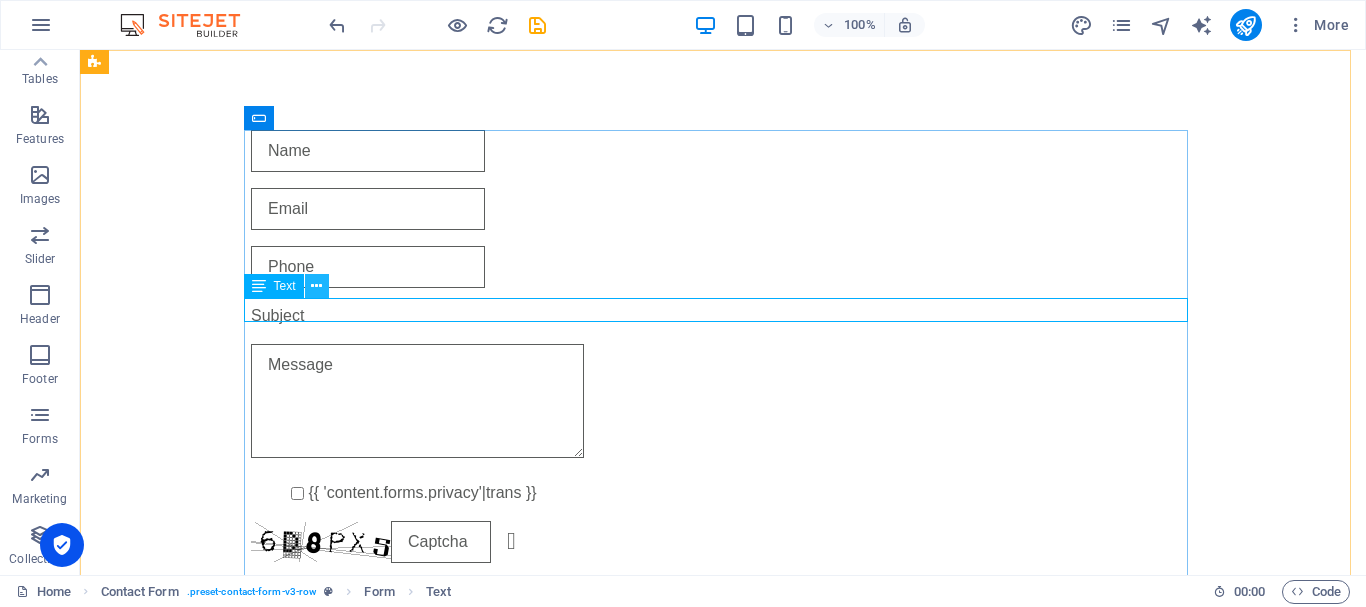 click at bounding box center (316, 286) 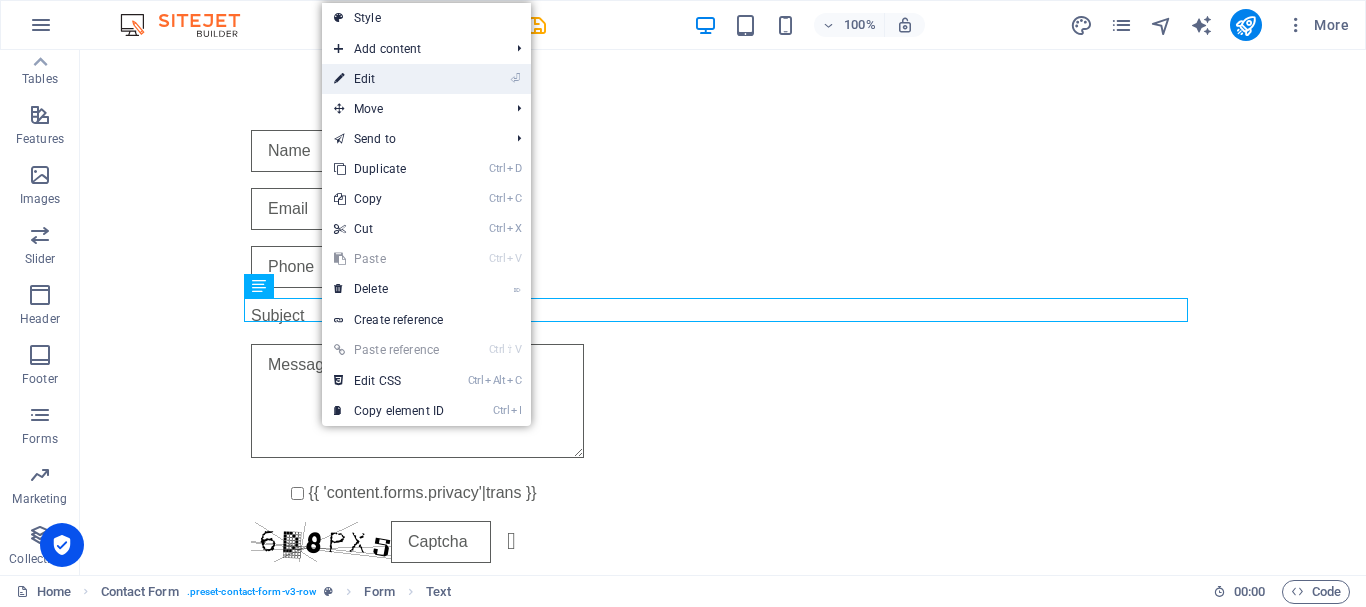 click on "⏎  Edit" at bounding box center (389, 79) 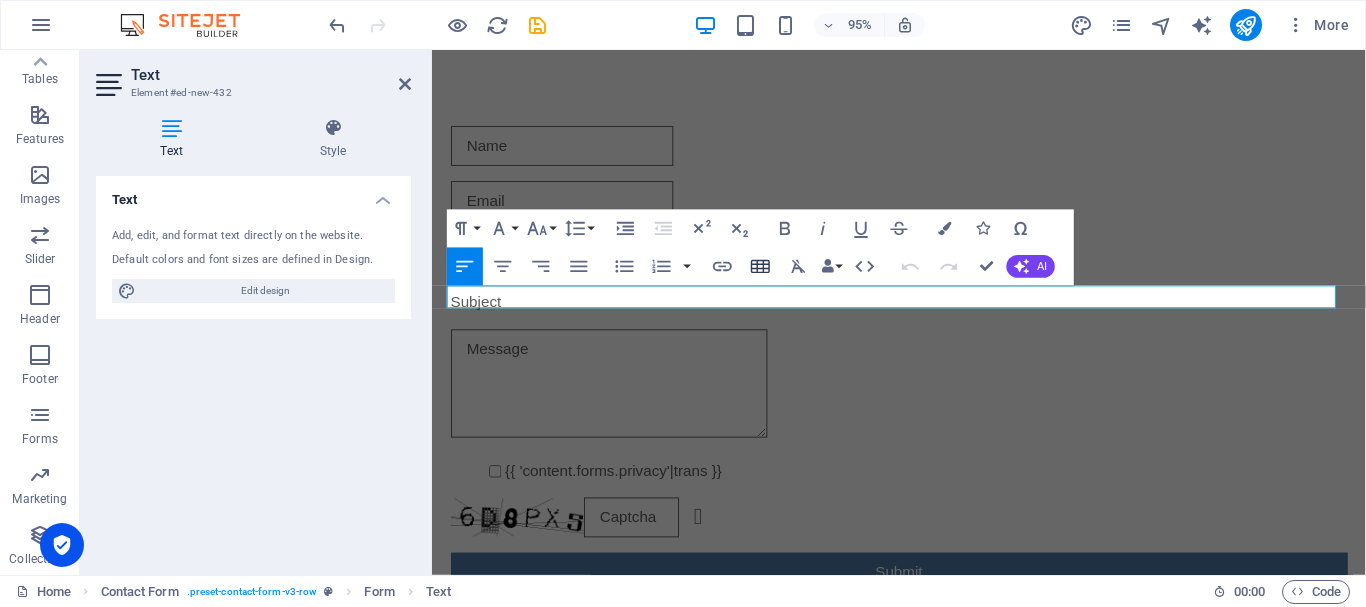 click 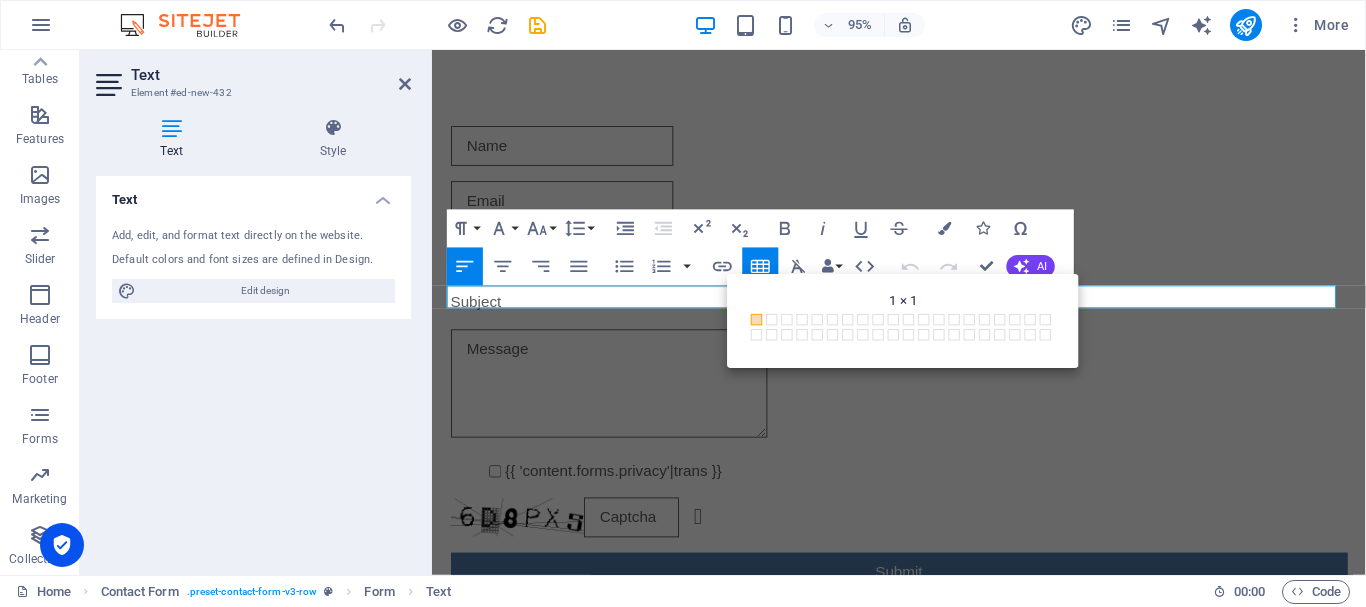 click at bounding box center (757, 319) 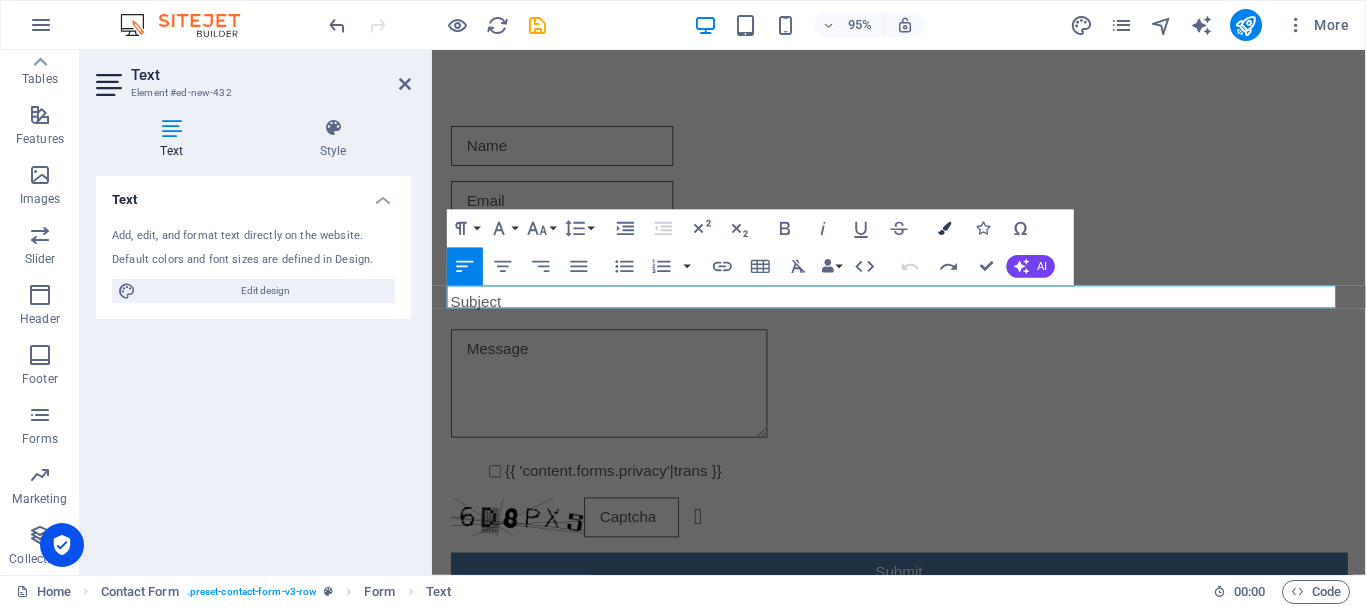 click at bounding box center (944, 228) 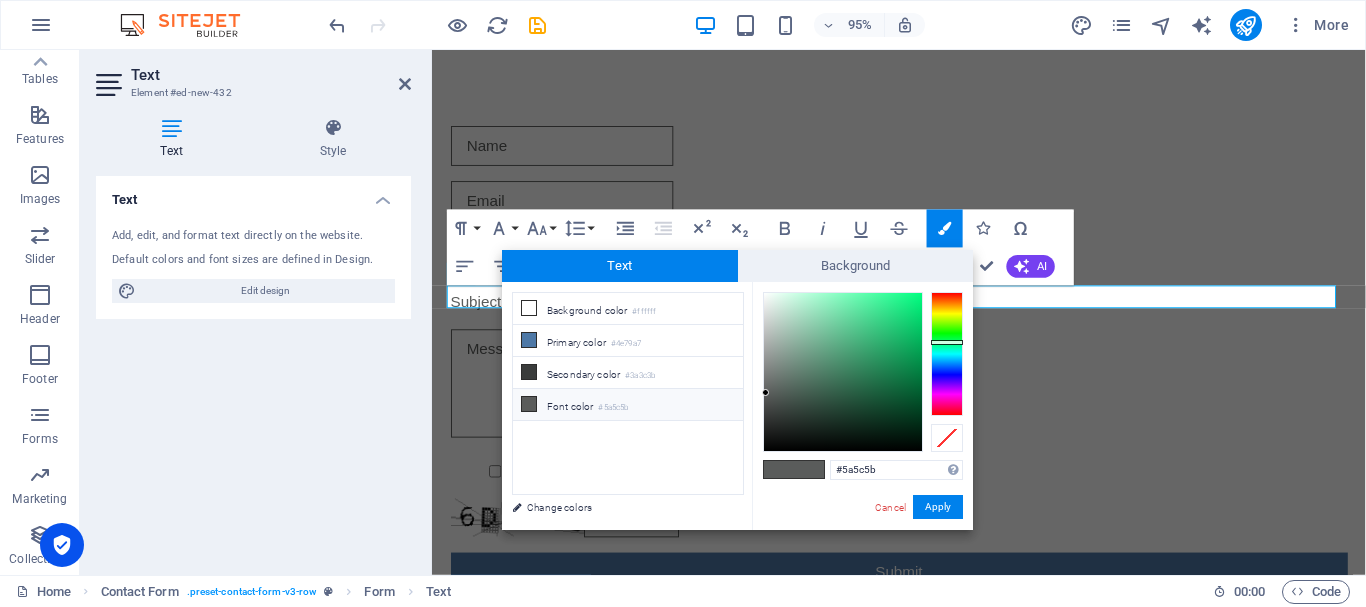 click on "Paragraph Format Normal Heading 1 Heading 2 Heading 3 Heading 4 Heading 5 Heading 6 Code Font Family Arial Georgia Impact Tahoma Times New Roman Verdana Font Size 8 9 10 11 12 14 18 24 30 36 48 60 72 96 Line Height Default Single 1.15 1.5 Double Increase Indent Decrease Indent Superscript Subscript Bold Italic Underline Strikethrough Colors Icons Special Characters Align Left Align Center Align Right Align Justify Unordered List   Default Circle Disc Square    Ordered List   Default Lower Alpha Lower Greek Lower Roman Upper Alpha Upper Roman    Insert Link Insert Table Clear Formatting Data Bindings Company First name Last name Street ZIP code City Email Phone Mobile Fax Custom field 1 Custom field 2 Custom field 3 Custom field 4 Custom field 5 Custom field 6 HTML Undo Redo Confirm (Ctrl+⏎) AI Improve Make shorter Make longer Fix spelling & grammar Translate to English Generate text Back 1 × 1 1 × 1    1 × 2    1 × 3    1 × 4    1 × 5    1 × 6    1 × 7    1 × 8" at bounding box center [760, 248] 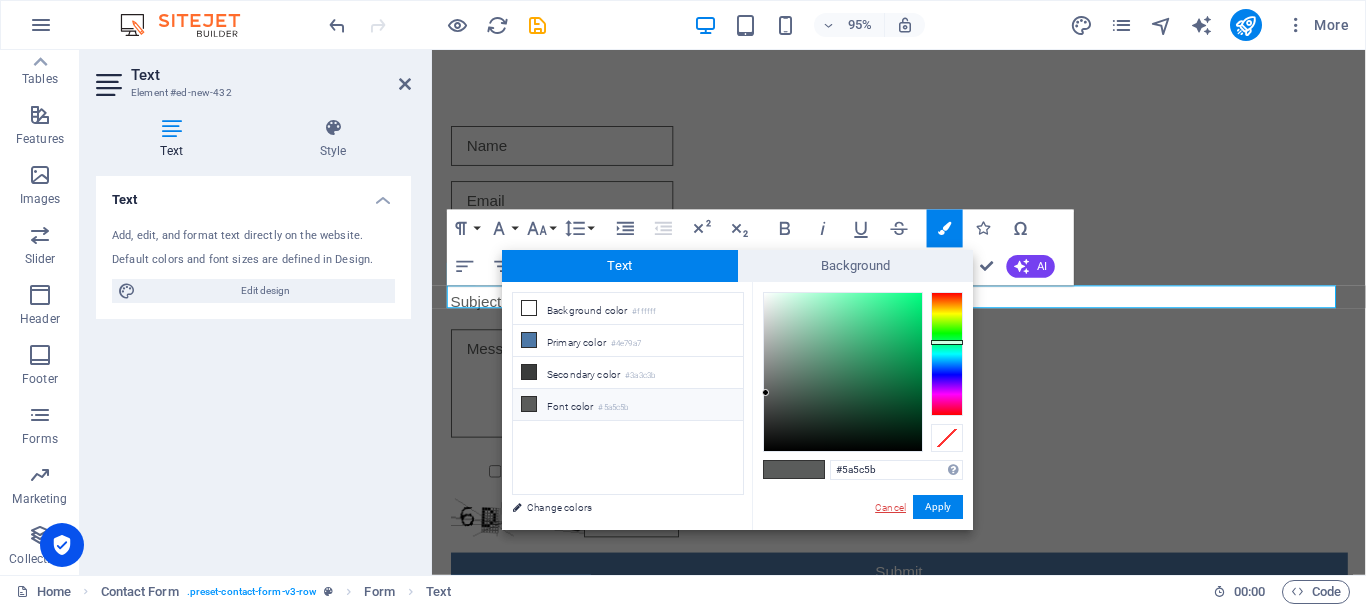 click on "Cancel" at bounding box center (890, 507) 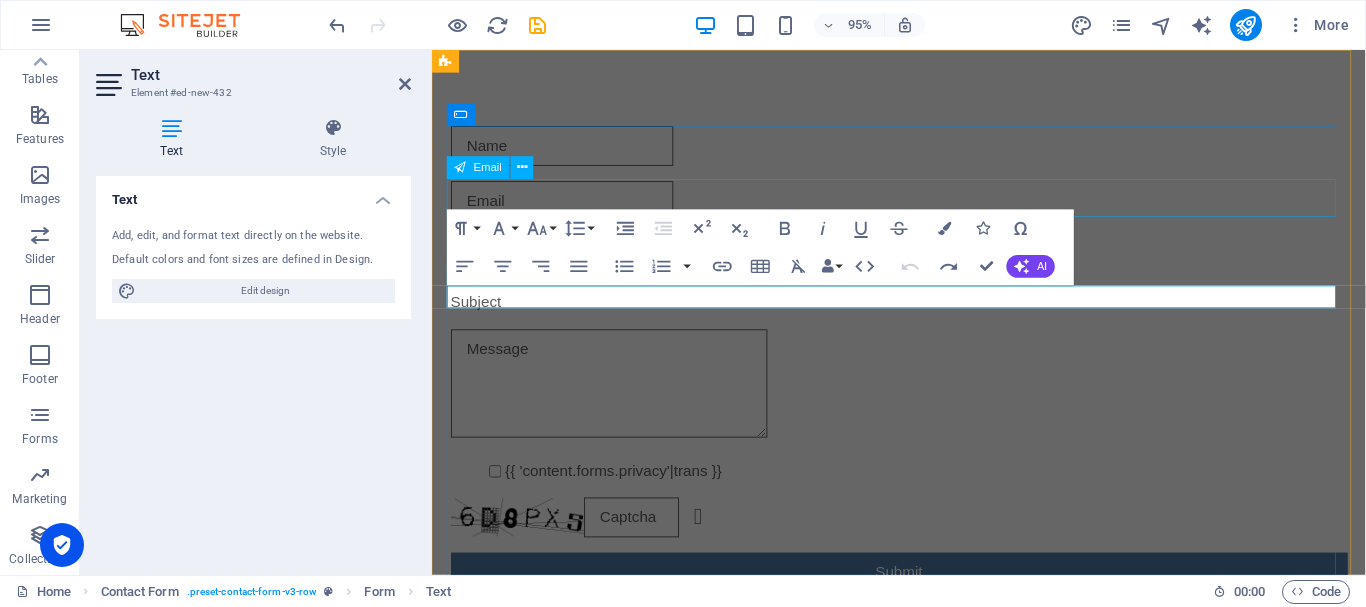 click at bounding box center [924, 209] 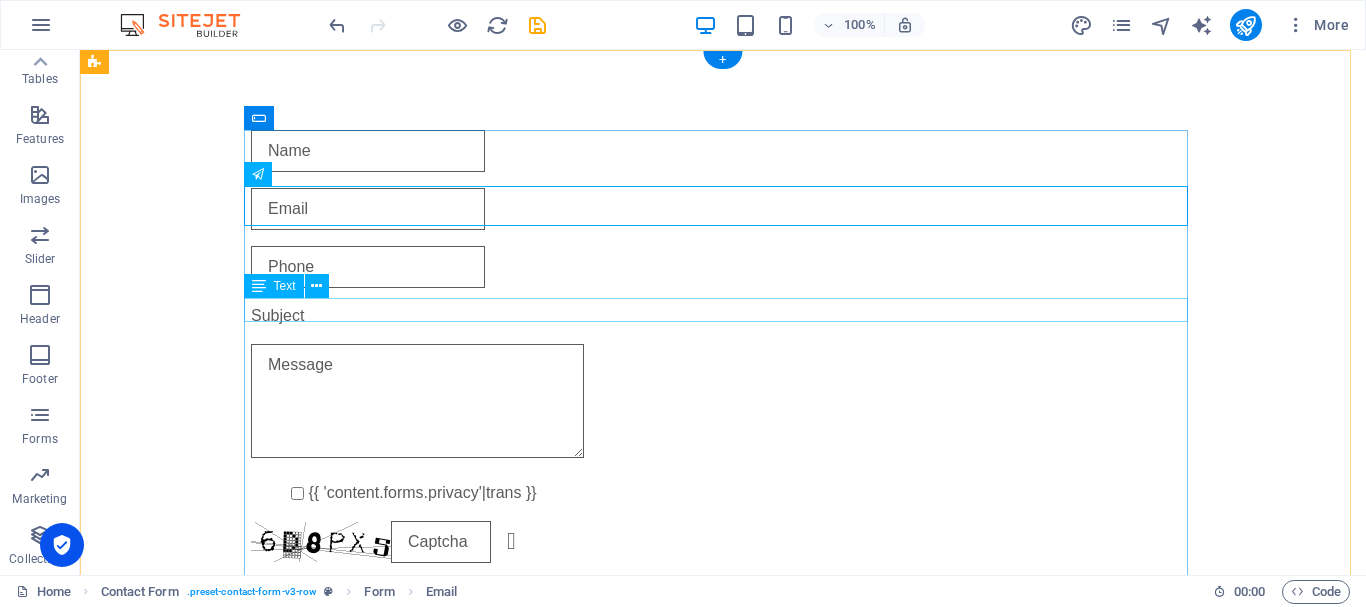 click on "Subject" at bounding box center (723, 316) 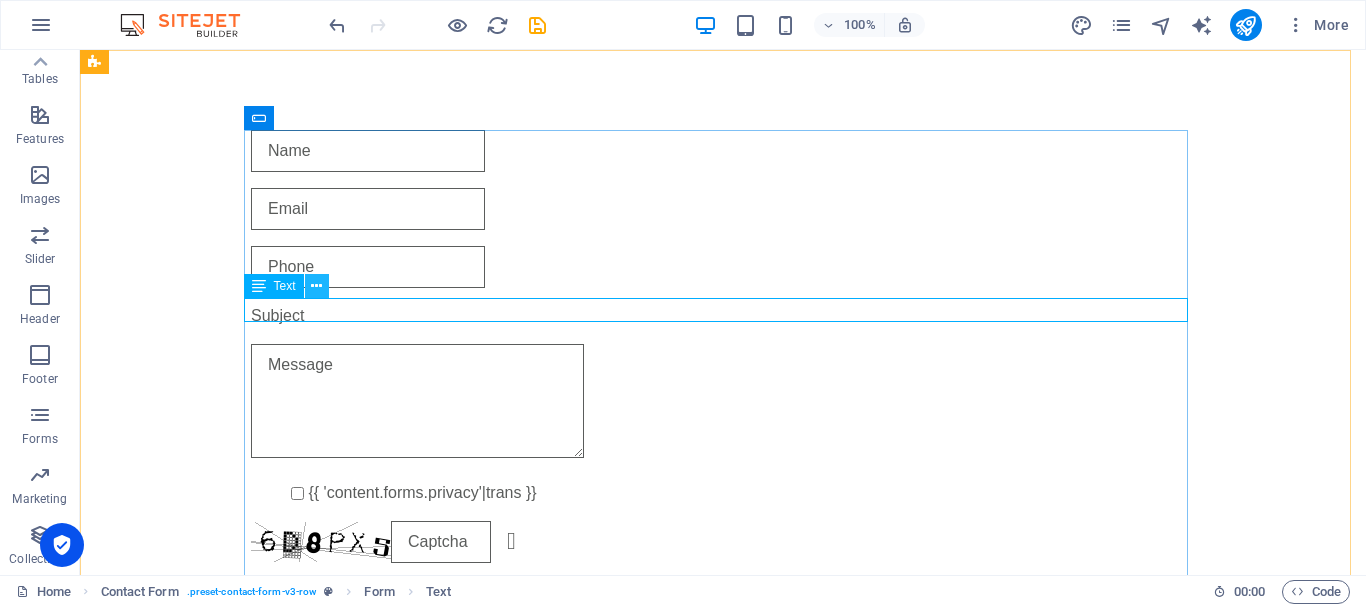 click at bounding box center [317, 286] 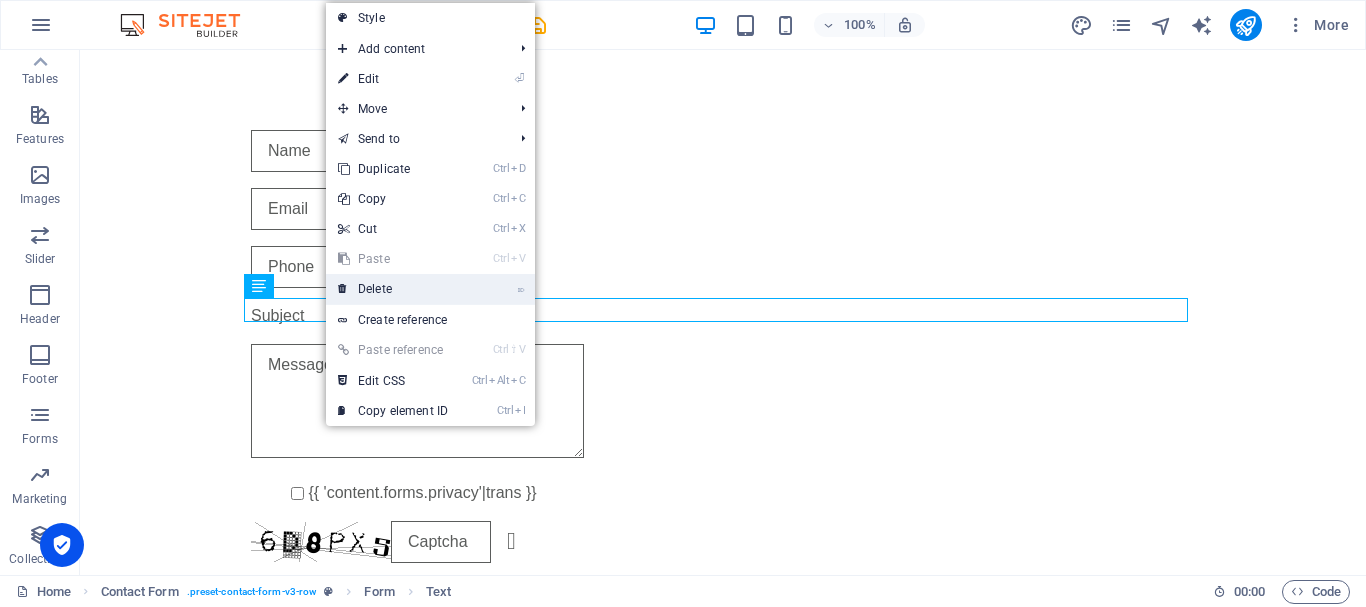 click on "⌦  Delete" at bounding box center (393, 289) 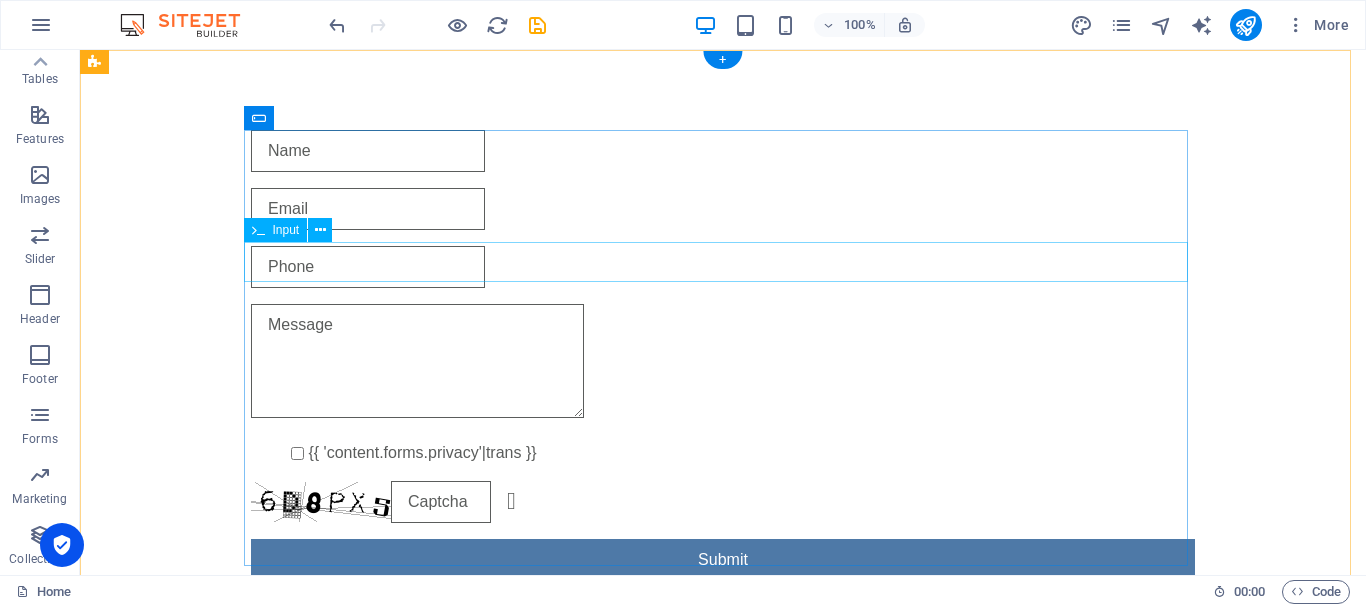 click at bounding box center (723, 267) 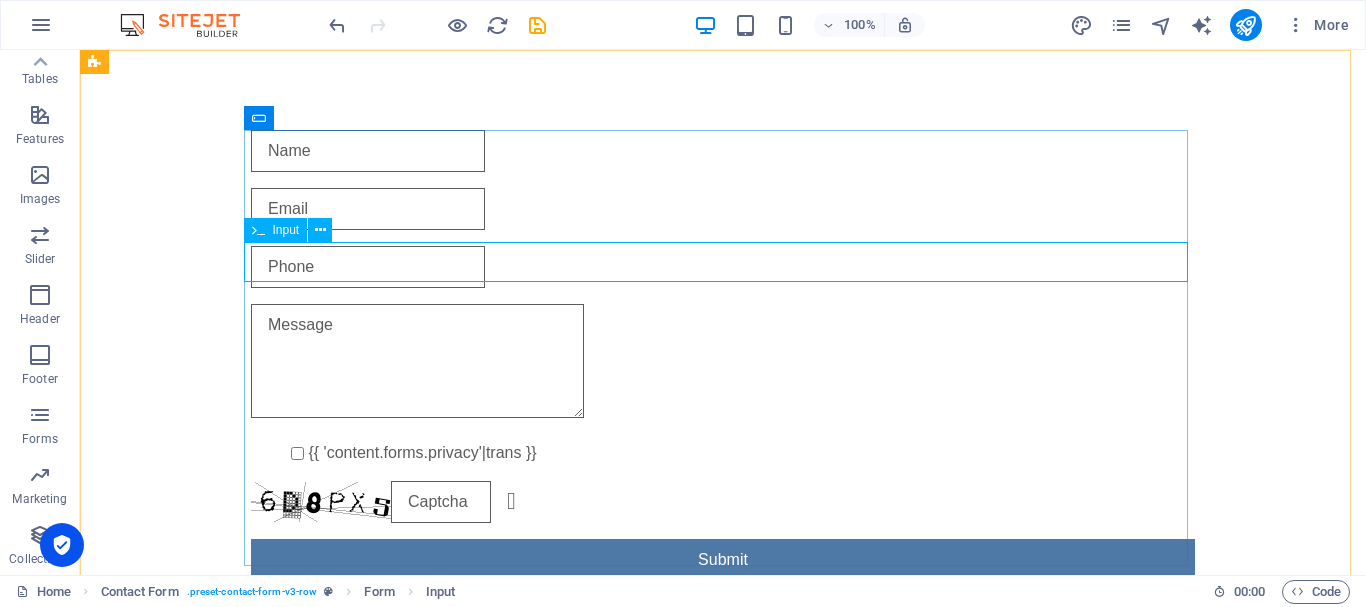 click on "Input" at bounding box center [286, 230] 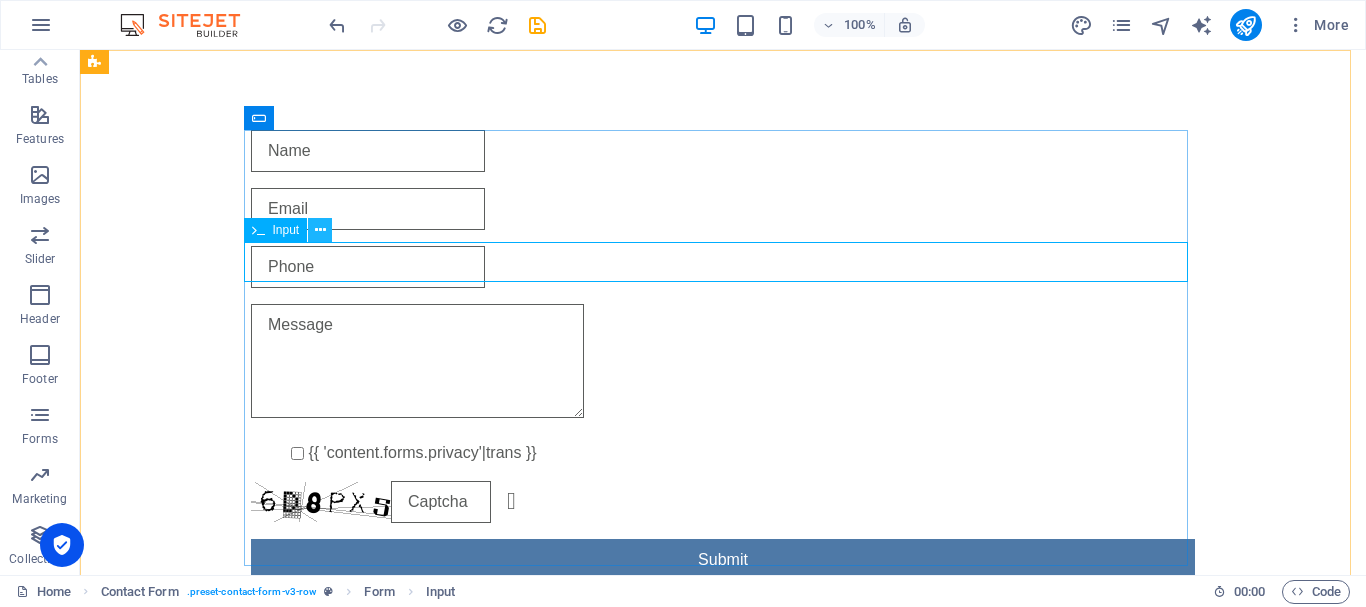 click at bounding box center (320, 230) 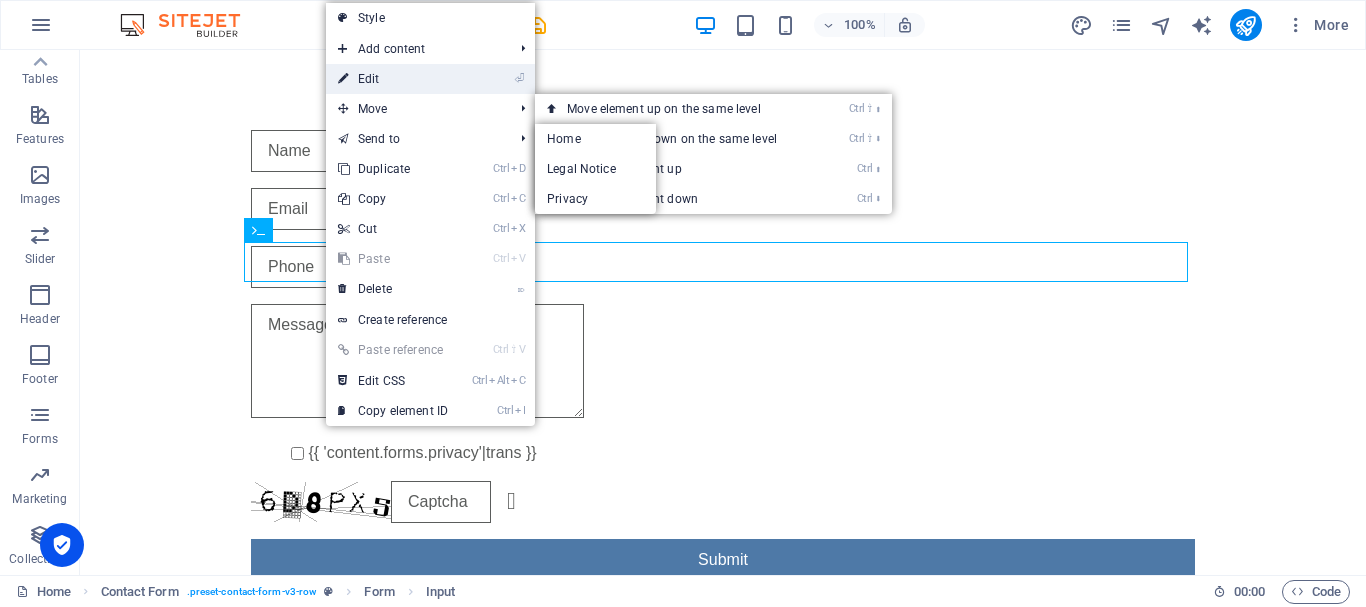 click on "⏎  Edit" at bounding box center (393, 79) 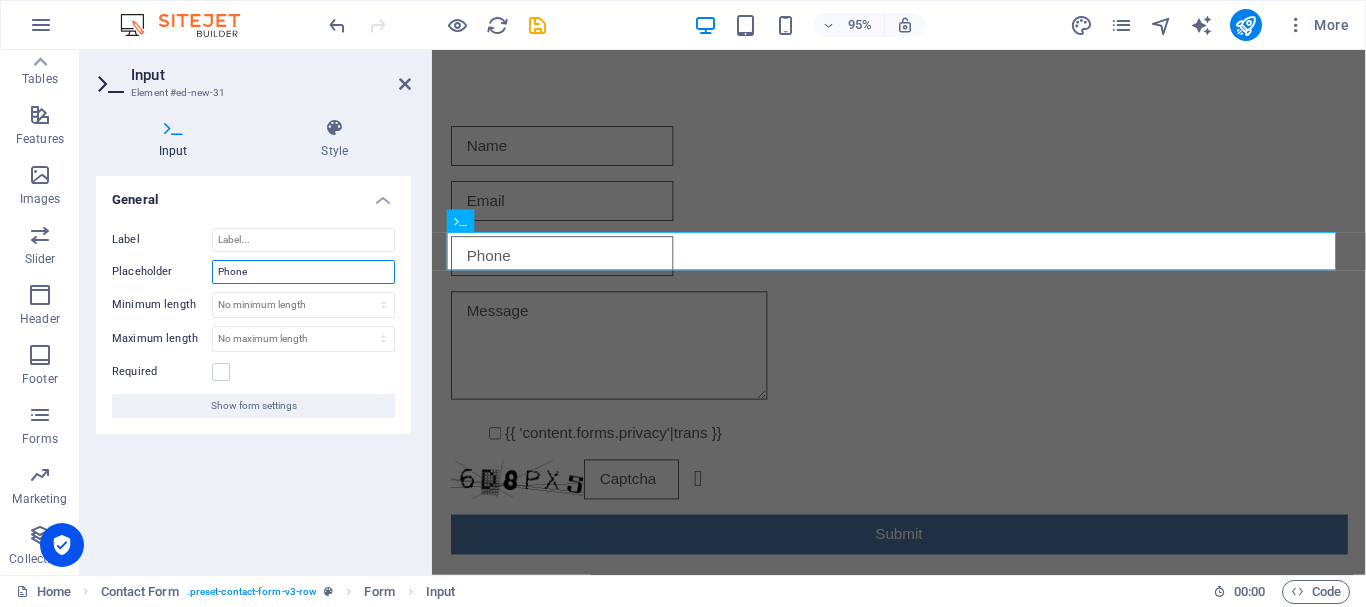 drag, startPoint x: 274, startPoint y: 272, endPoint x: 153, endPoint y: 288, distance: 122.05327 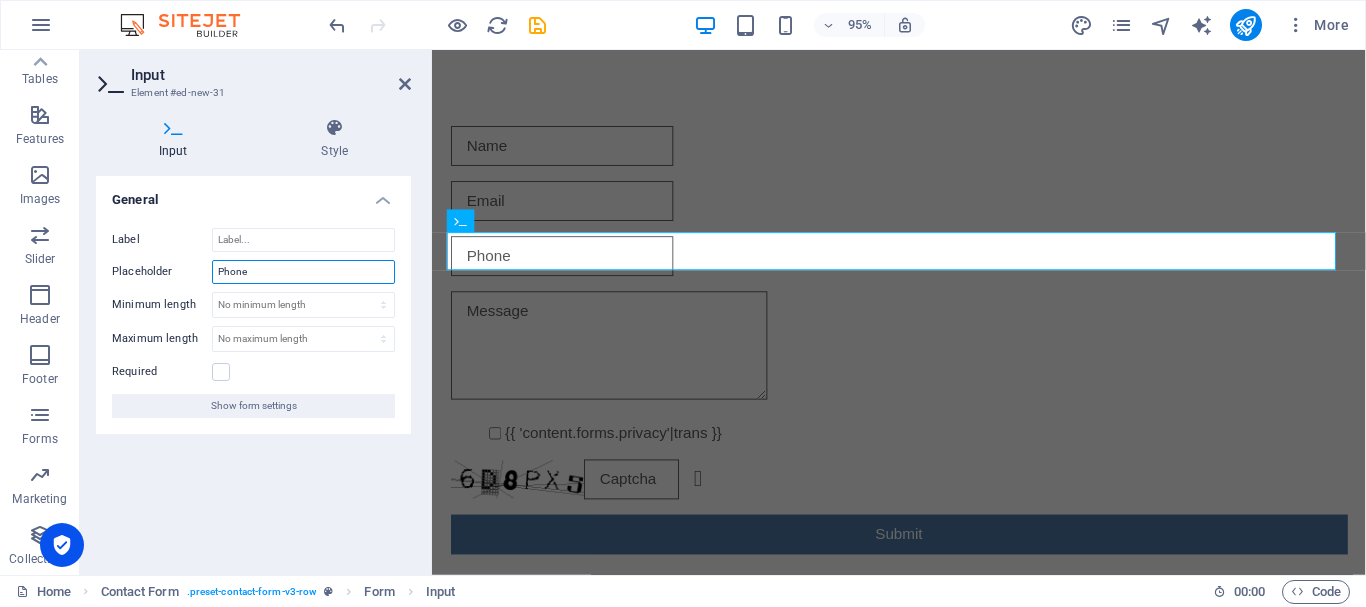 click on "Label Placeholder Phone Minimum length No minimum length chars Maximum length No maximum length chars Required Show form settings" at bounding box center (253, 323) 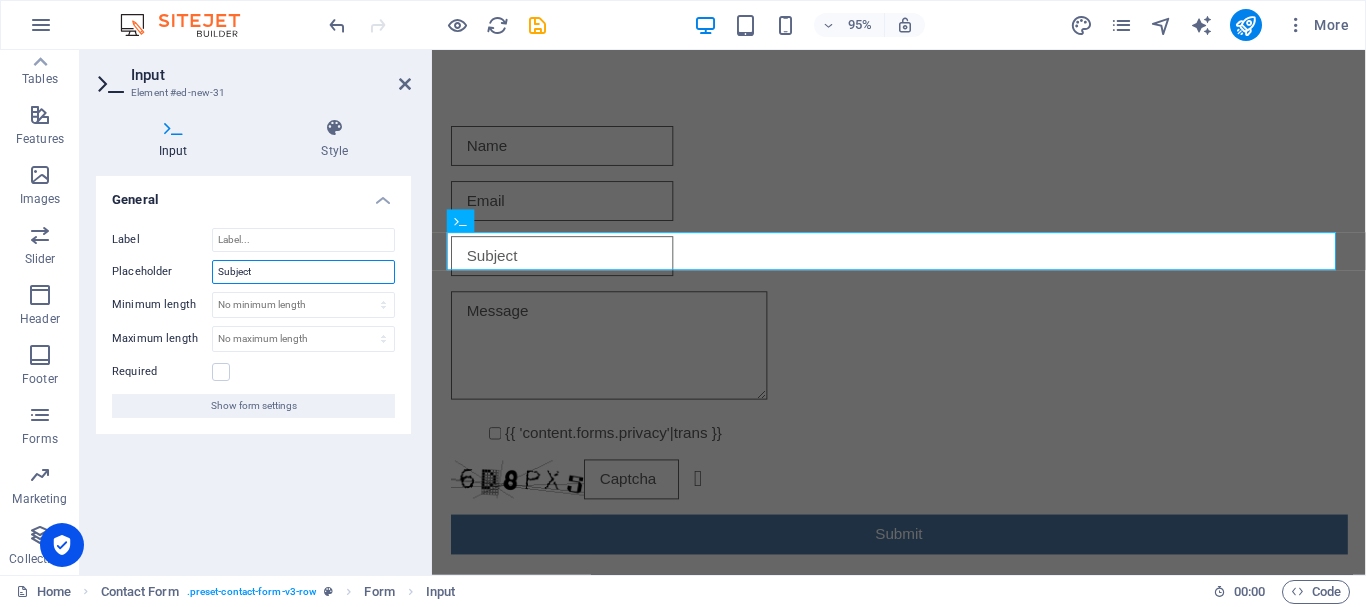 type on "Subject" 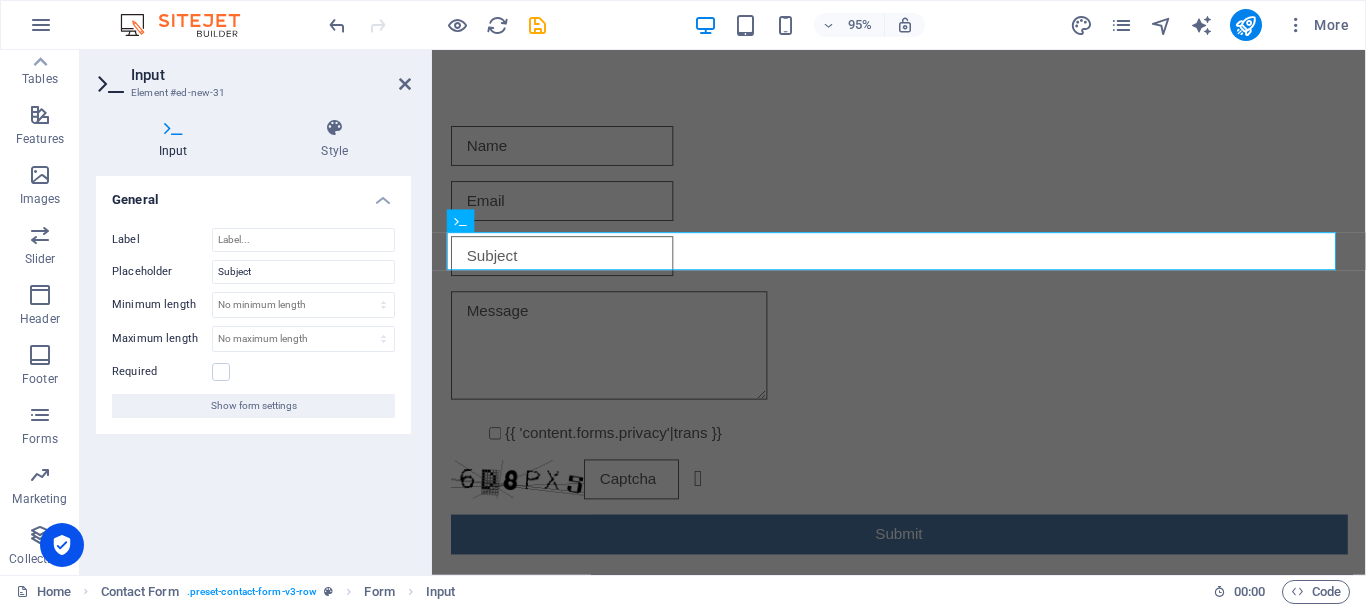 click on "Label Placeholder Subject Minimum length No minimum length chars Maximum length No maximum length chars Required Show form settings" at bounding box center (253, 323) 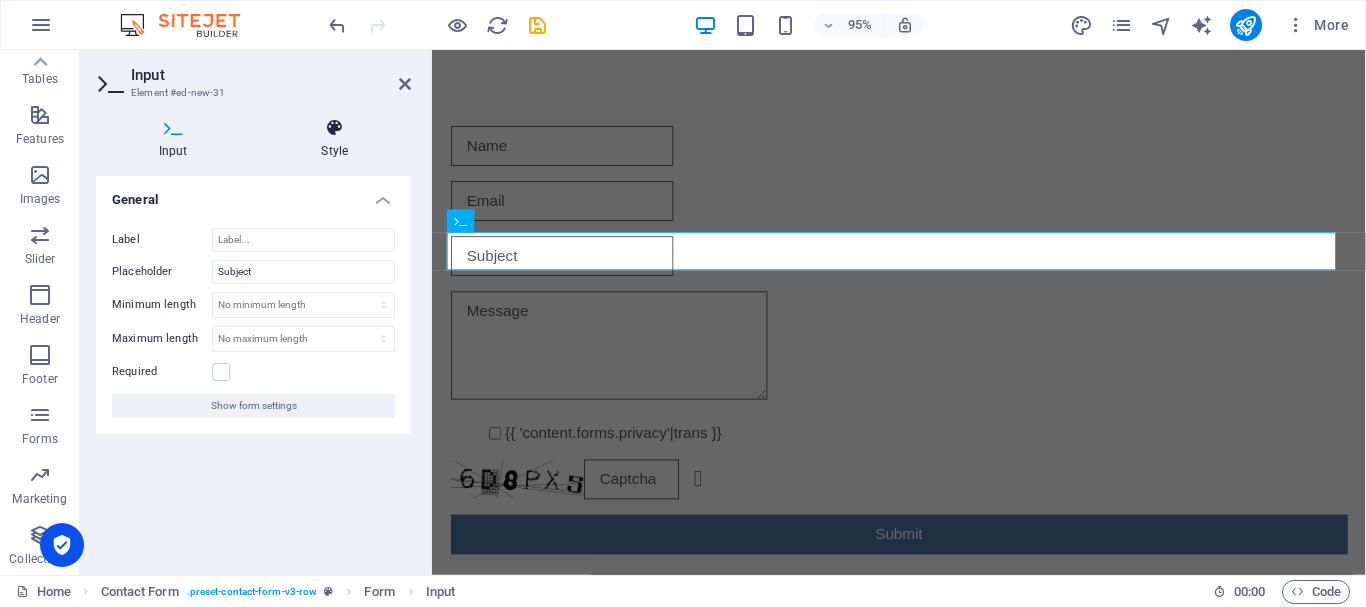 click at bounding box center [335, 128] 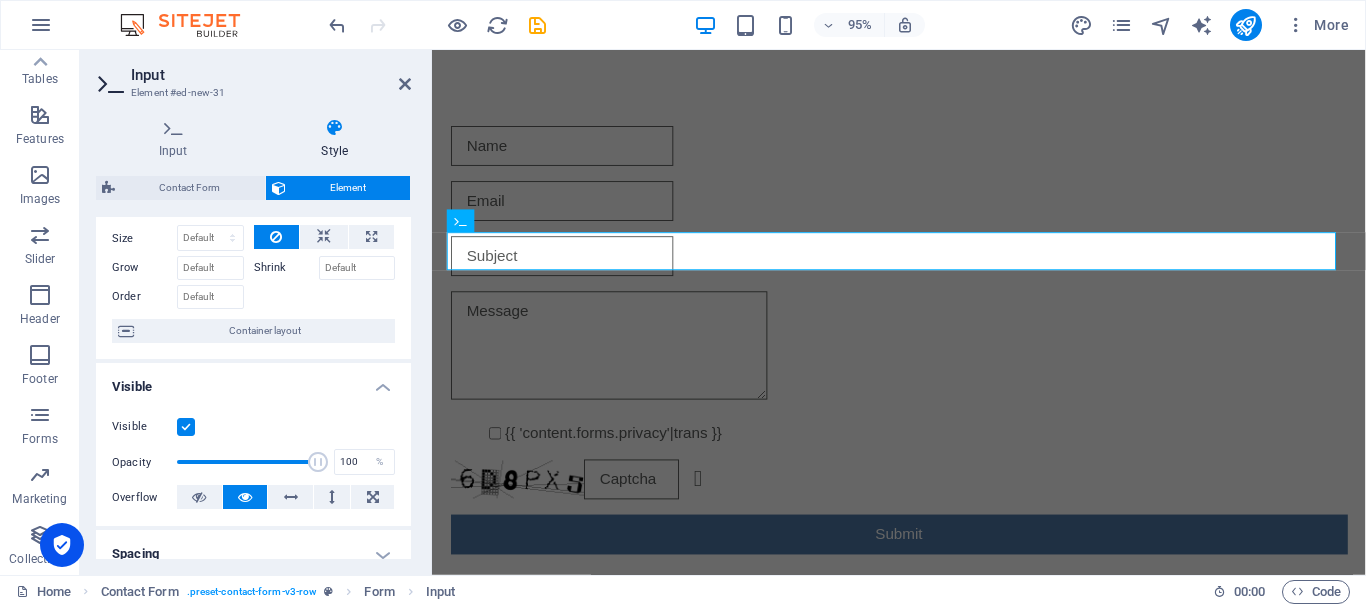 scroll, scrollTop: 0, scrollLeft: 0, axis: both 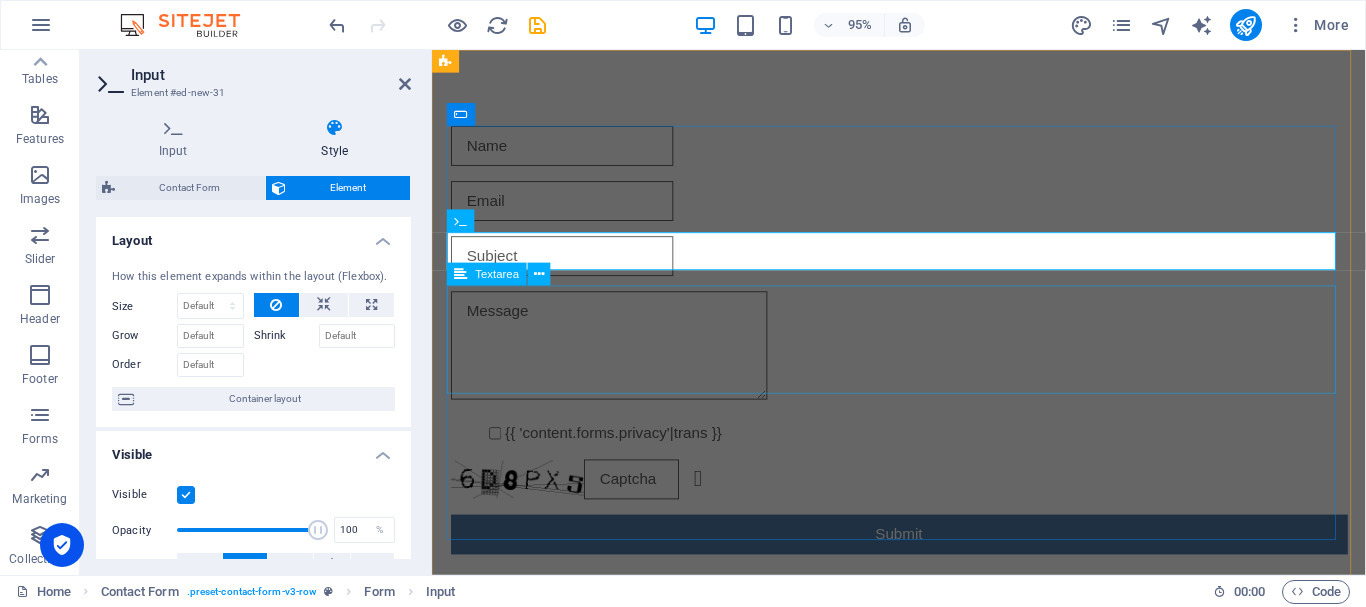 click at bounding box center [924, 364] 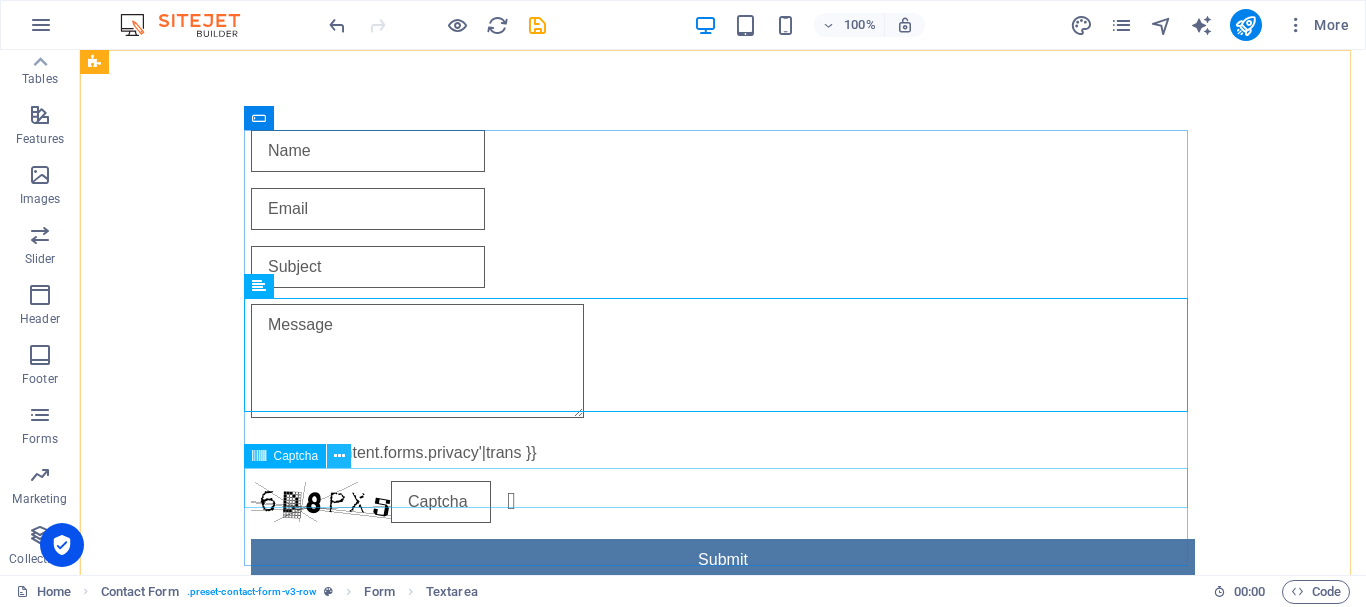 click at bounding box center [339, 456] 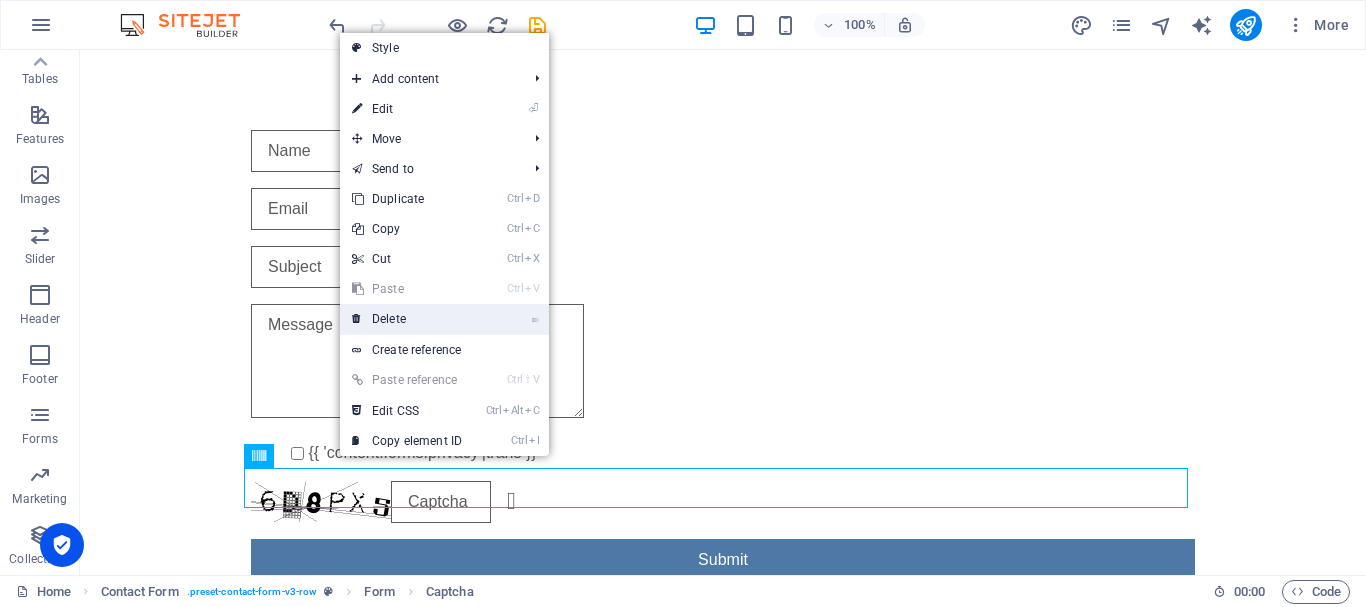 click on "⌦  Delete" at bounding box center [407, 319] 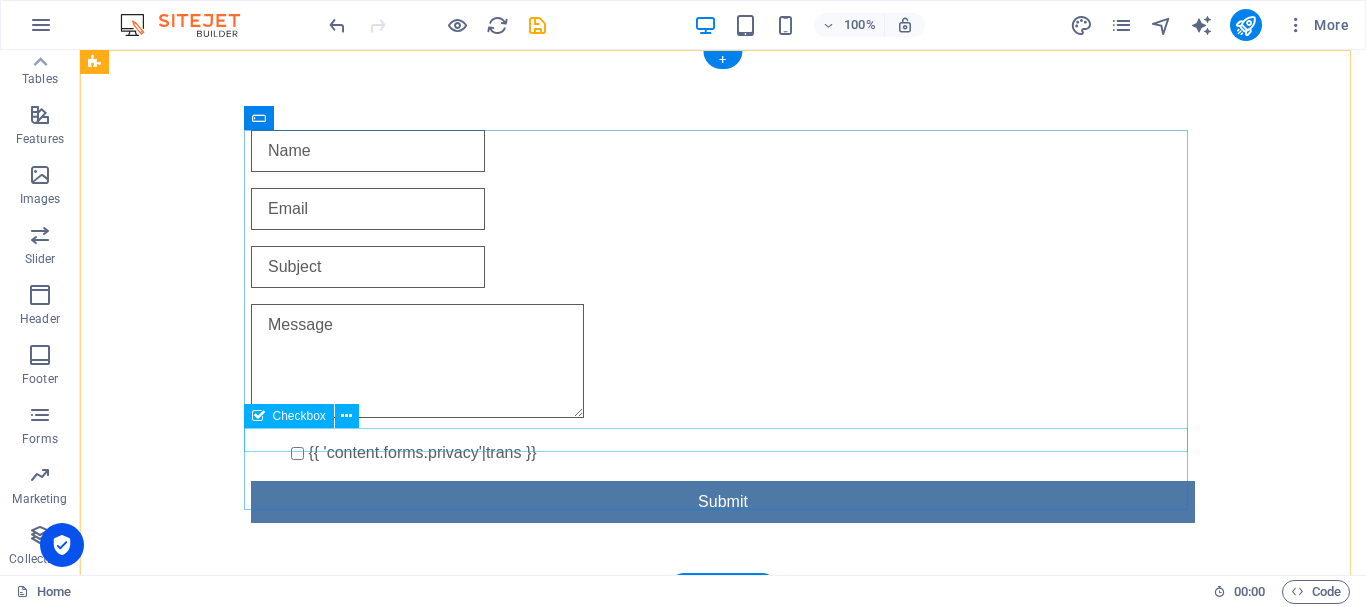 click on "{{ 'content.forms.privacy'|trans }}" at bounding box center (723, 453) 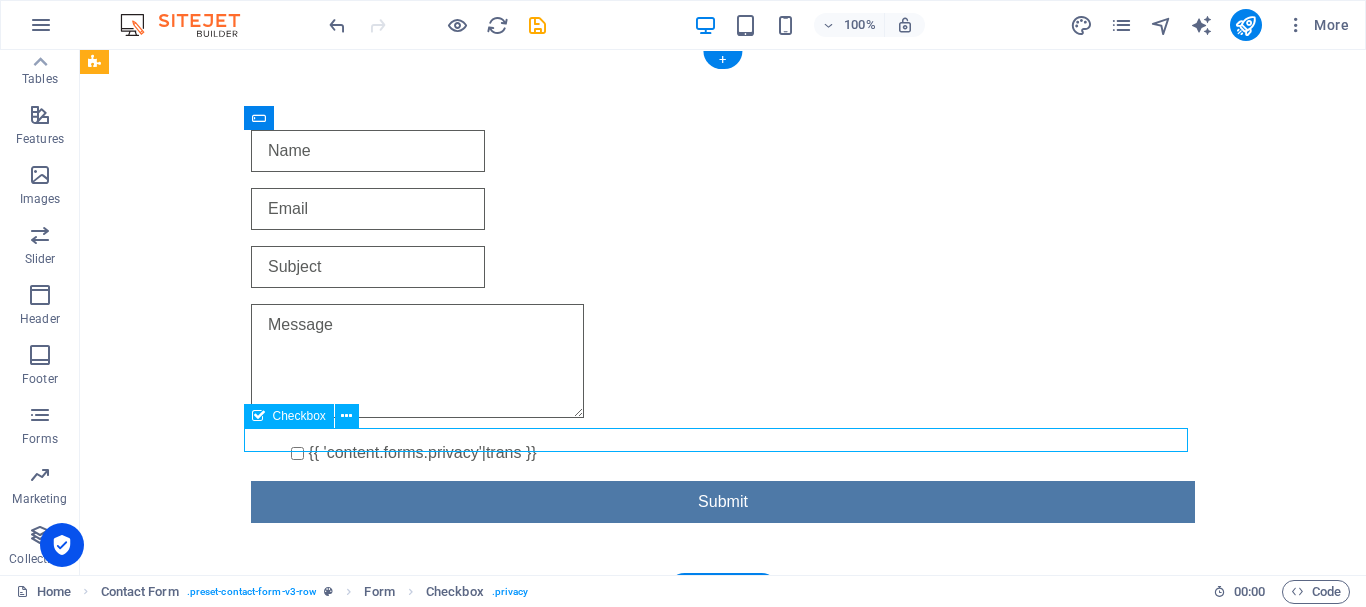 click on "{{ 'content.forms.privacy'|trans }}" at bounding box center (723, 453) 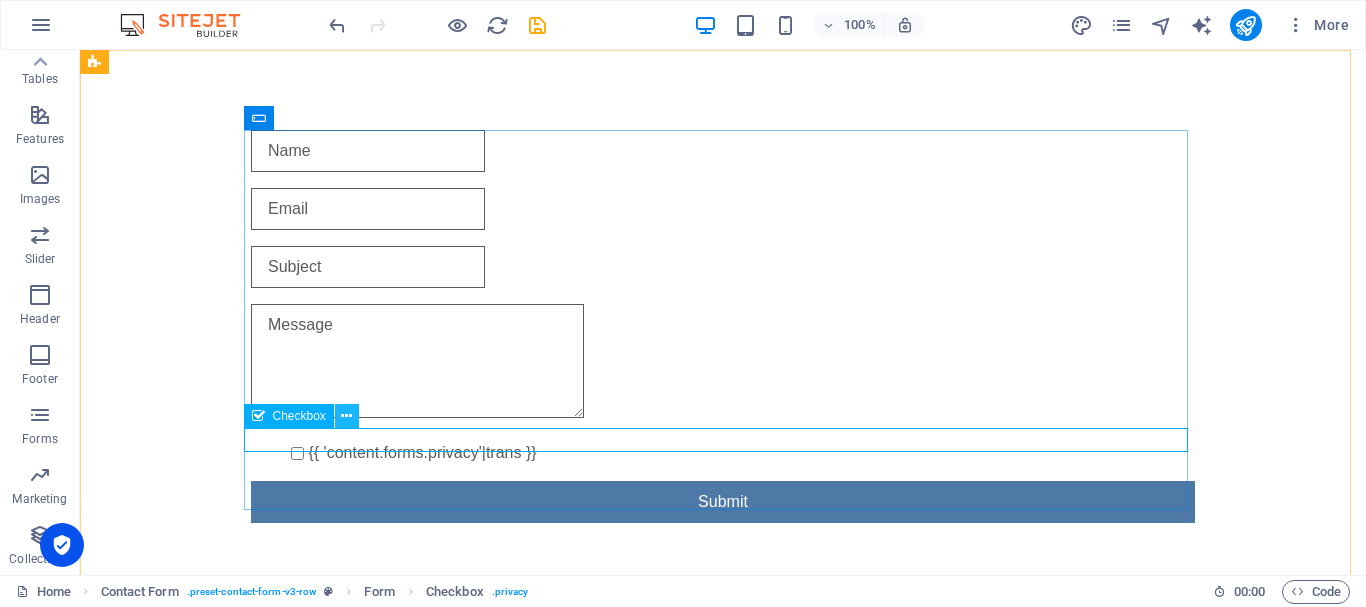 click at bounding box center [346, 416] 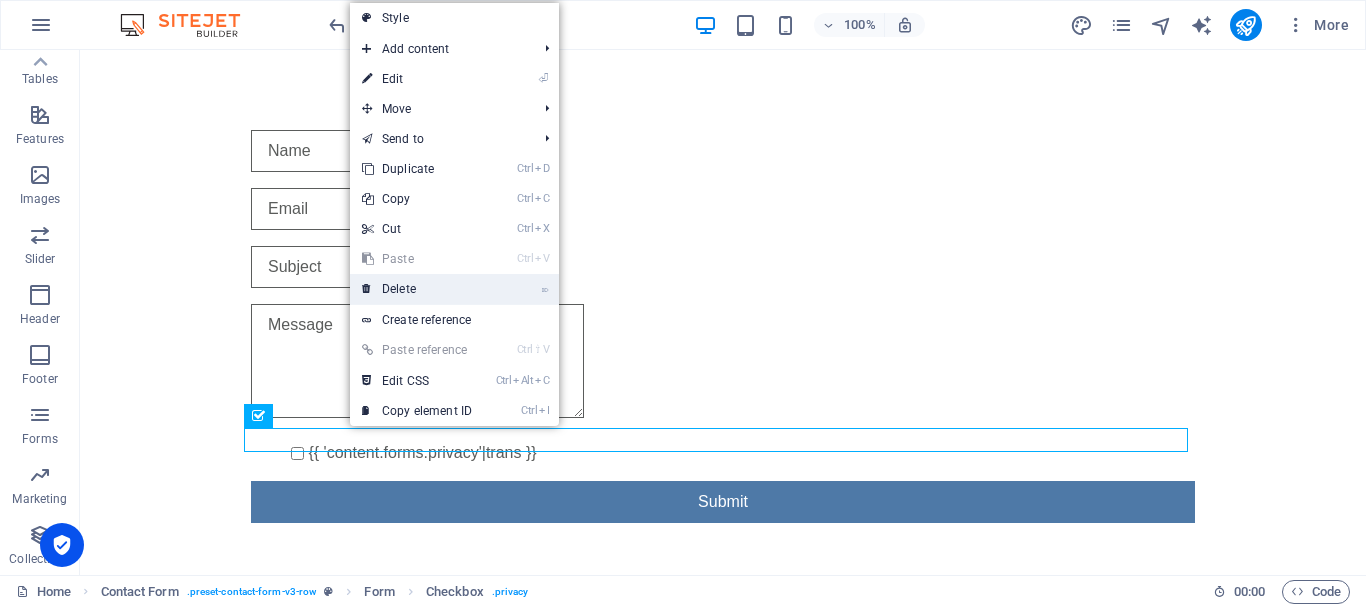 click on "⌦  Delete" at bounding box center (417, 289) 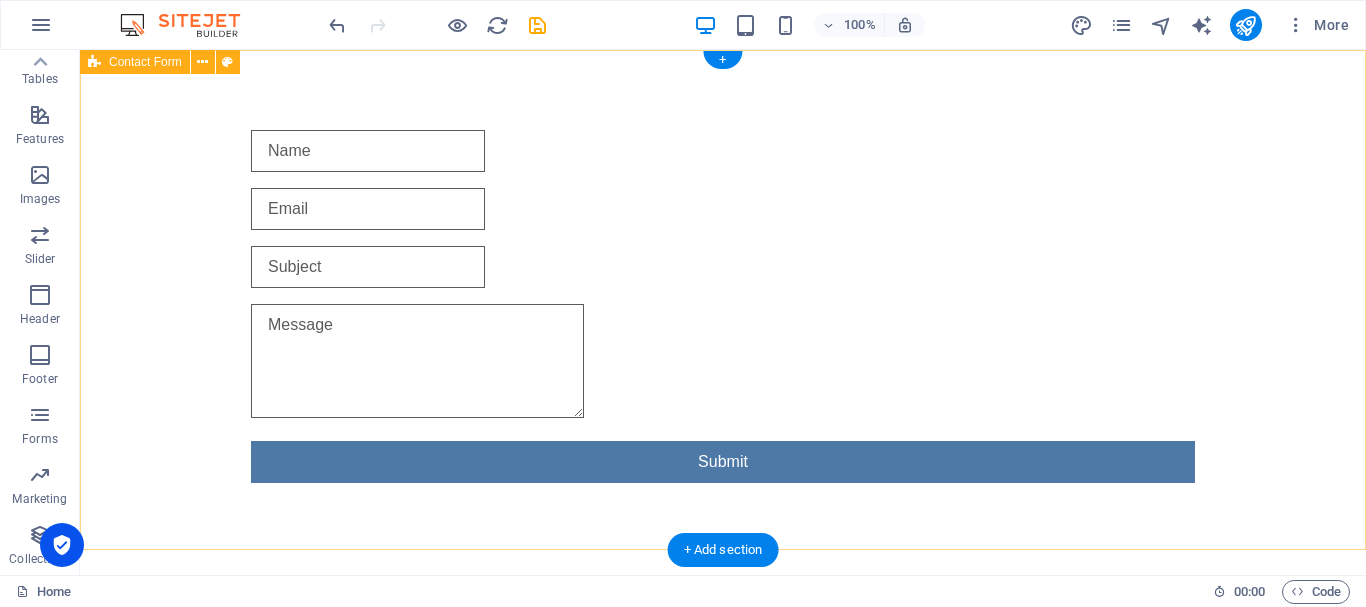 click on "Submit" at bounding box center [723, 306] 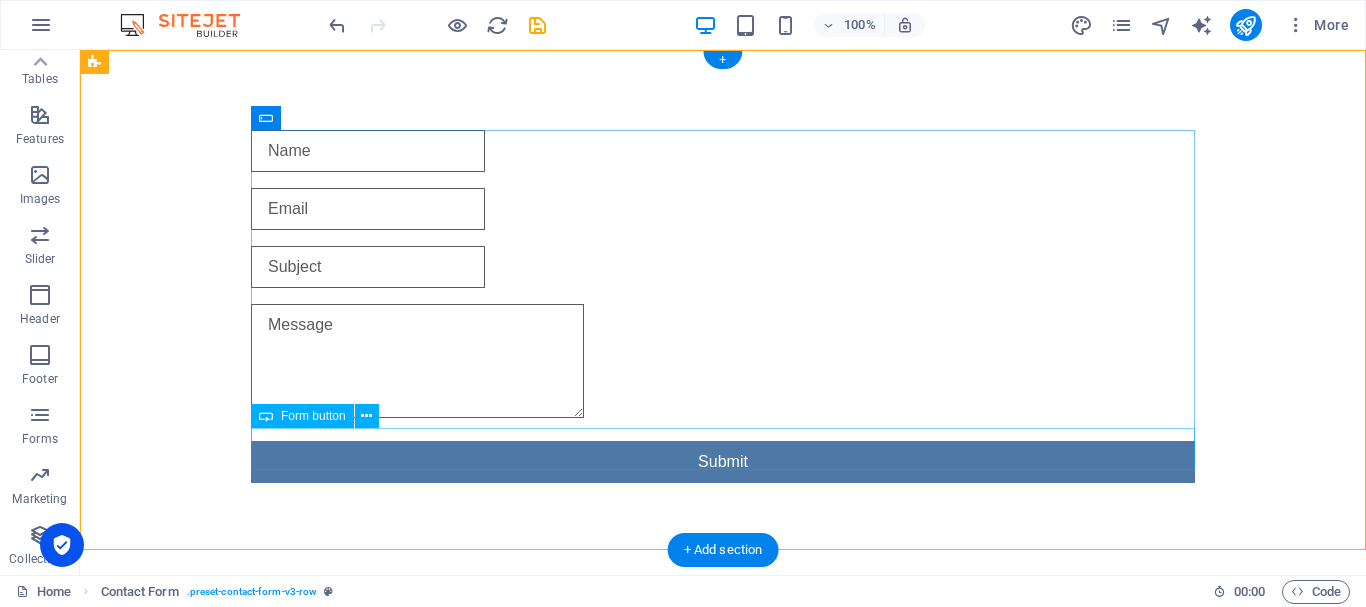 click on "Submit" at bounding box center (723, 462) 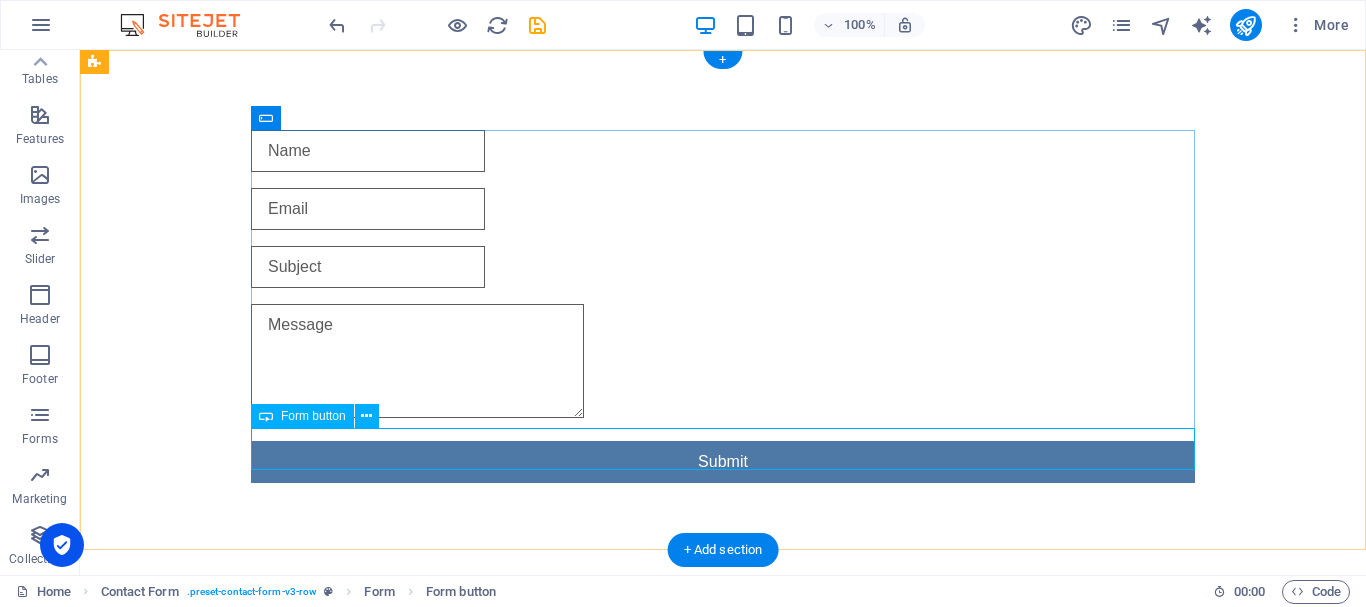 click on "Submit" at bounding box center (723, 462) 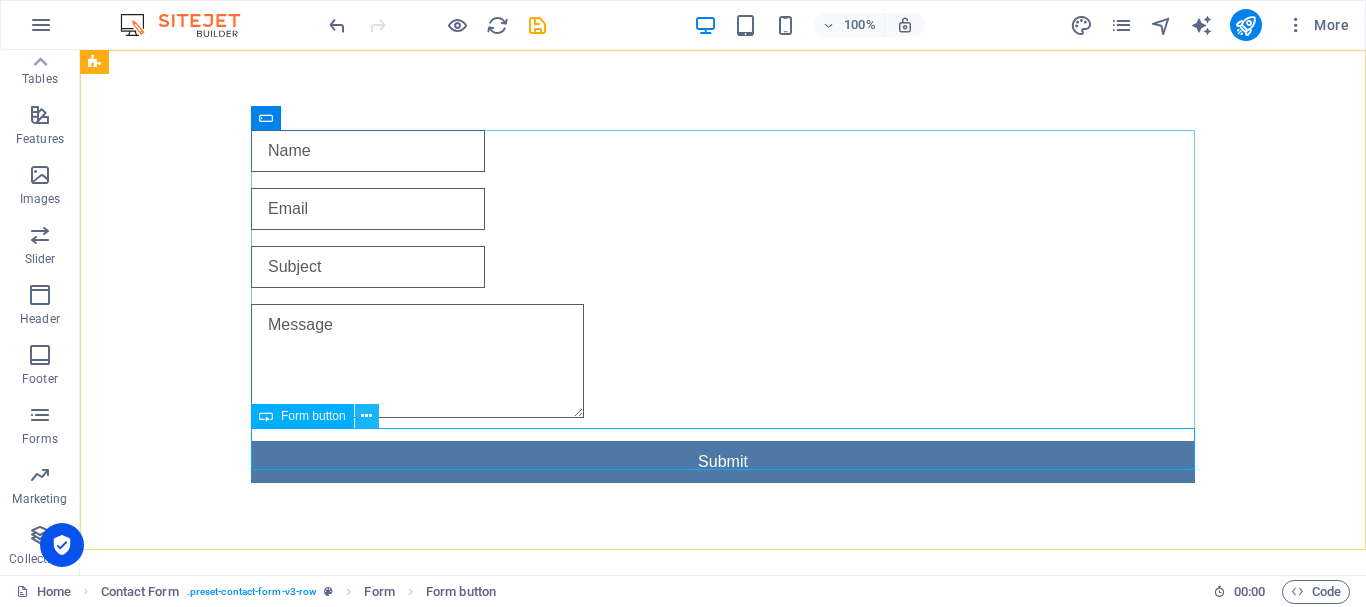 click at bounding box center [366, 416] 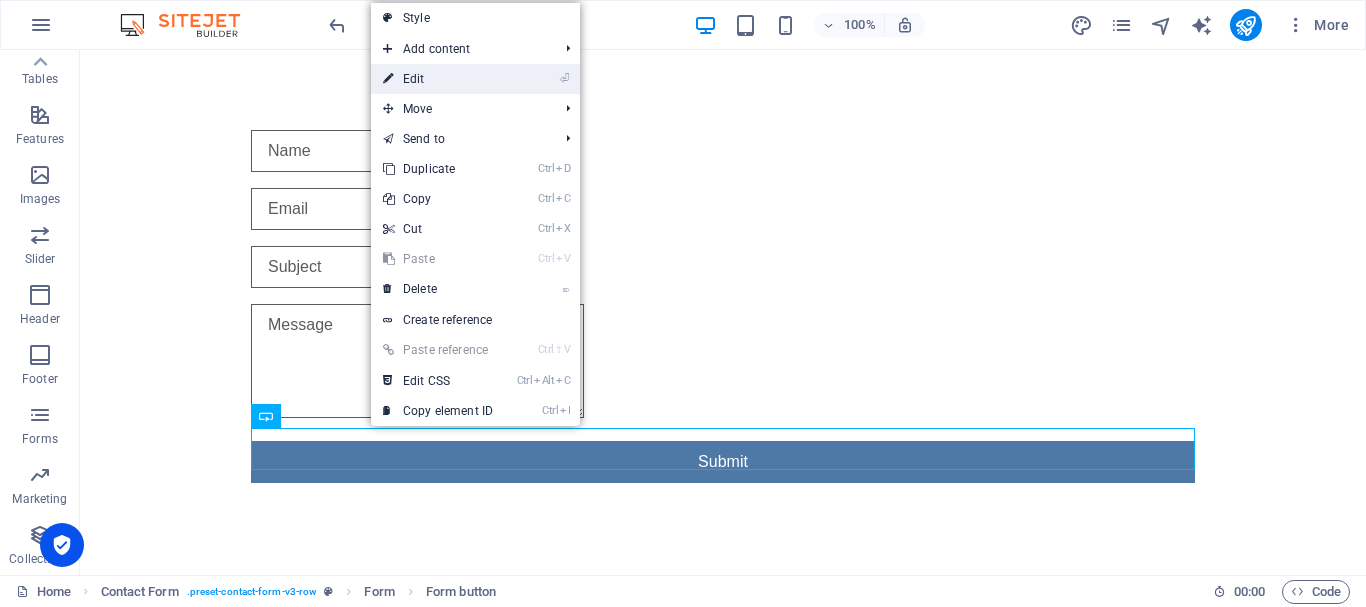 click on "⏎  Edit" at bounding box center [438, 79] 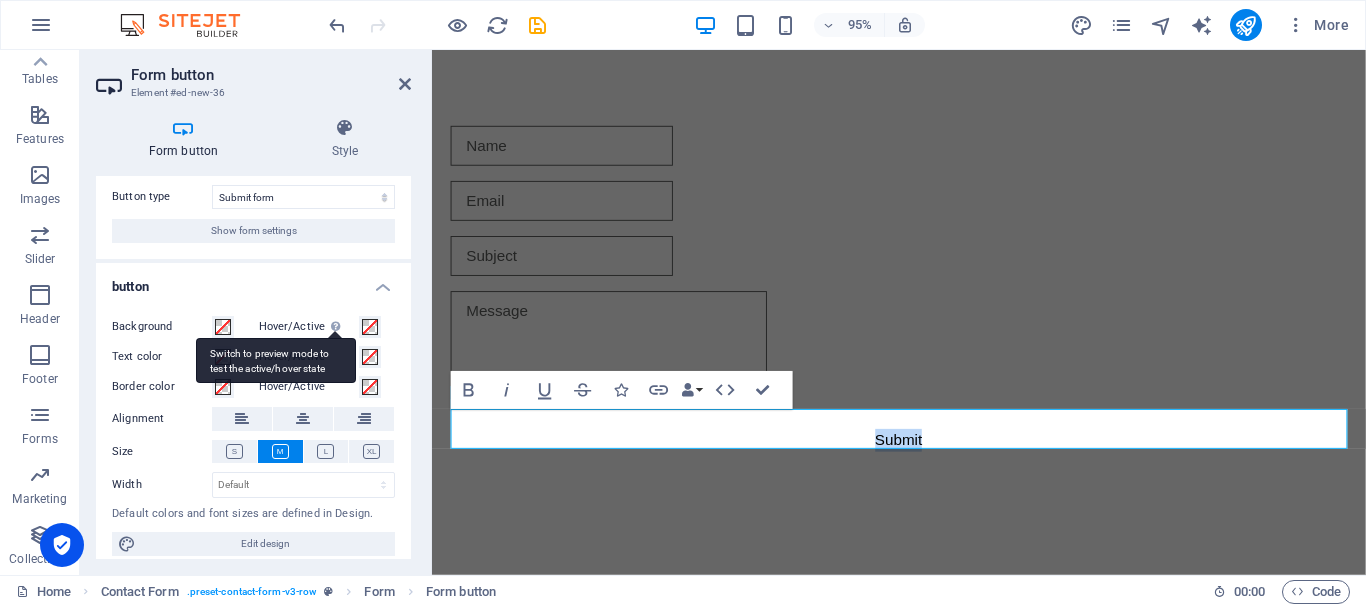 scroll, scrollTop: 56, scrollLeft: 0, axis: vertical 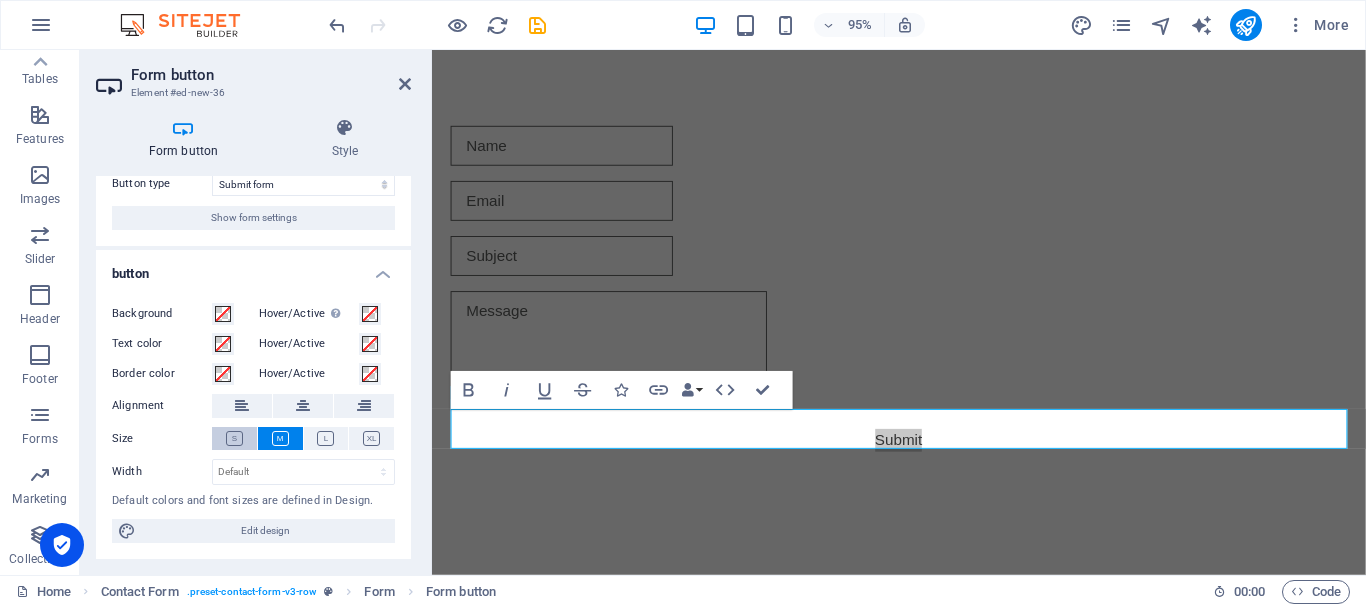 click at bounding box center [234, 438] 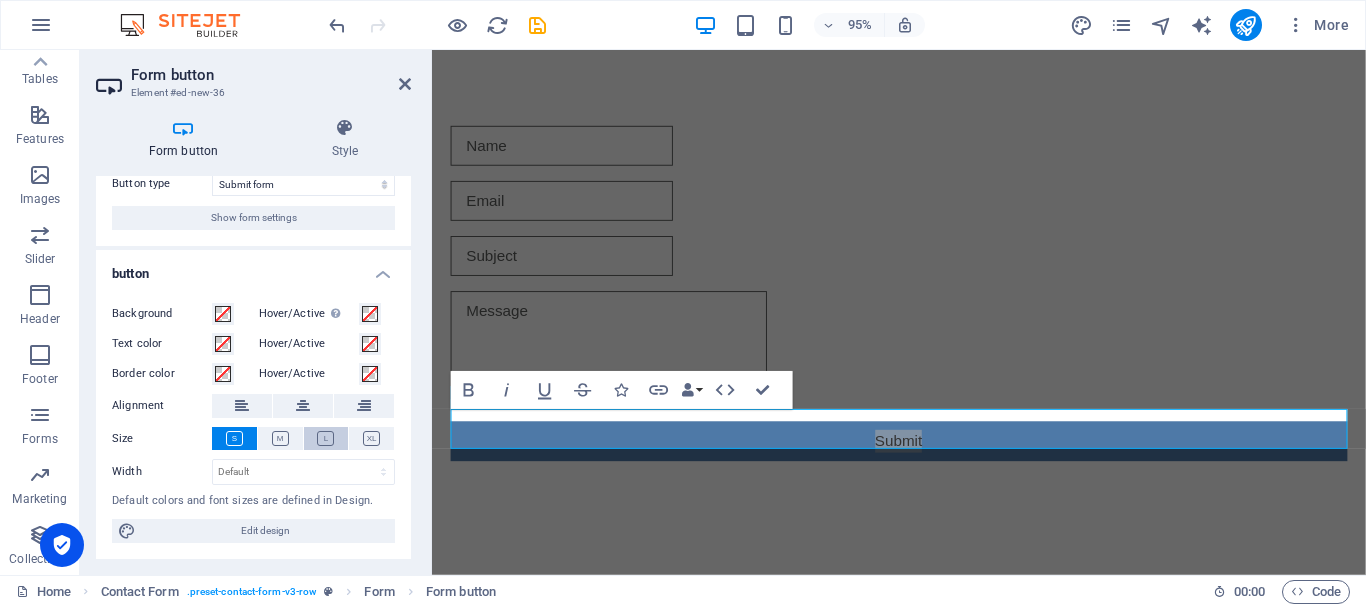 click at bounding box center (325, 438) 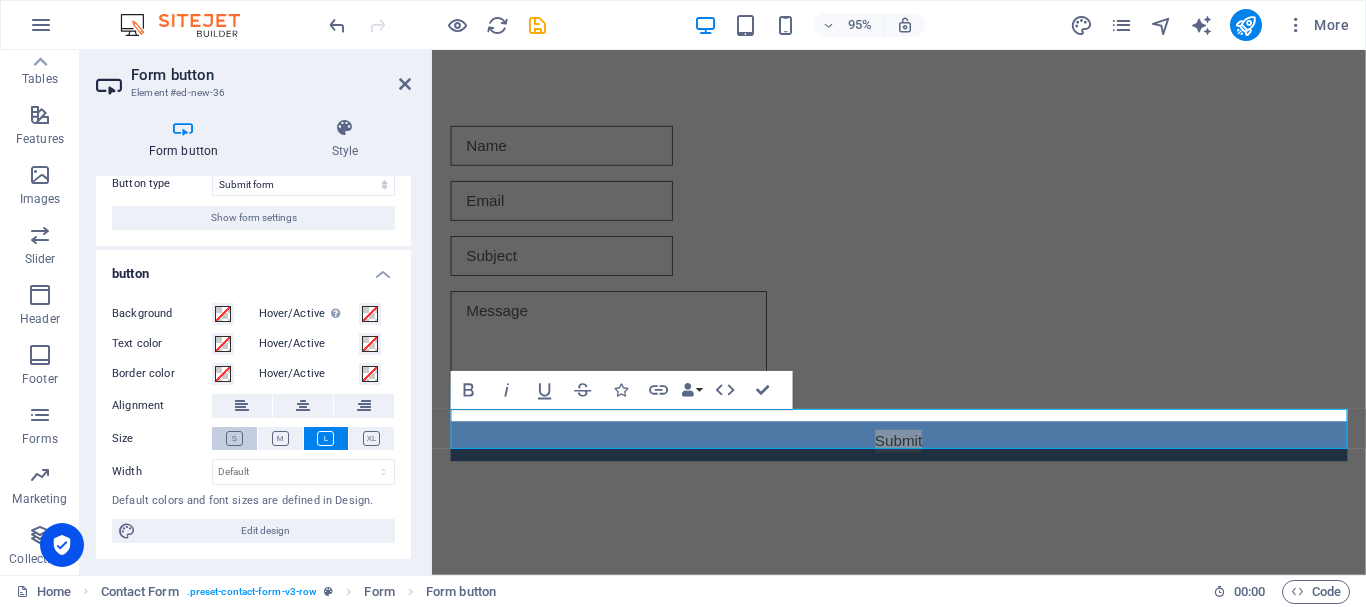 click at bounding box center (234, 438) 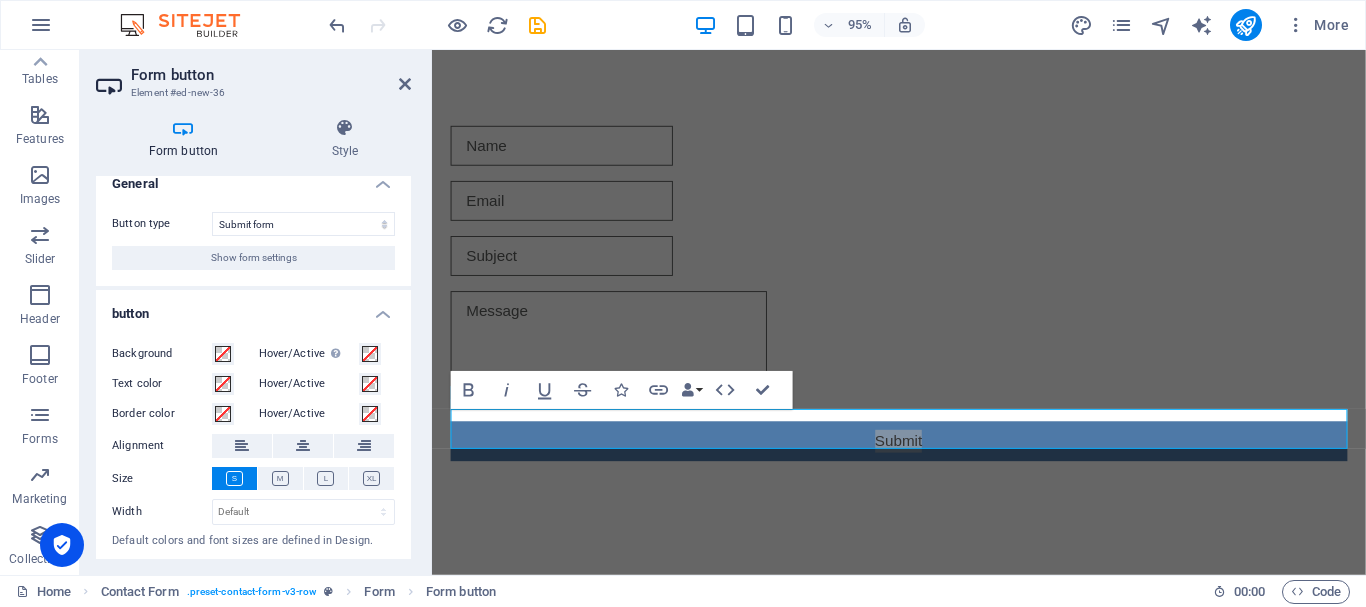 scroll, scrollTop: 56, scrollLeft: 0, axis: vertical 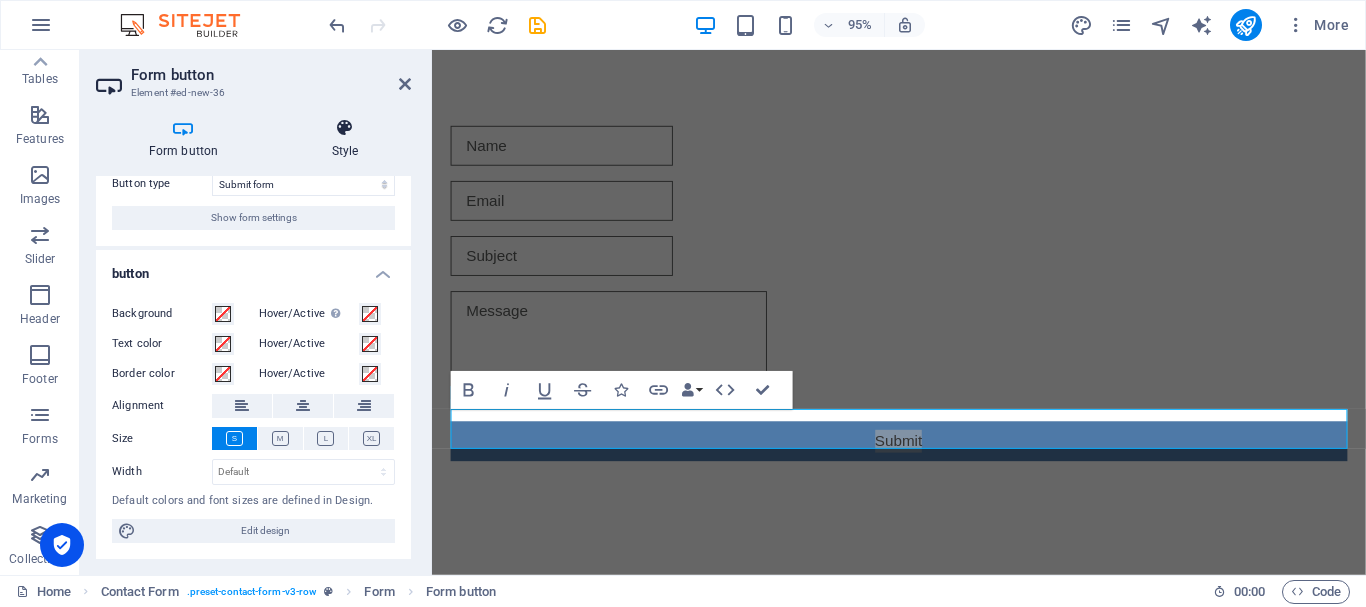click on "Style" at bounding box center (345, 139) 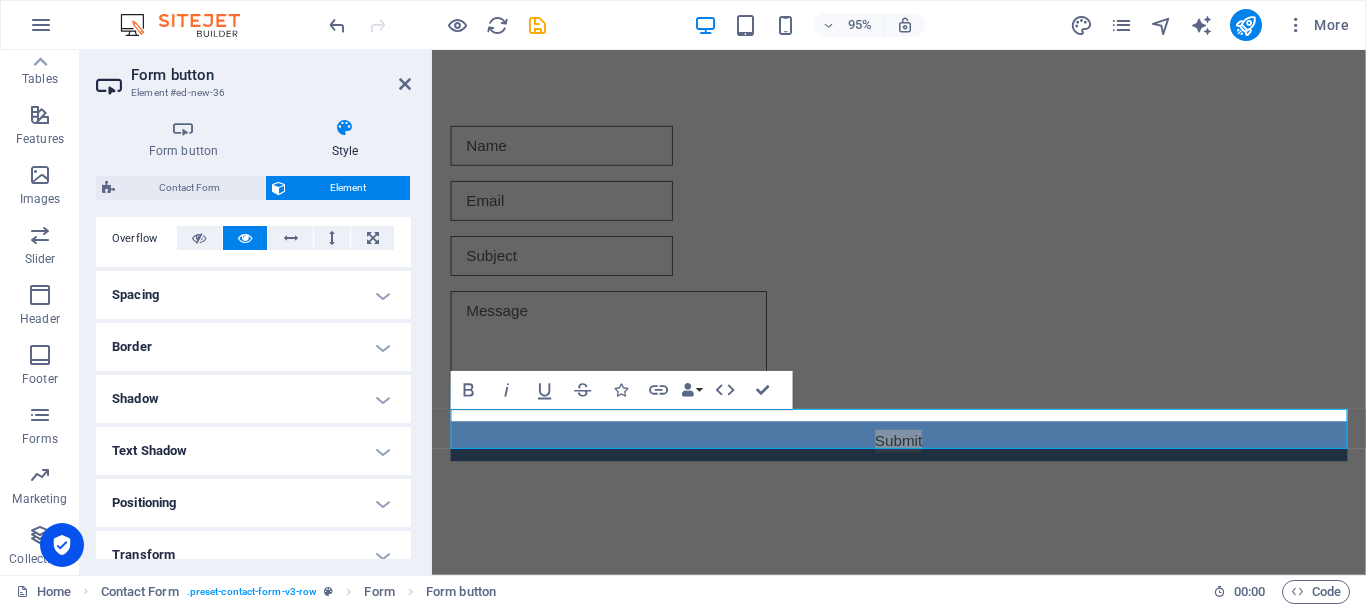scroll, scrollTop: 200, scrollLeft: 0, axis: vertical 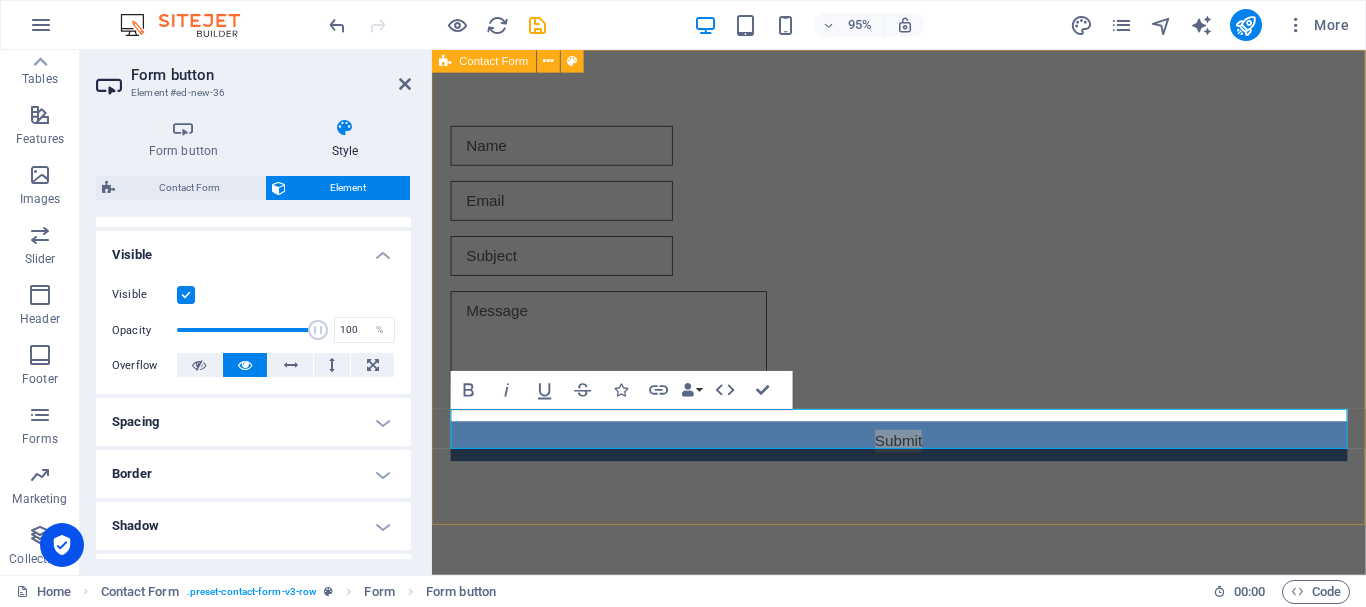 click on "Submit" at bounding box center (923, 306) 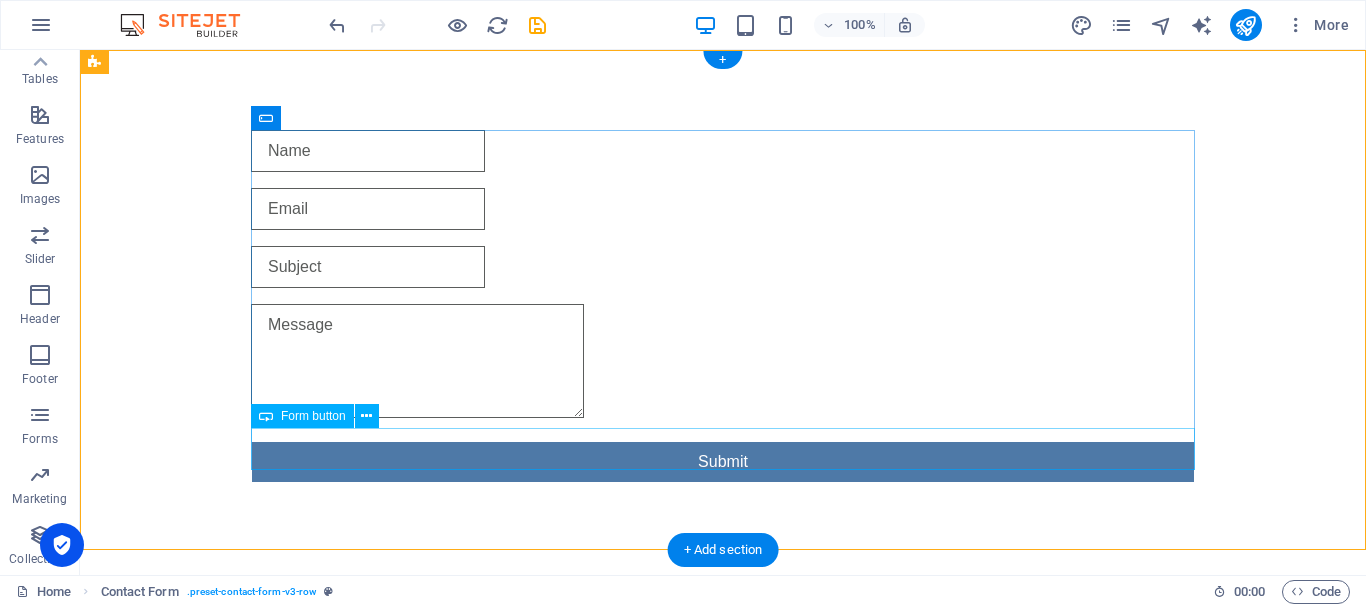 click on "Submit" at bounding box center [723, 462] 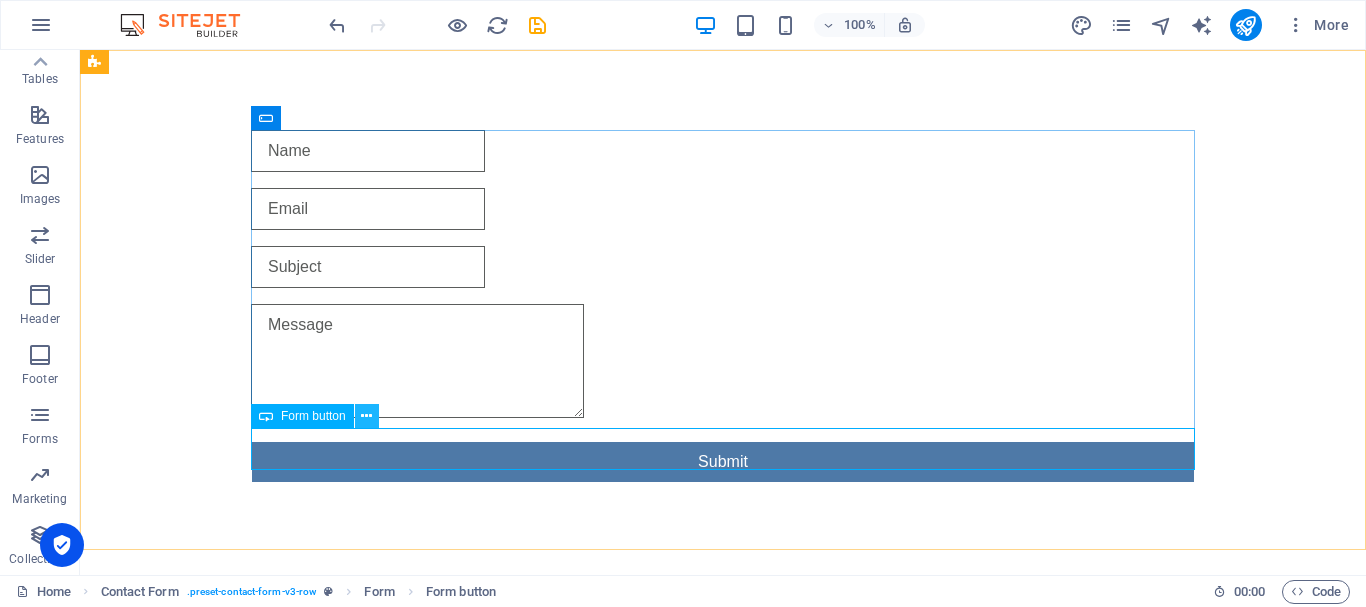 click at bounding box center (366, 416) 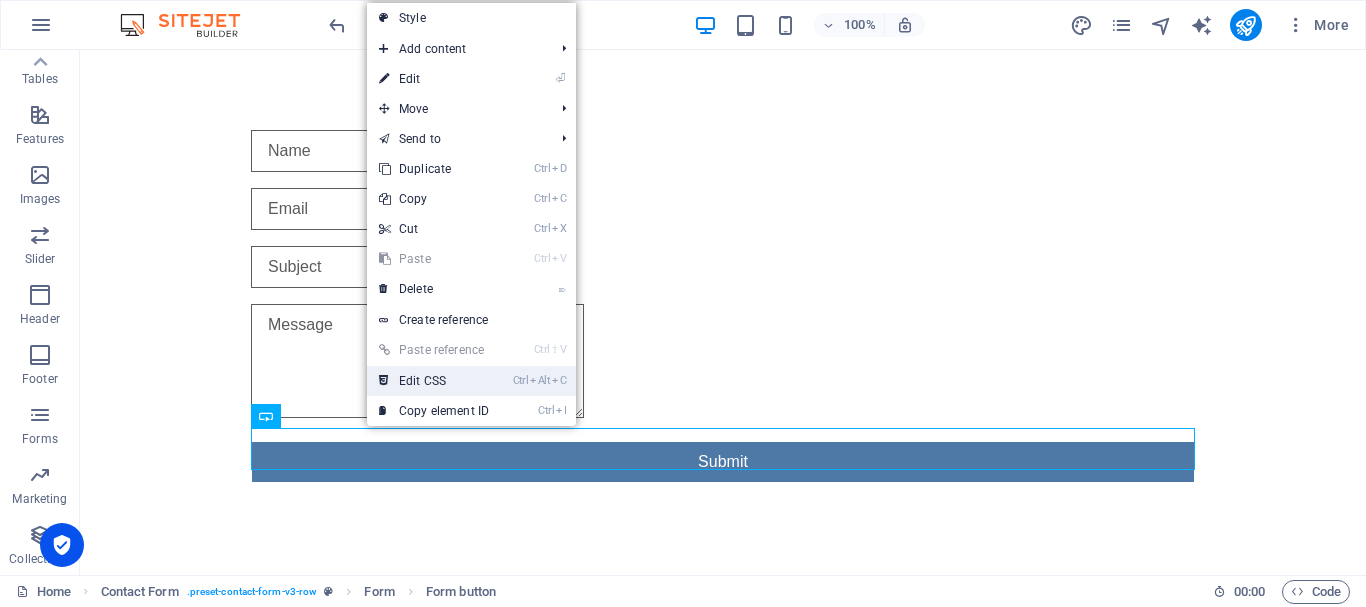 click on "Ctrl Alt C  Edit CSS" at bounding box center [434, 381] 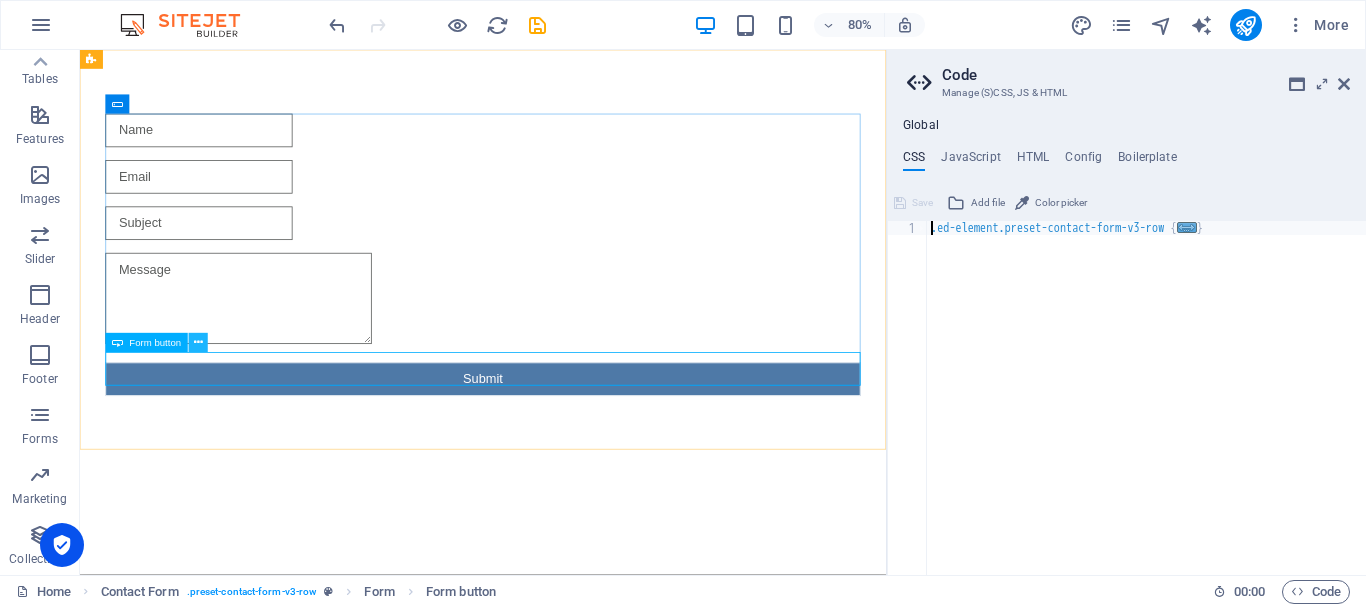 click at bounding box center (198, 342) 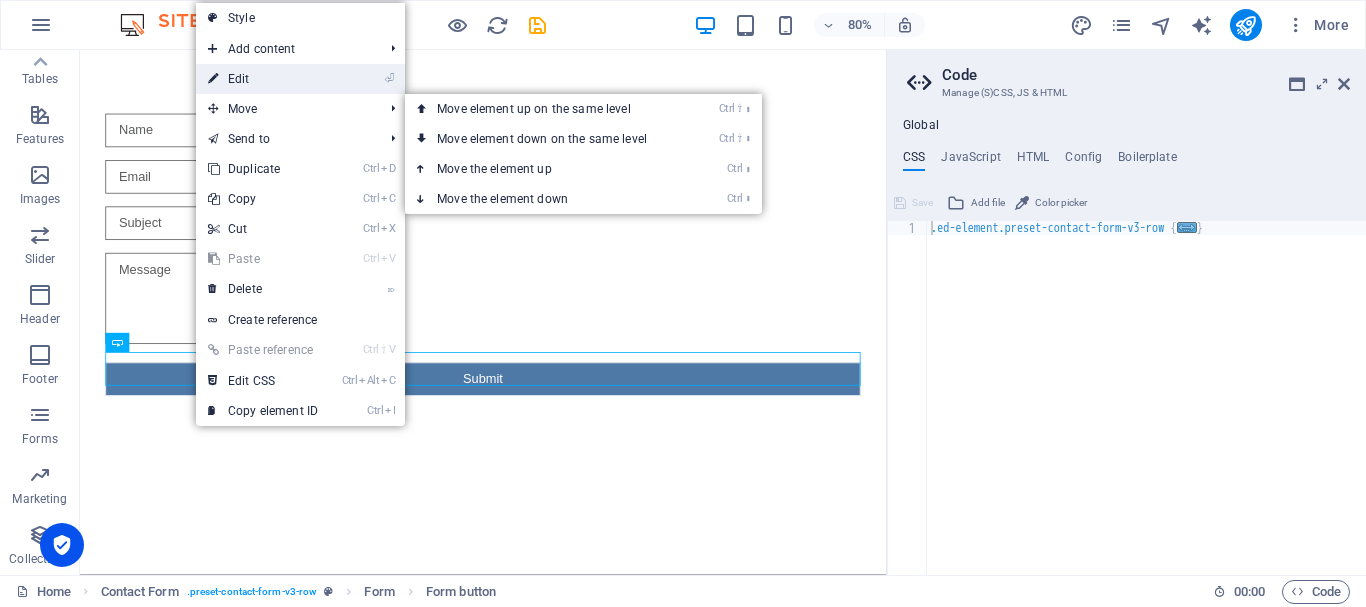 click on "⏎  Edit" at bounding box center [263, 79] 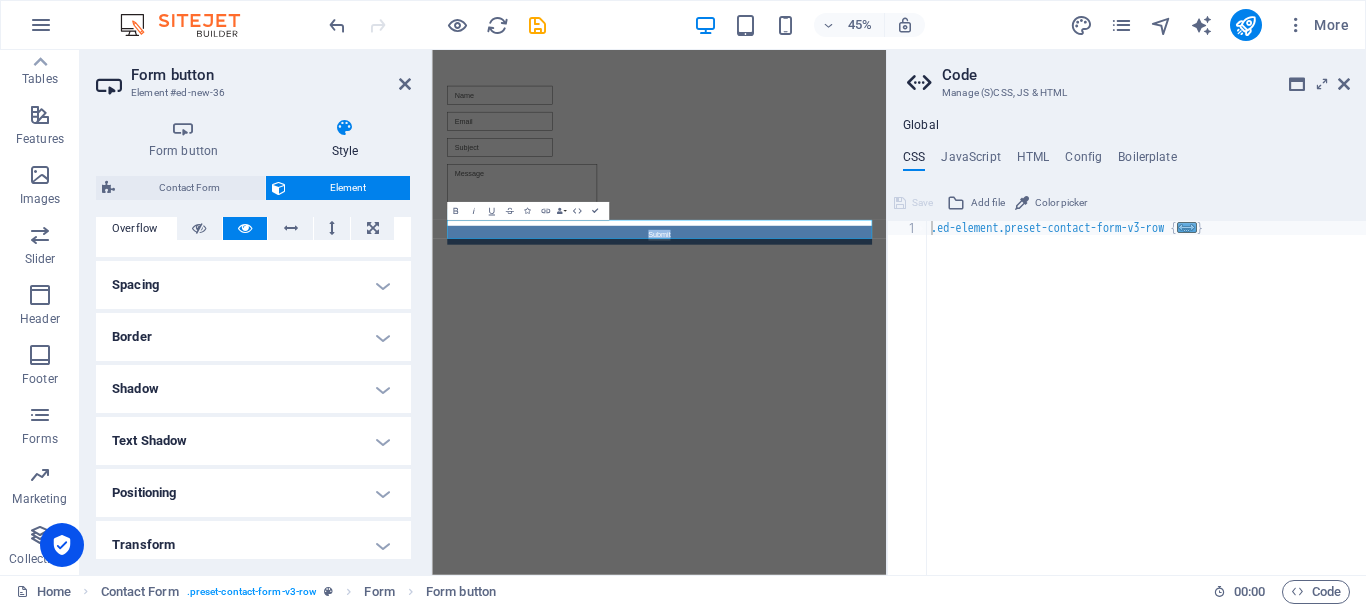 scroll, scrollTop: 303, scrollLeft: 0, axis: vertical 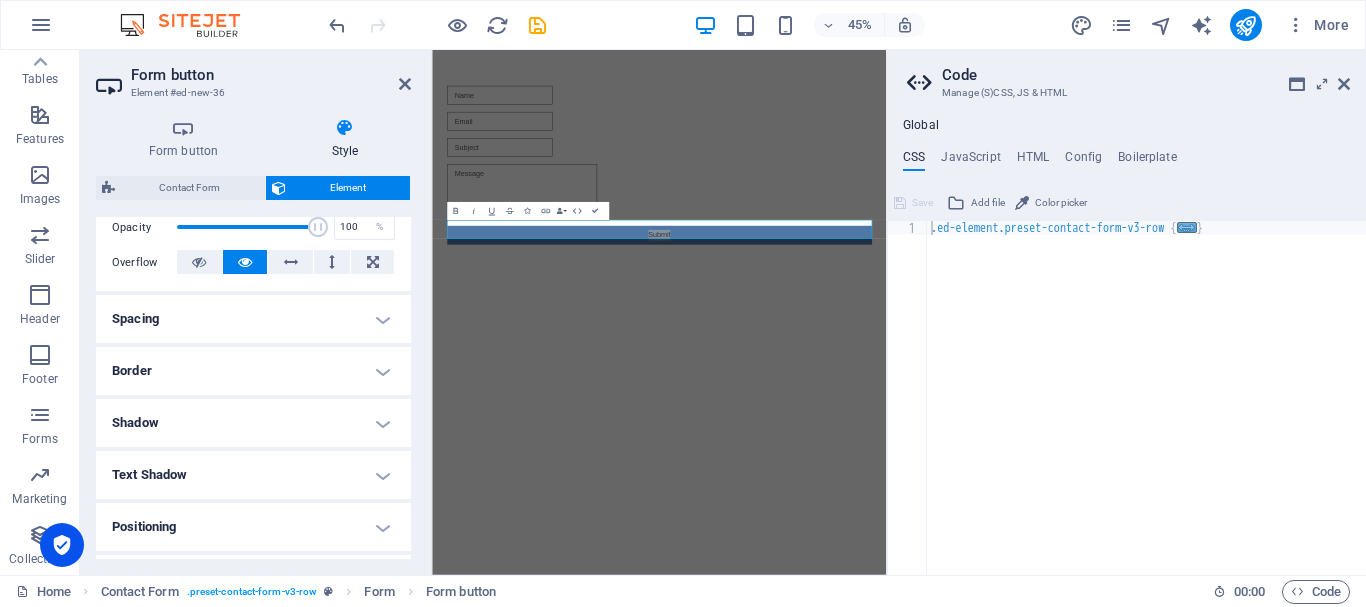 click on "Border" at bounding box center [253, 371] 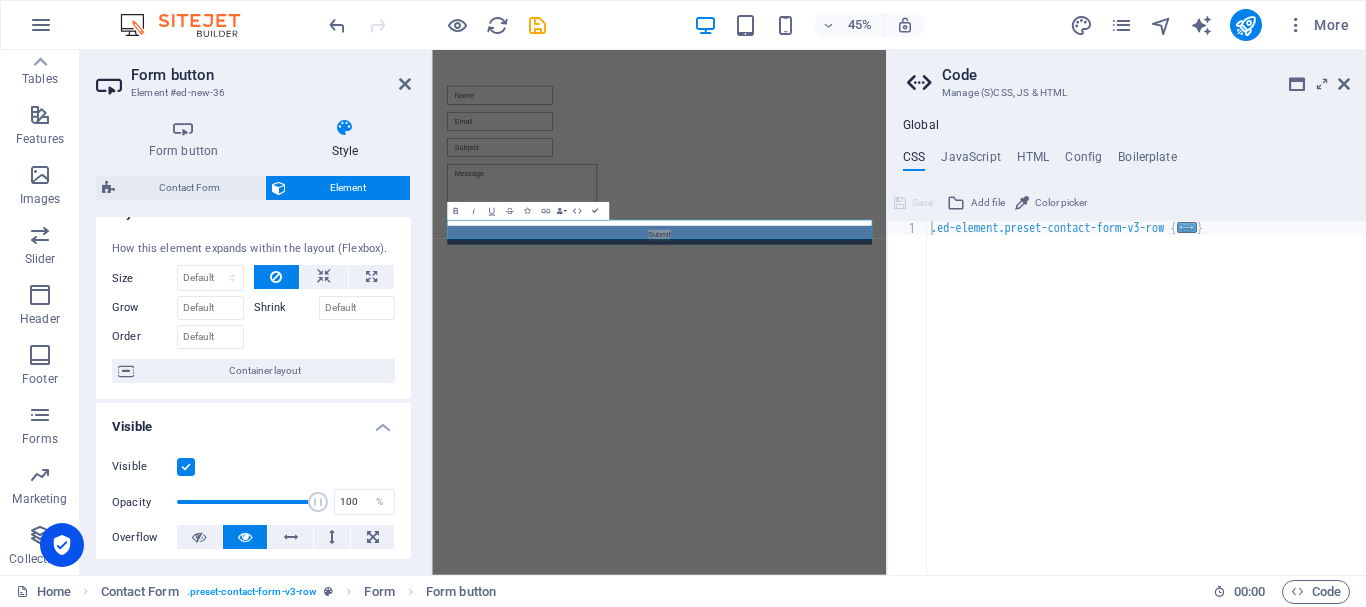 scroll, scrollTop: 3, scrollLeft: 0, axis: vertical 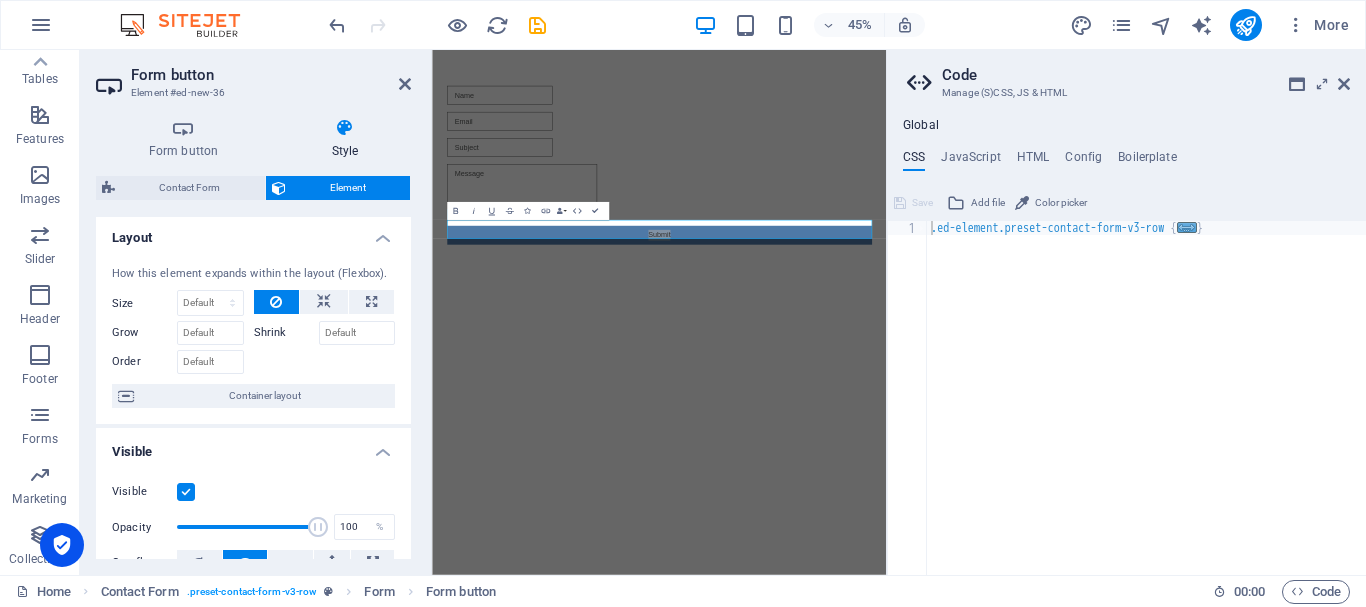 click at bounding box center [345, 128] 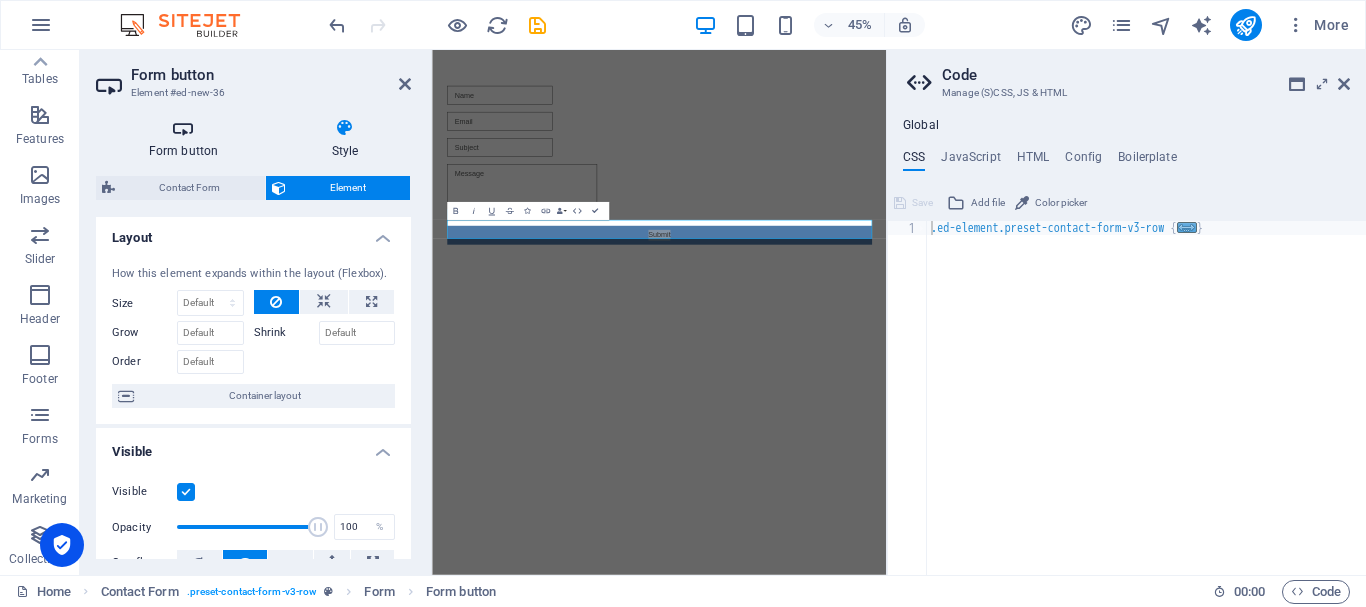 click on "Form button" at bounding box center (187, 139) 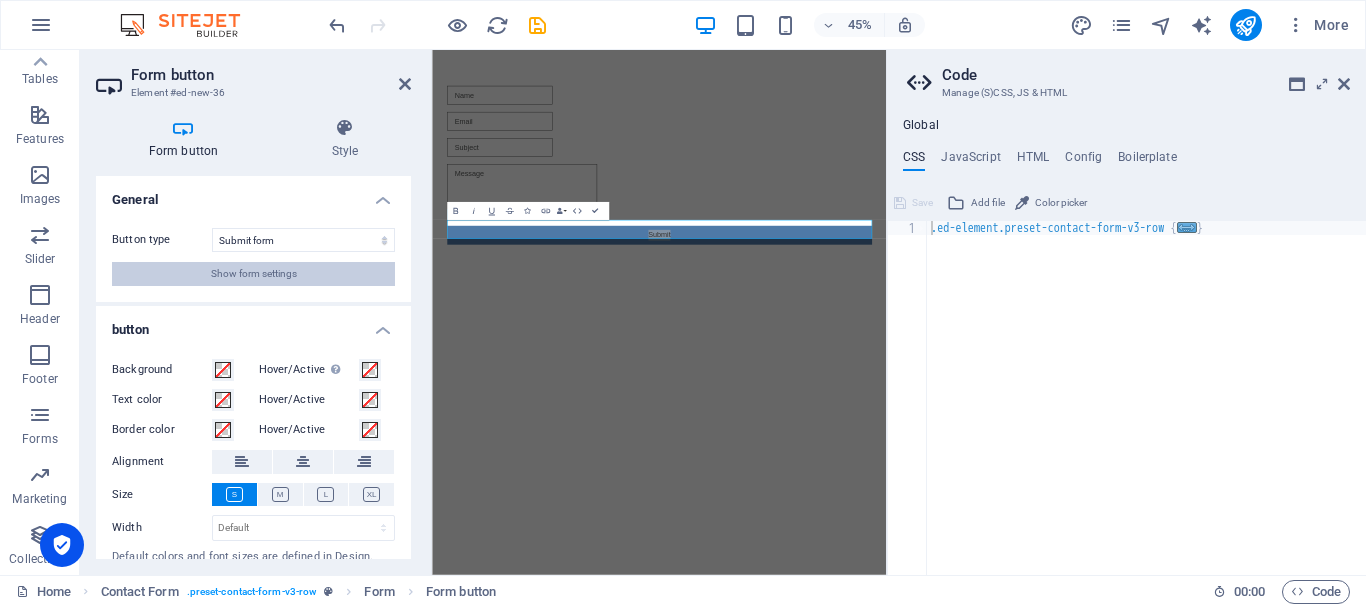 scroll, scrollTop: 56, scrollLeft: 0, axis: vertical 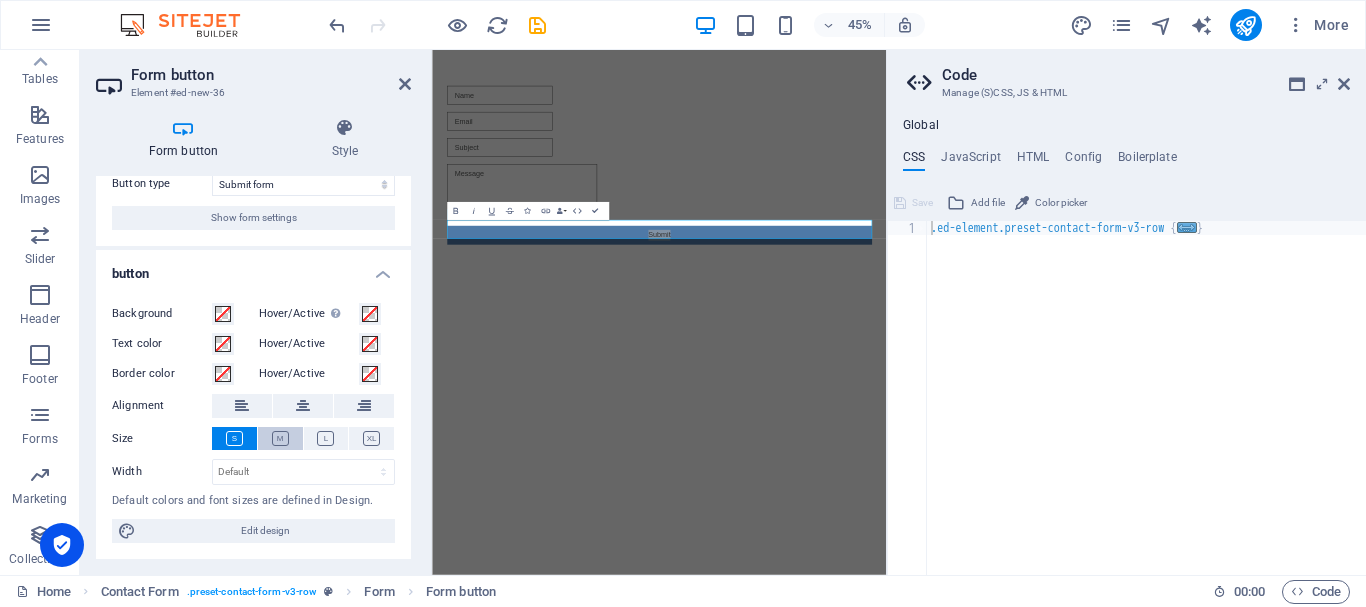 click at bounding box center [280, 438] 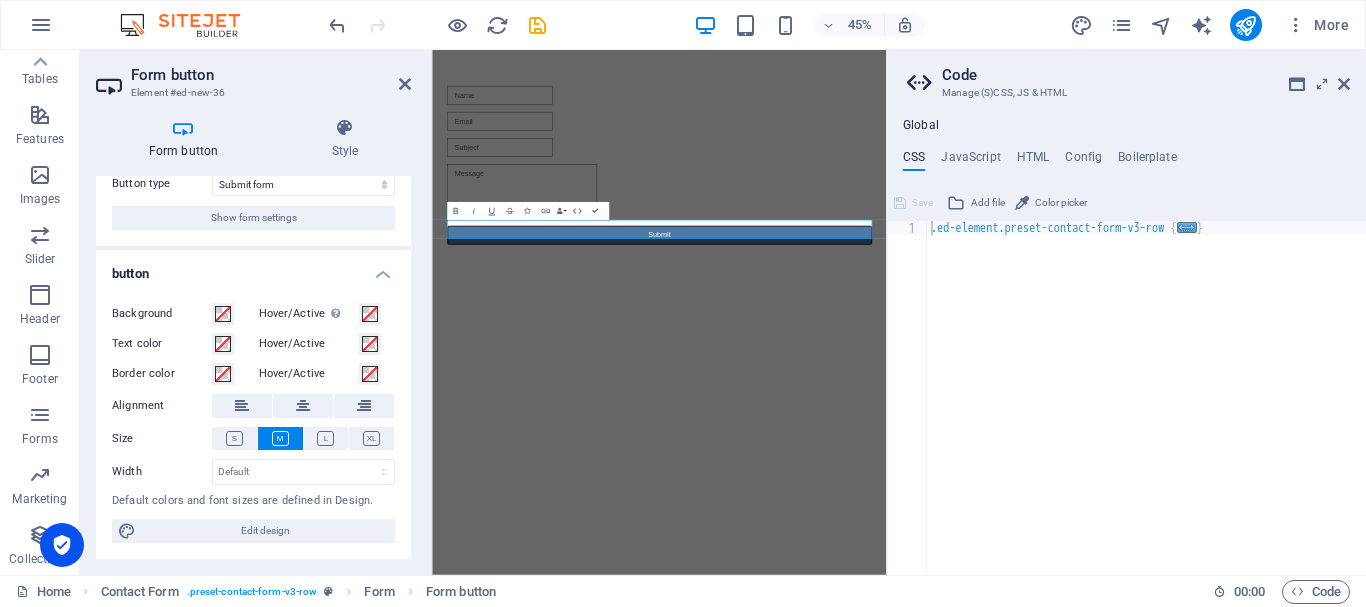 click on "Skip to main content
Submit" at bounding box center [936, 306] 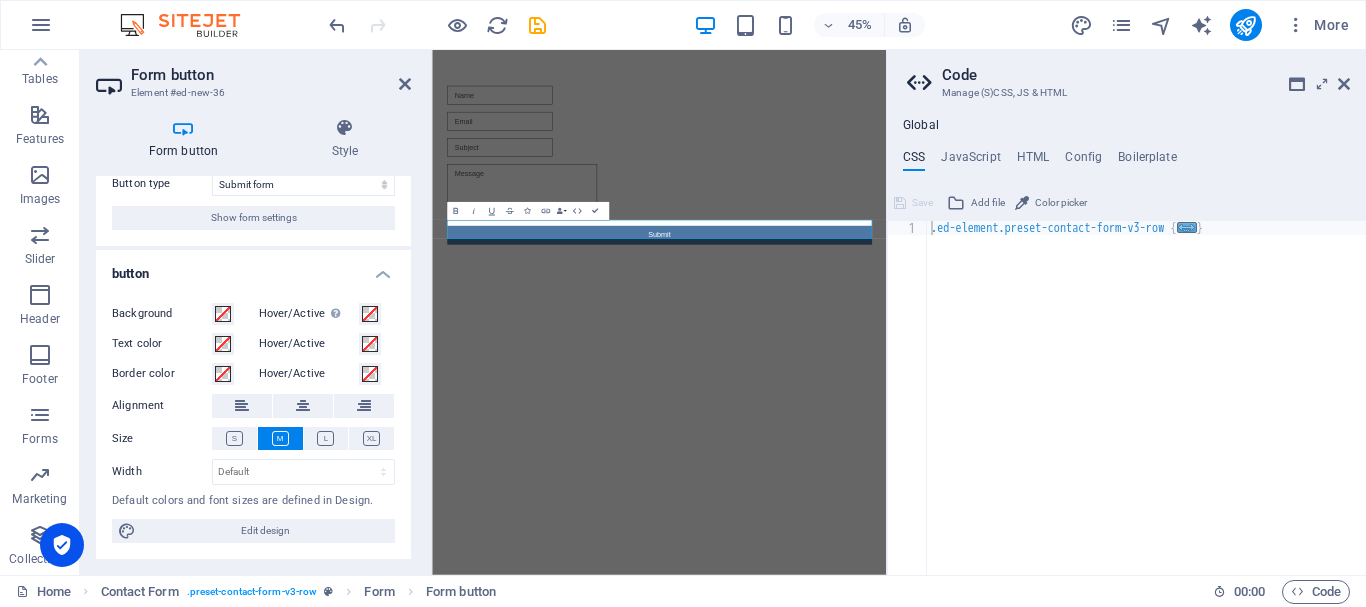 click on "Skip to main content
Submit" at bounding box center [936, 306] 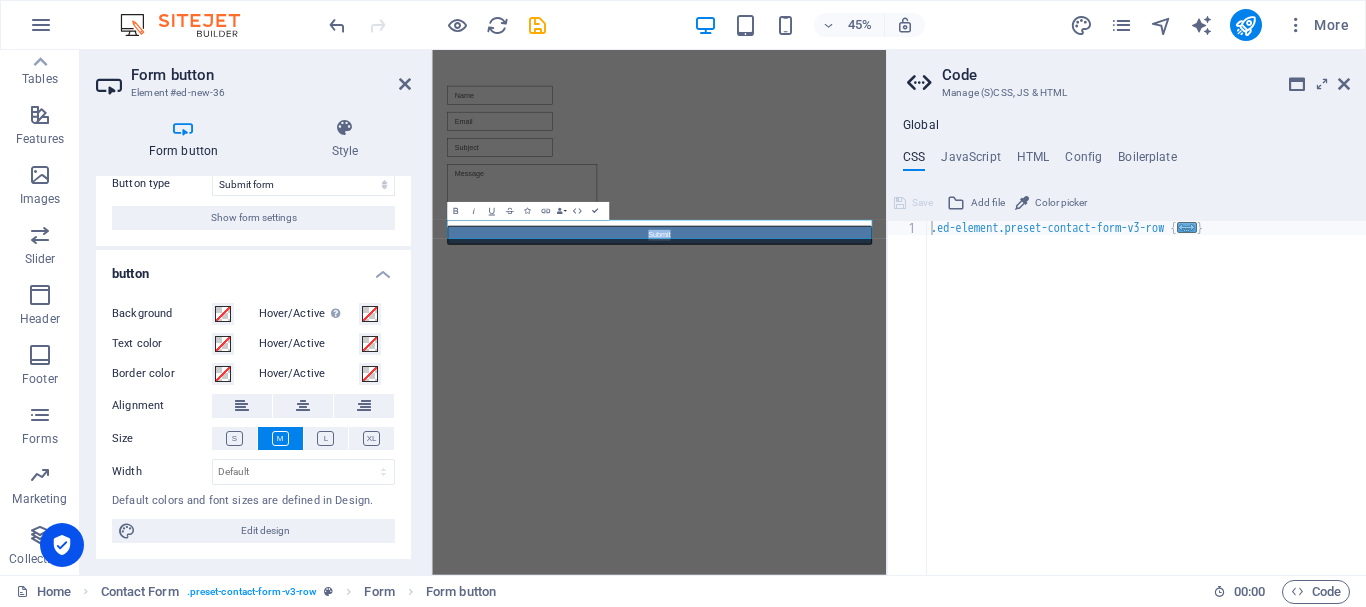 click on "Skip to main content
Submit" at bounding box center (936, 306) 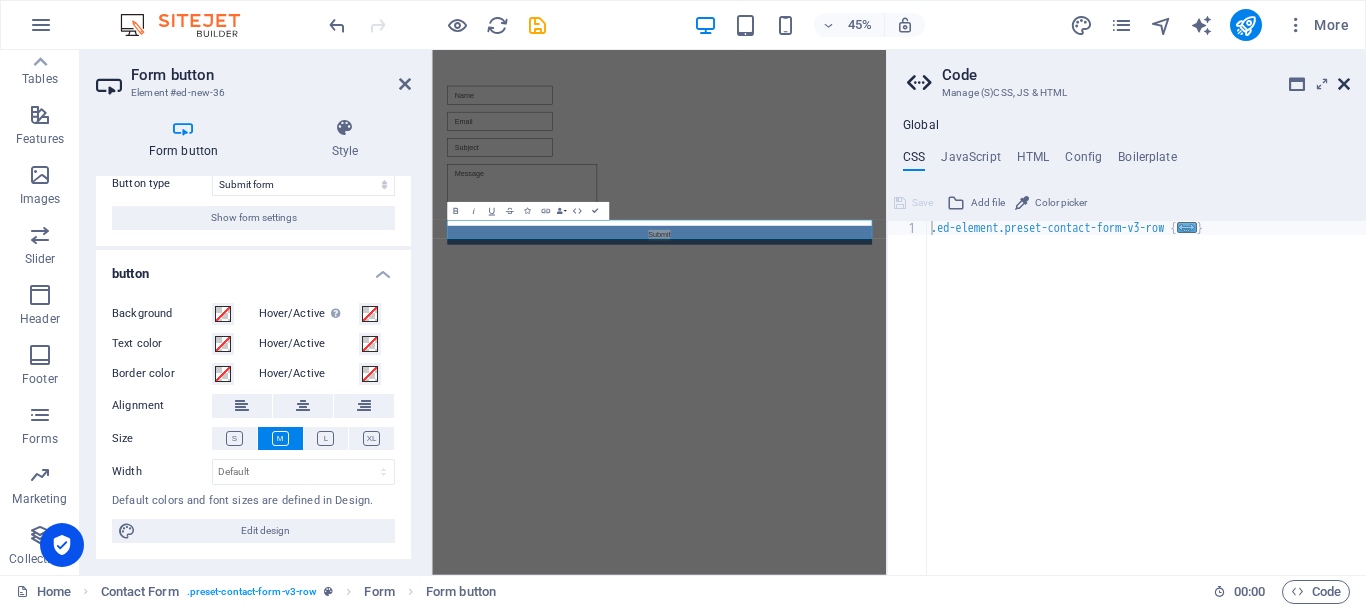 click at bounding box center (1344, 84) 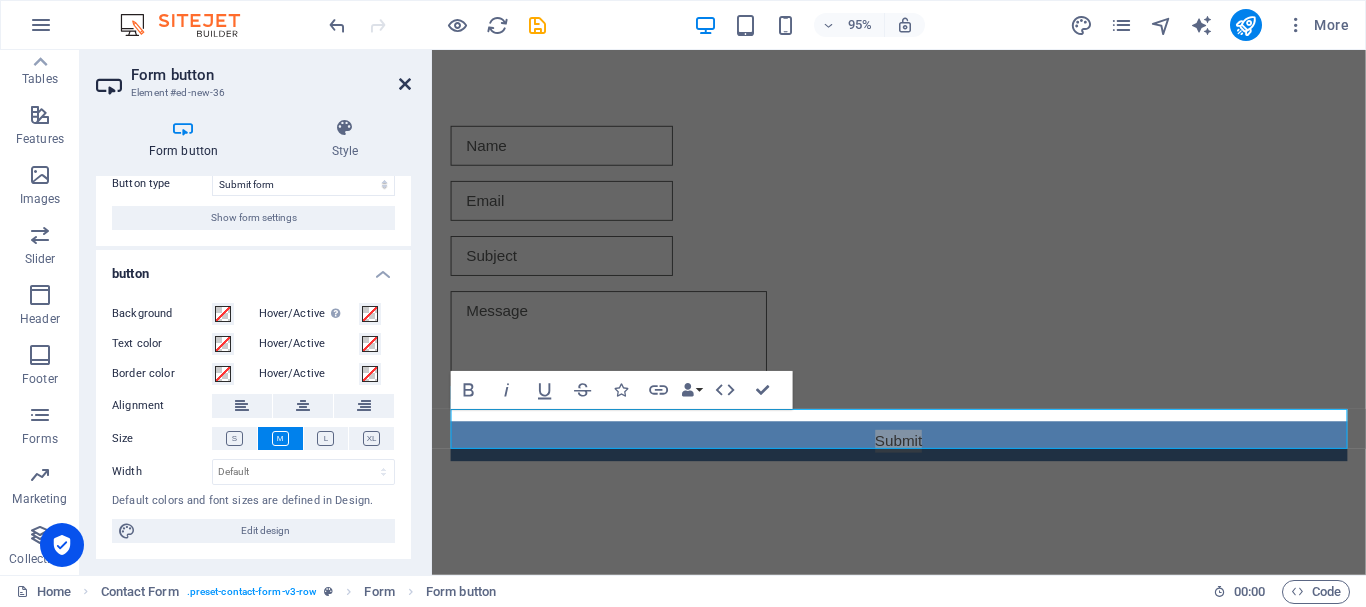 click at bounding box center (405, 84) 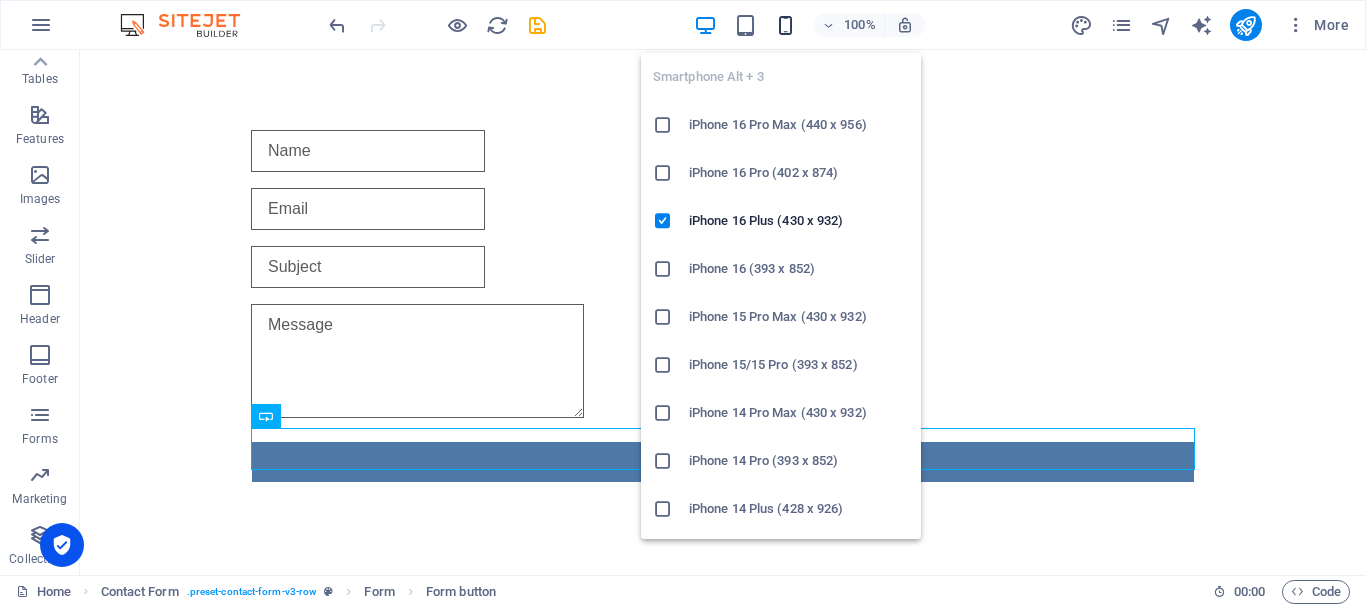 click at bounding box center (785, 25) 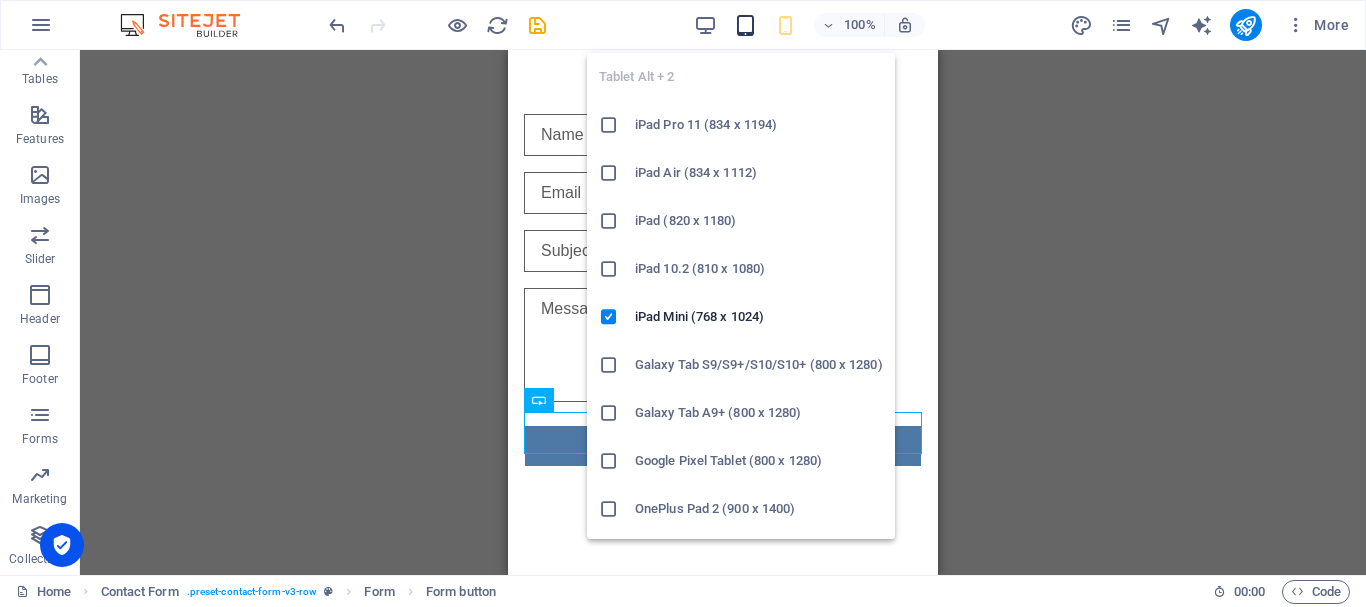 click at bounding box center [745, 25] 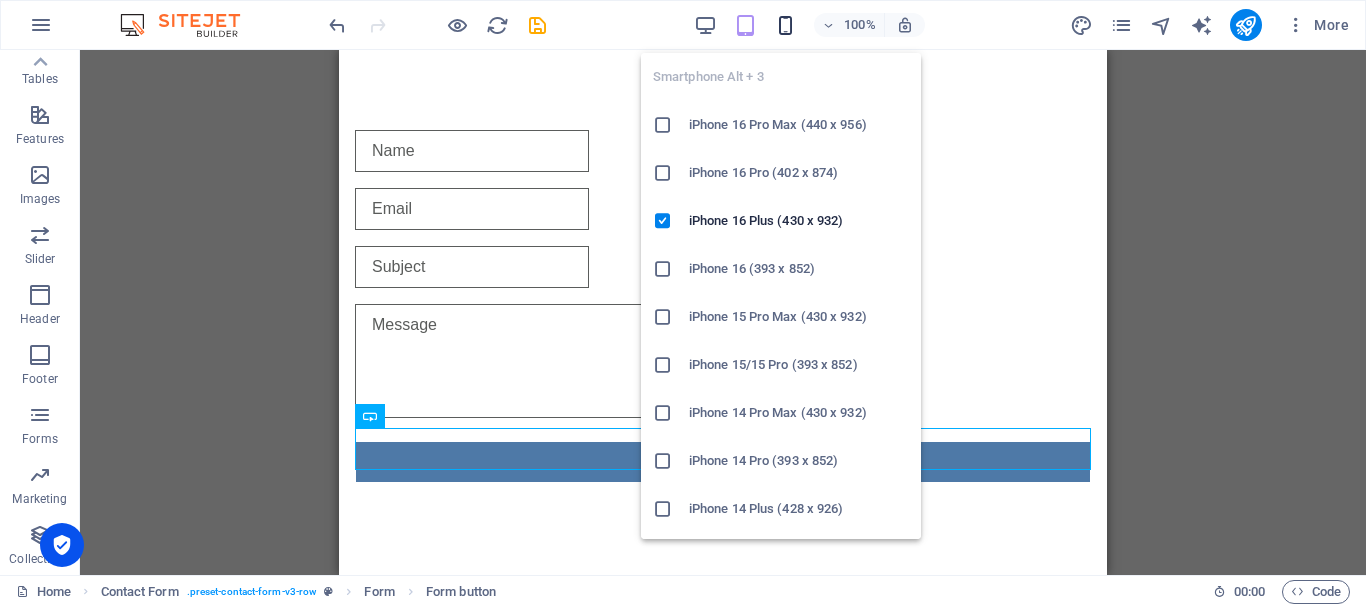click at bounding box center (785, 25) 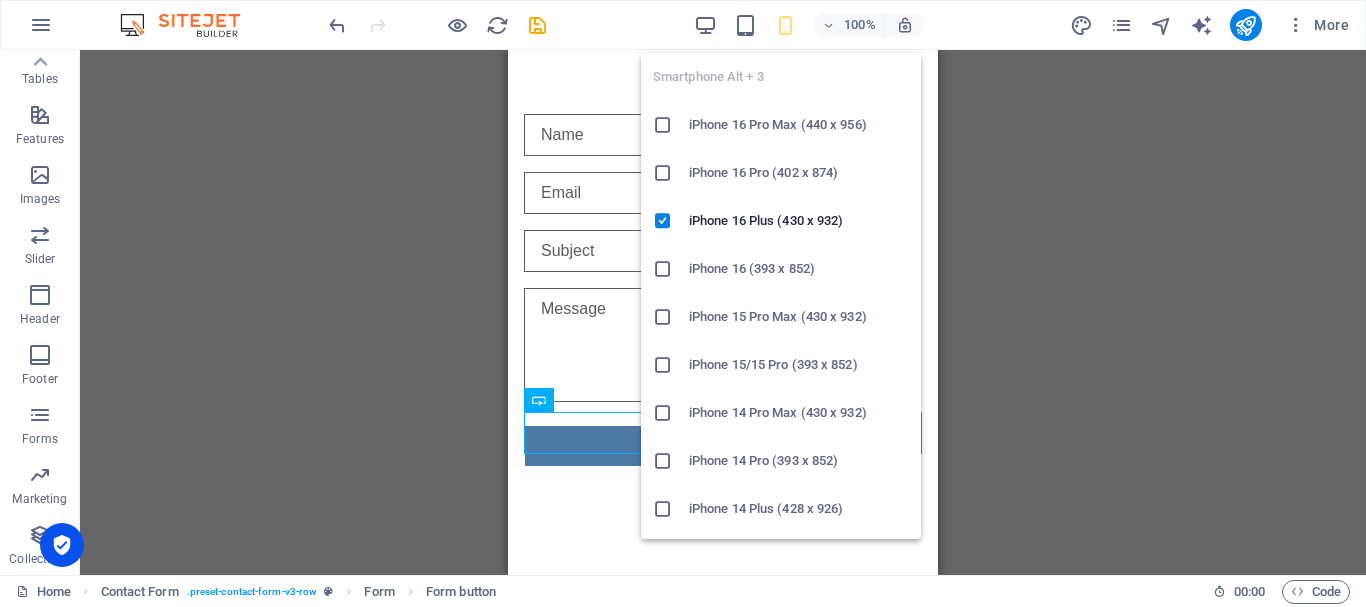 click on "iPhone 16 Pro Max (440 x 956)" at bounding box center [799, 125] 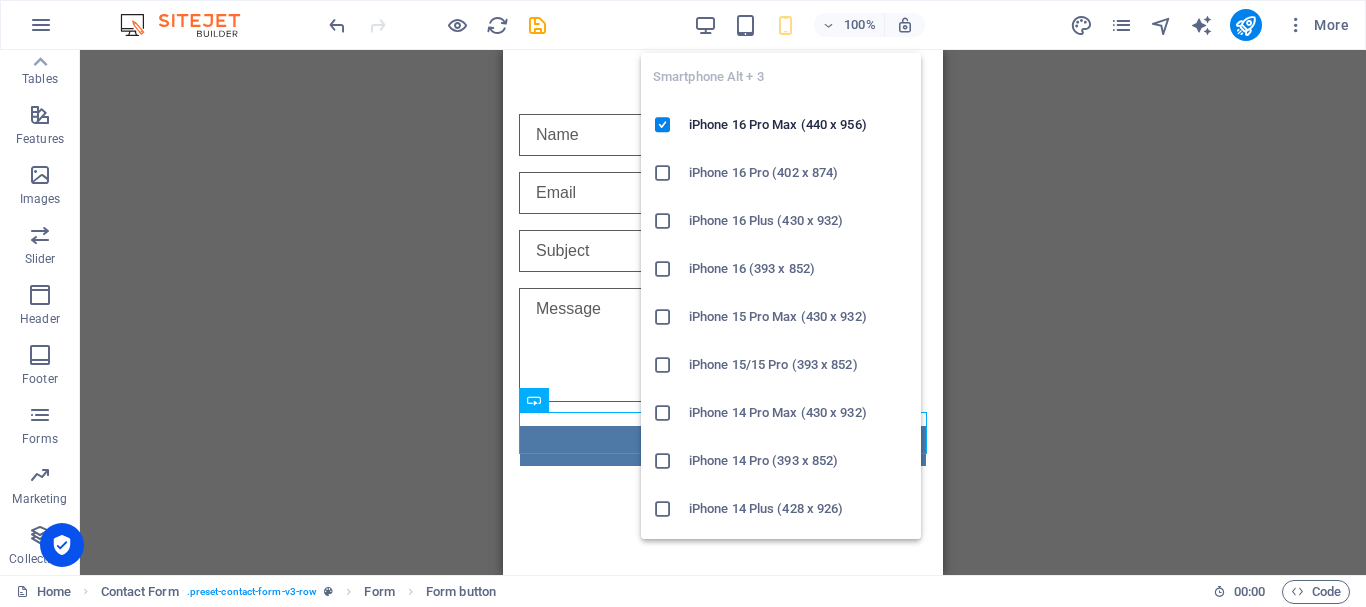click at bounding box center (785, 25) 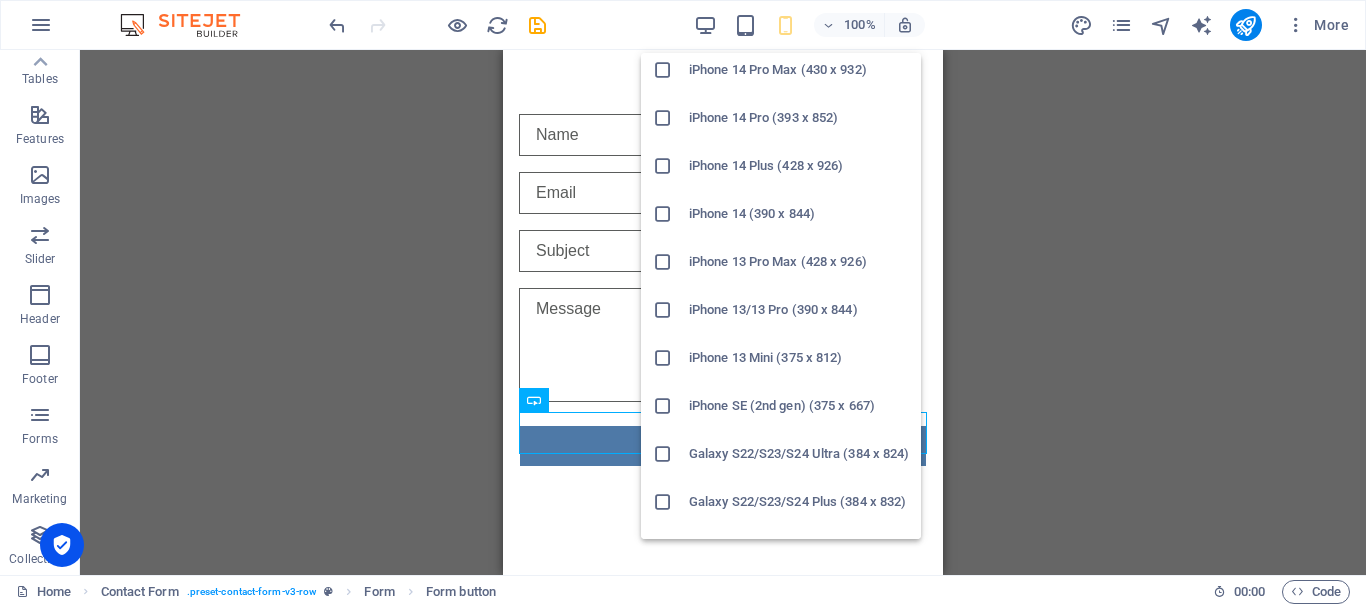 scroll, scrollTop: 400, scrollLeft: 0, axis: vertical 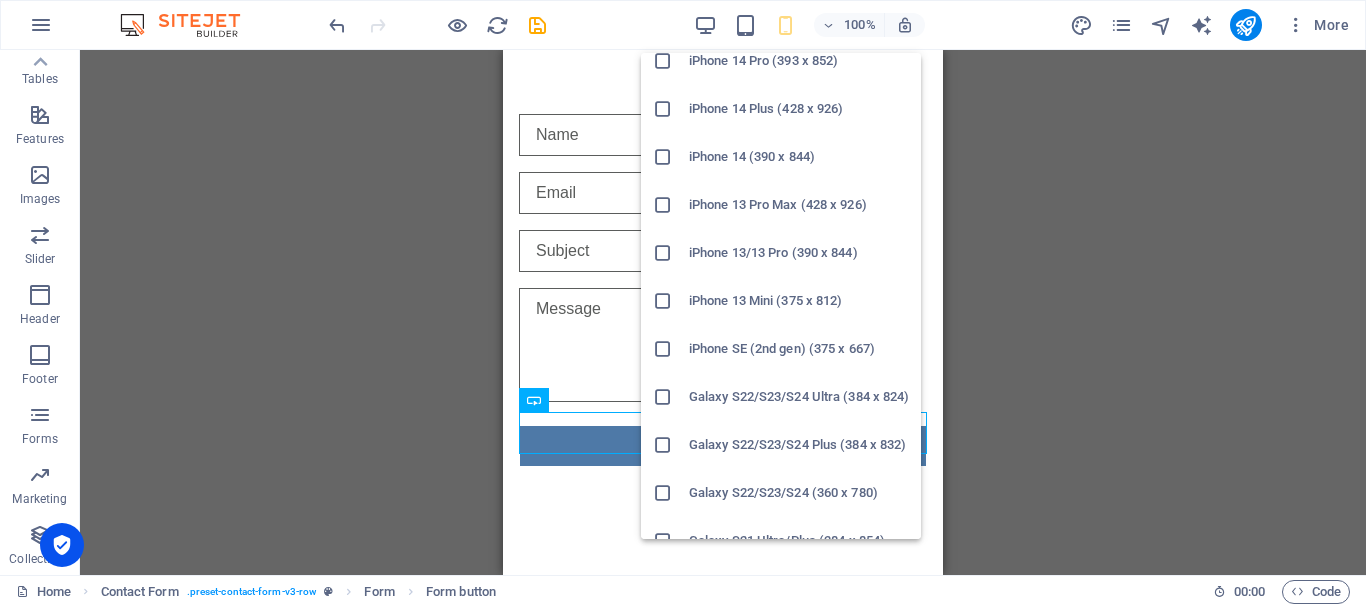 click on "iPhone 13/13 Pro (390 x 844)" at bounding box center (799, 253) 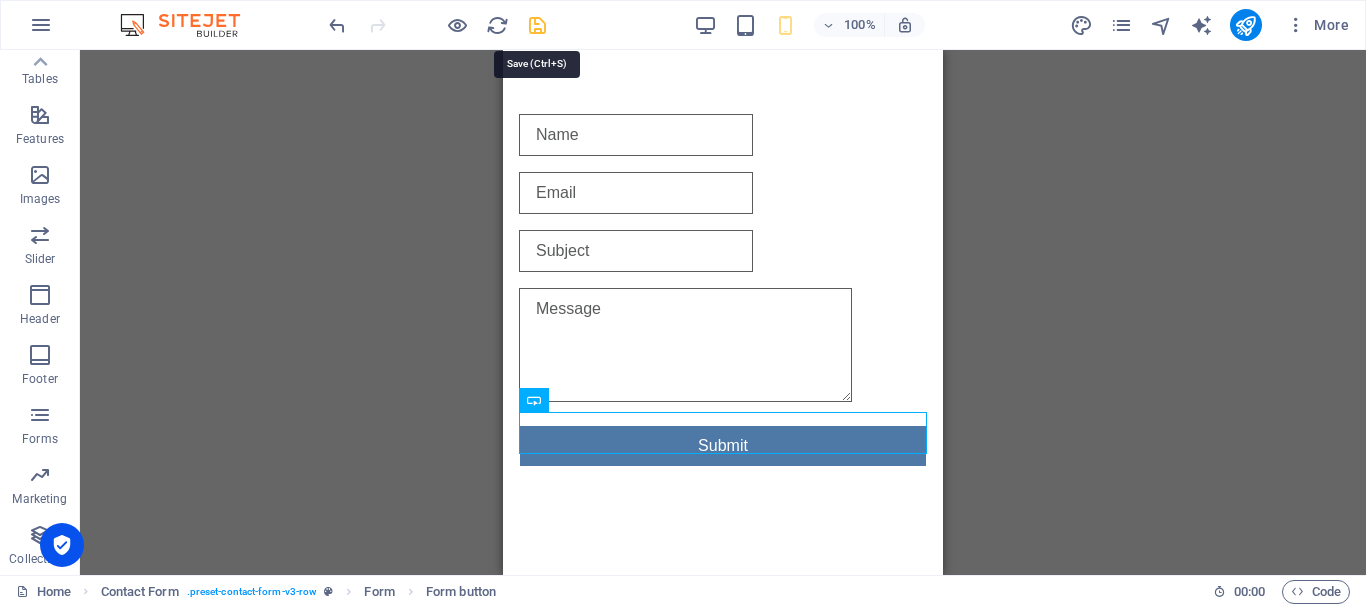 click at bounding box center (537, 25) 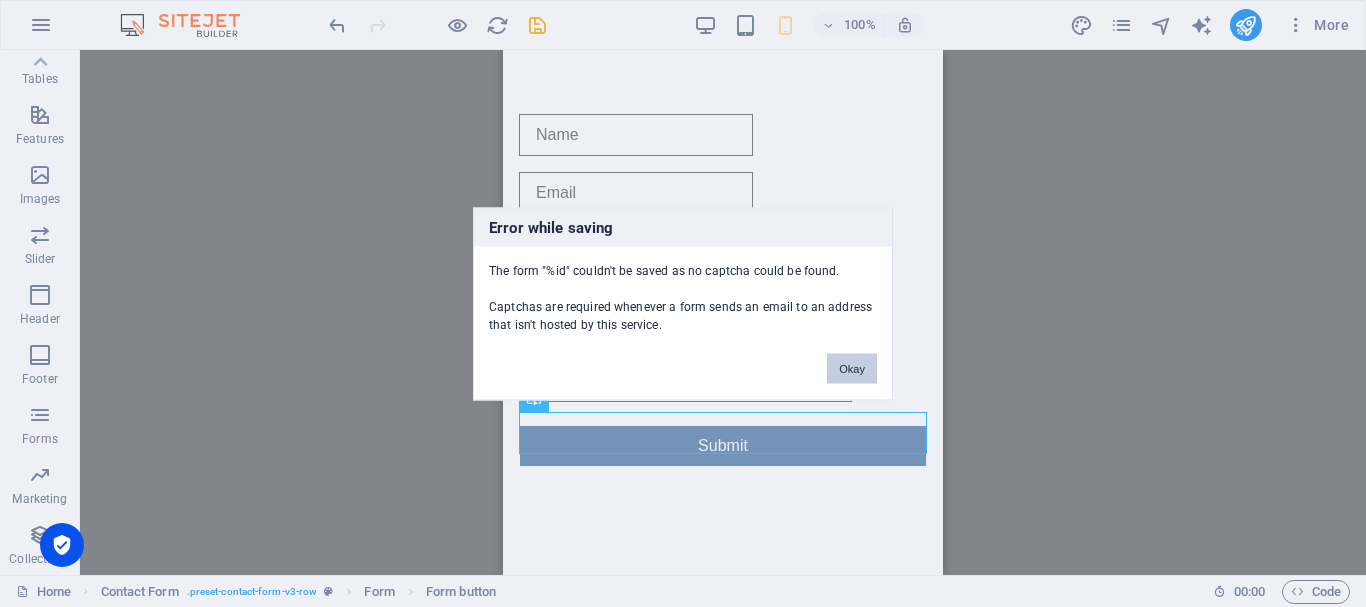 click on "Okay" at bounding box center [852, 368] 